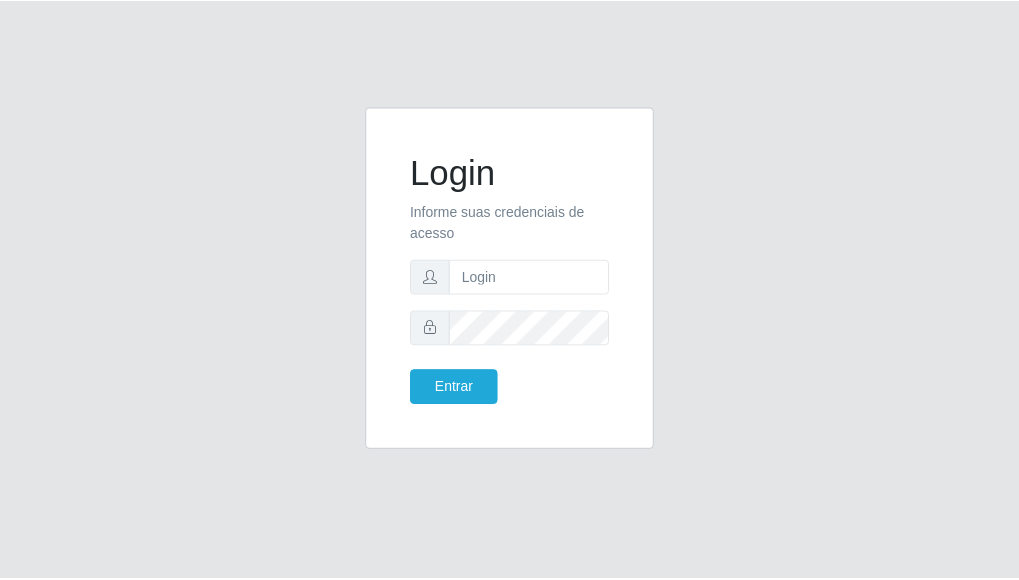 scroll, scrollTop: 0, scrollLeft: 0, axis: both 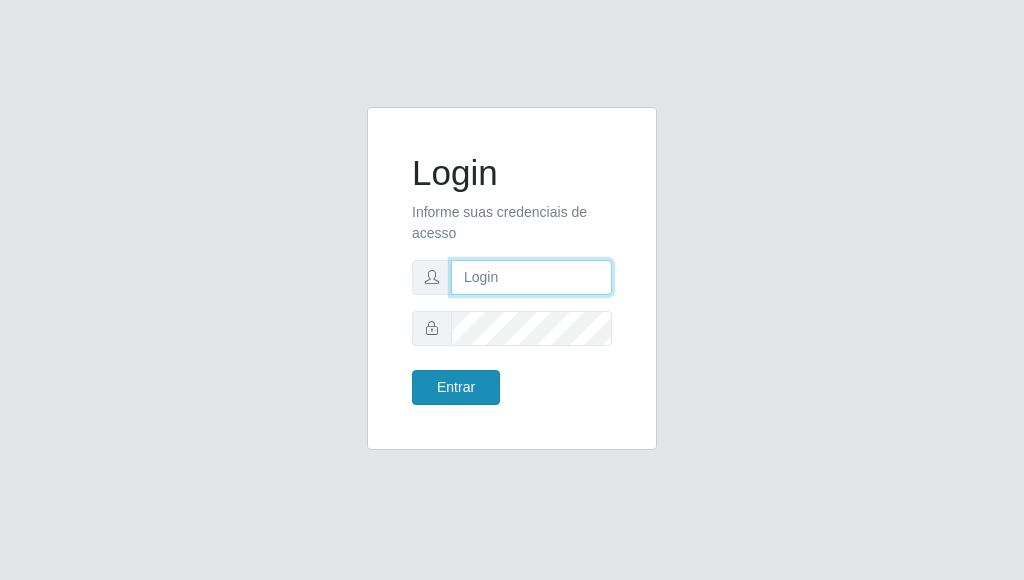 type on "[EMAIL]" 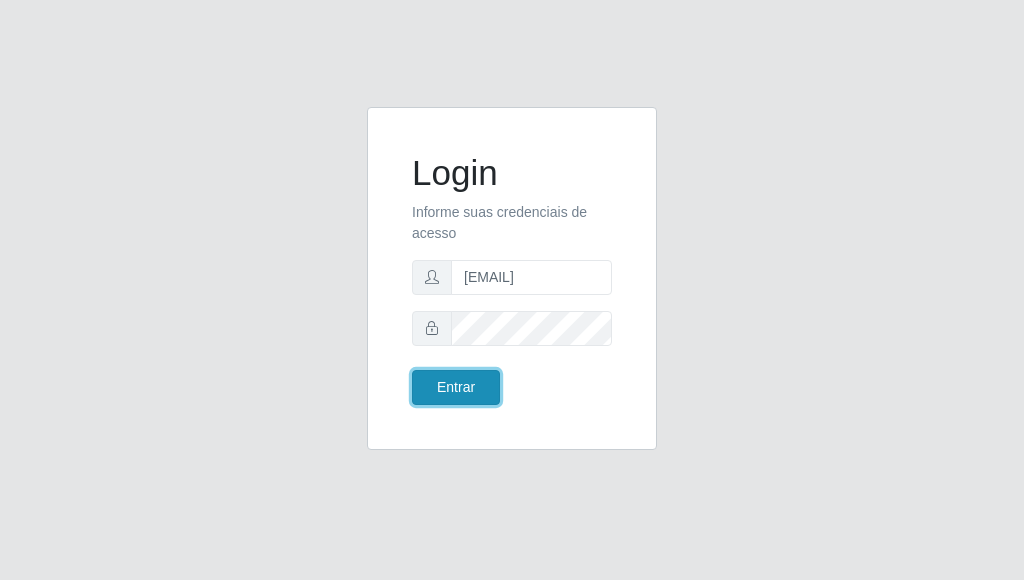click on "Entrar" at bounding box center [456, 387] 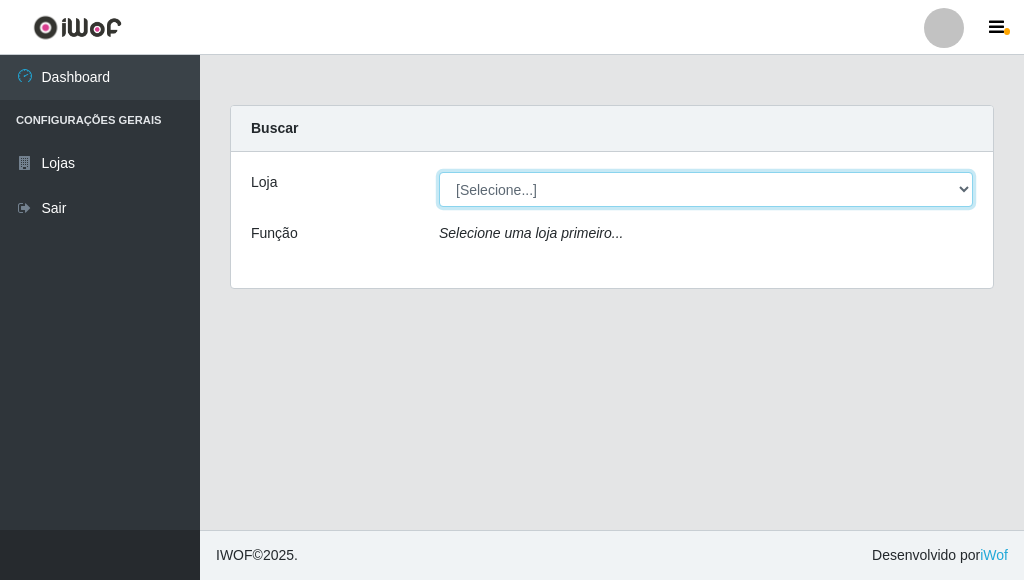 click on "[Selecione...] [BRAND] - [STREET]" at bounding box center [706, 189] 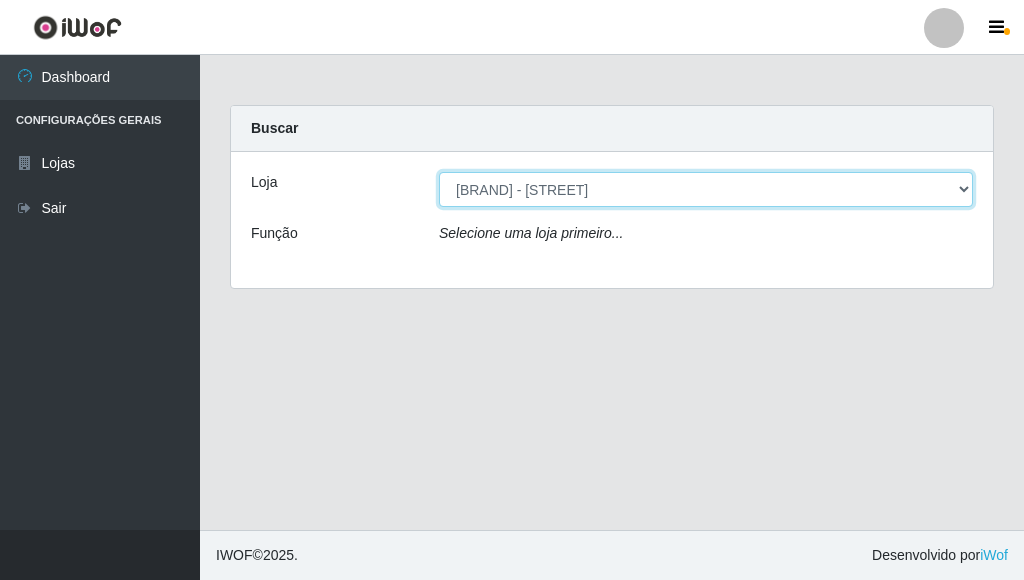 click on "[Selecione...] [BRAND] - [STREET]" at bounding box center (706, 189) 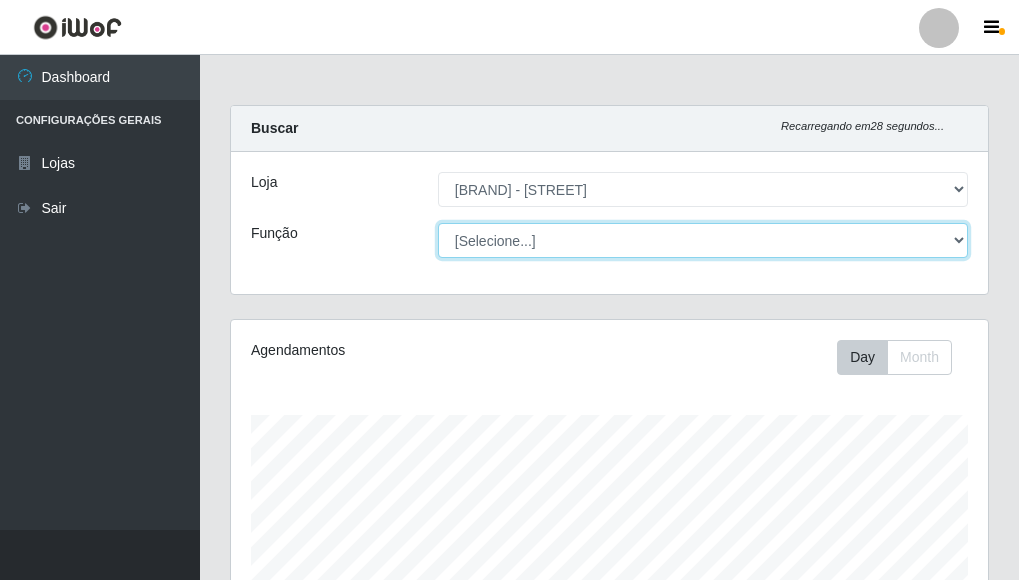 click on "[Selecione...] ASG ASG + ASG ++ Auxiliar de Depósito  Auxiliar de Depósito + Auxiliar de Depósito ++ Auxiliar de Estacionamento Auxiliar de Estacionamento + Auxiliar de Estacionamento ++ Auxiliar de Sushiman Auxiliar de Sushiman+ Auxiliar de Sushiman++ Balconista de Açougue  Balconista de Açougue + Balconista de Açougue ++ Balconista de Frios Balconista de Frios + Balconista de Frios ++ Balconista de Padaria  Balconista de Padaria + Balconista de Padaria ++ Embalador Embalador + Embalador ++ Operador de Caixa Operador de Caixa + Operador de Caixa ++ Repositor  Repositor + Repositor ++ Repositor de Hortifruti Repositor de Hortifruti + Repositor de Hortifruti ++" at bounding box center (703, 240) 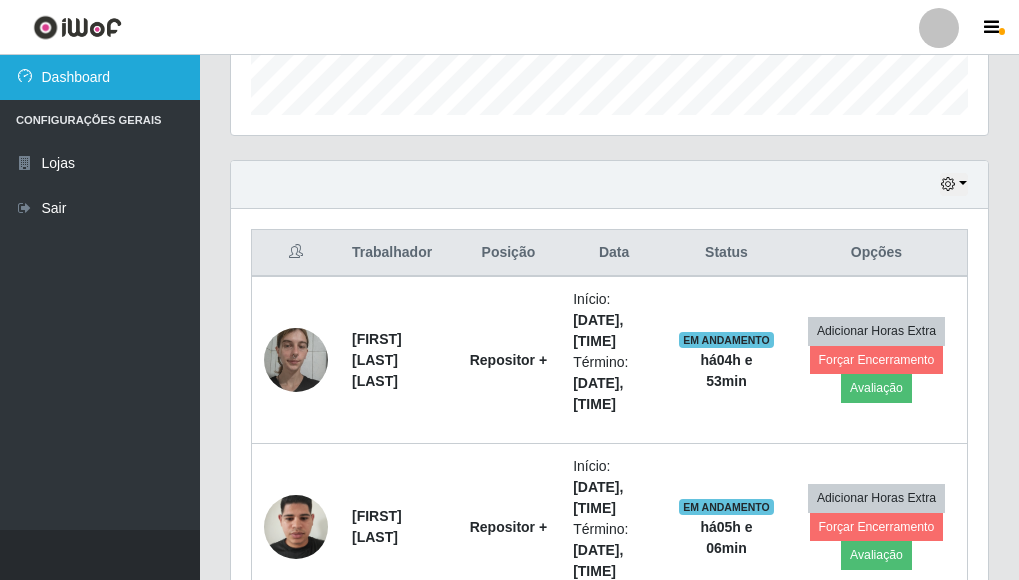 scroll, scrollTop: 300, scrollLeft: 0, axis: vertical 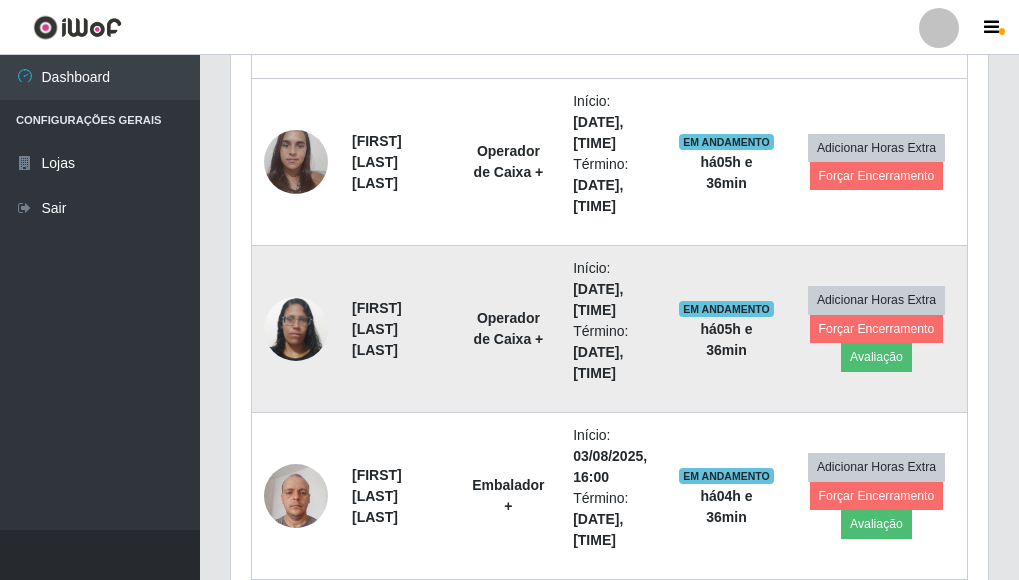 click at bounding box center (296, 328) 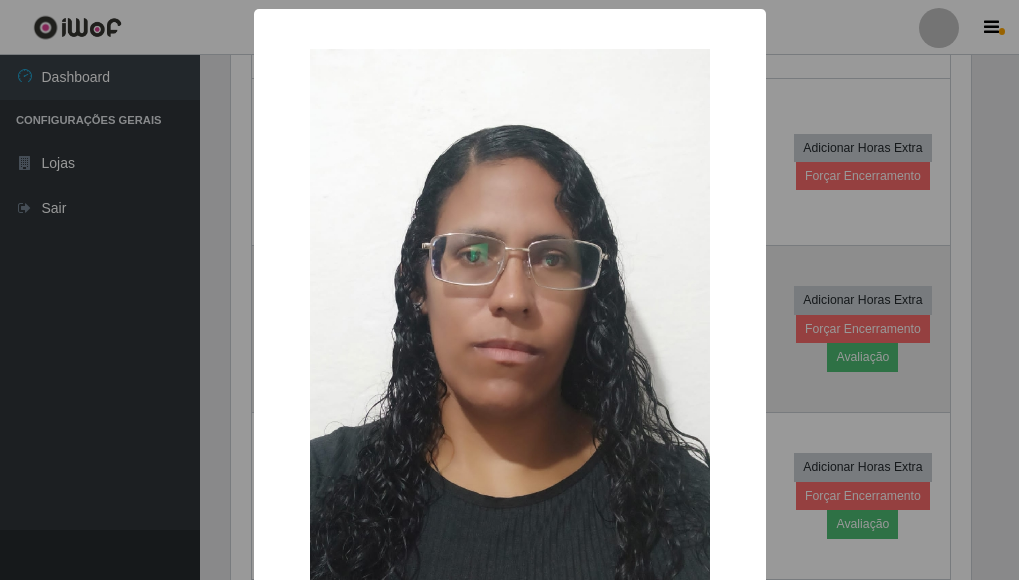 scroll, scrollTop: 999585, scrollLeft: 999255, axis: both 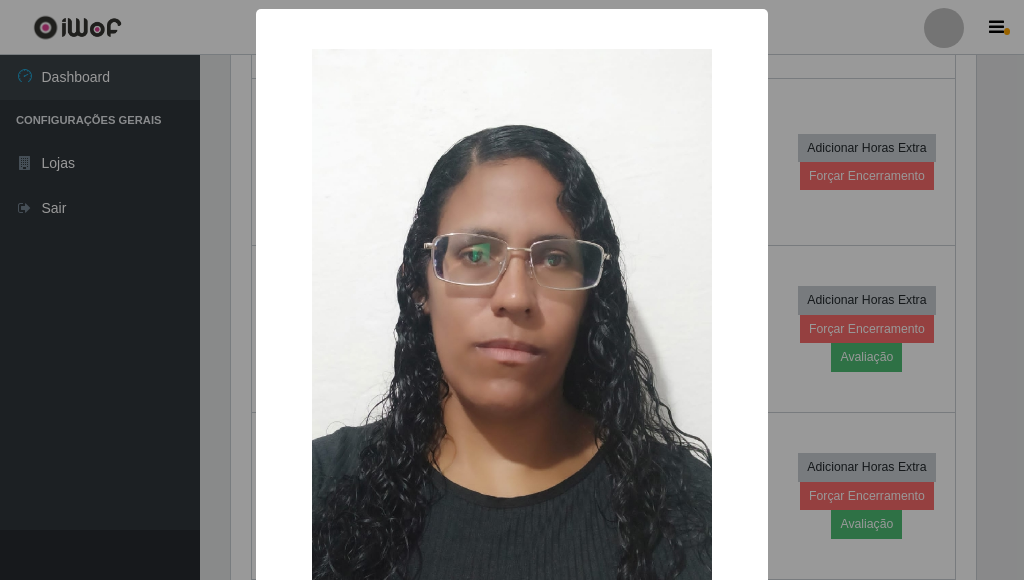 click on "× OK Cancel" at bounding box center [512, 290] 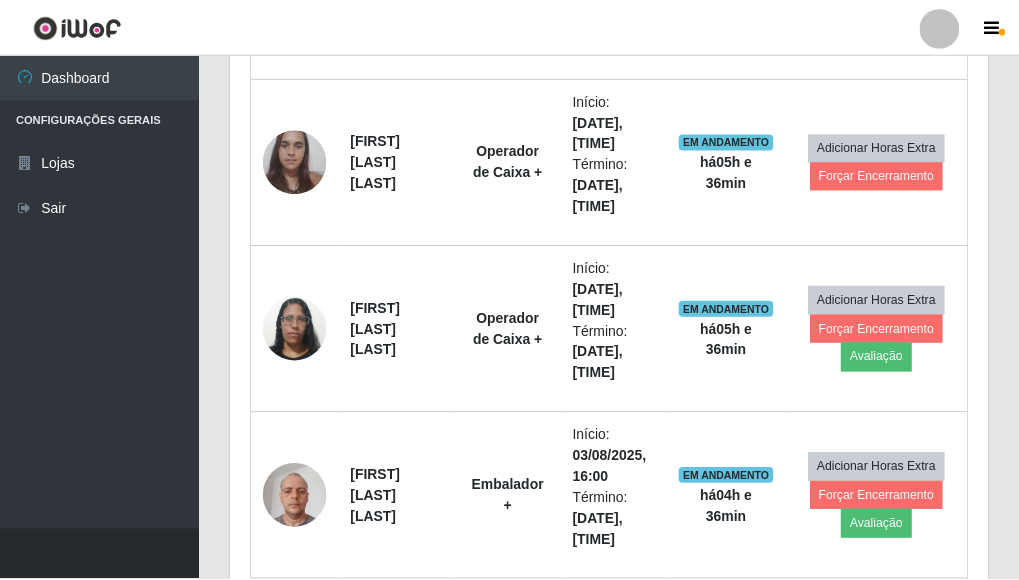scroll, scrollTop: 999585, scrollLeft: 999243, axis: both 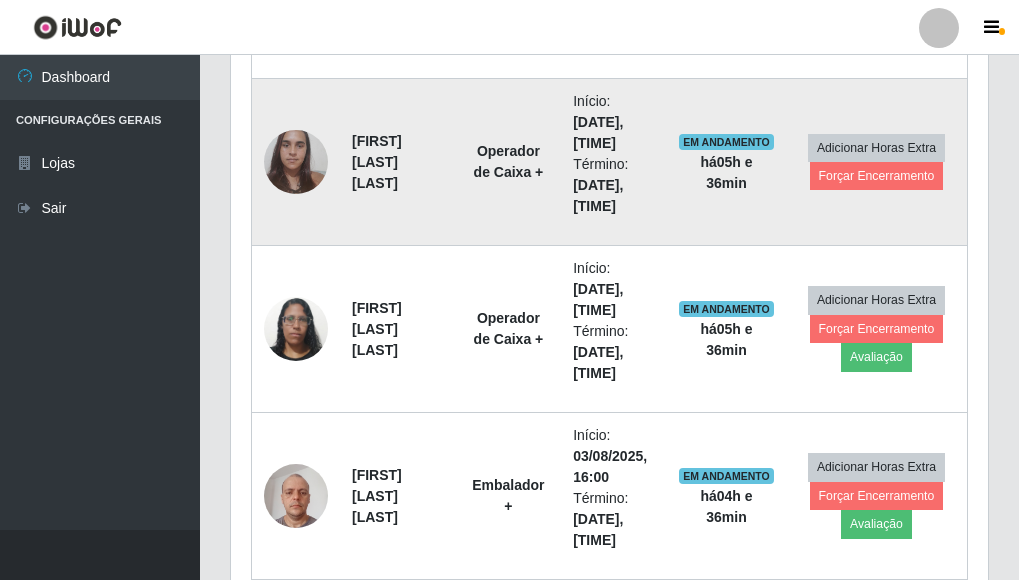 click at bounding box center (296, 161) 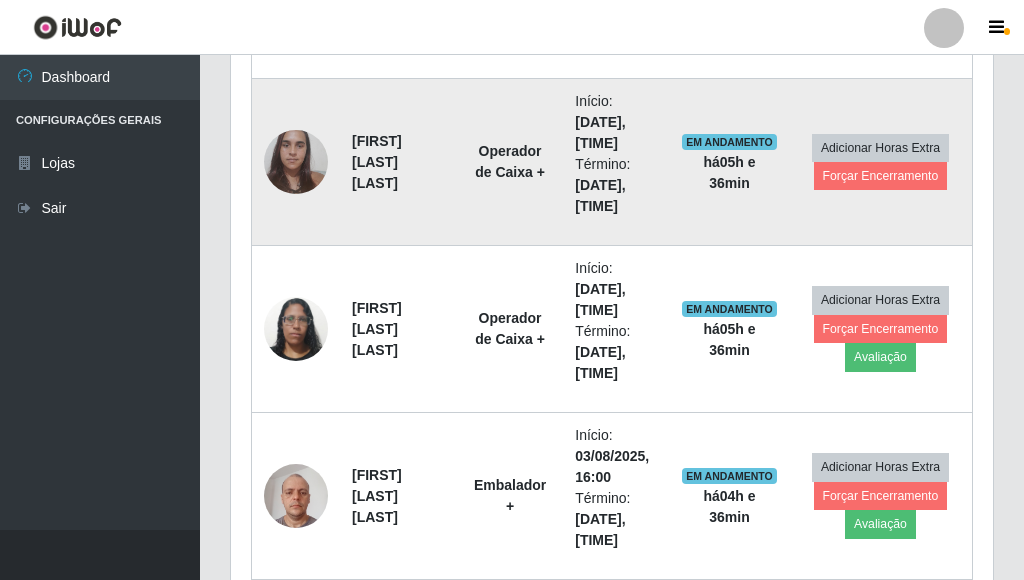 scroll, scrollTop: 999585, scrollLeft: 999255, axis: both 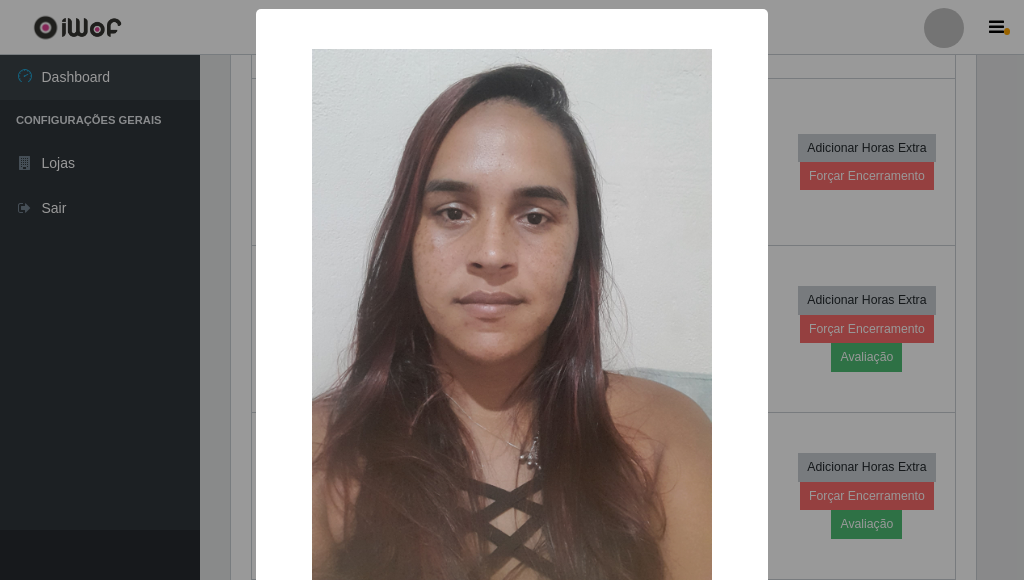 click on "× OK Cancel" at bounding box center (512, 290) 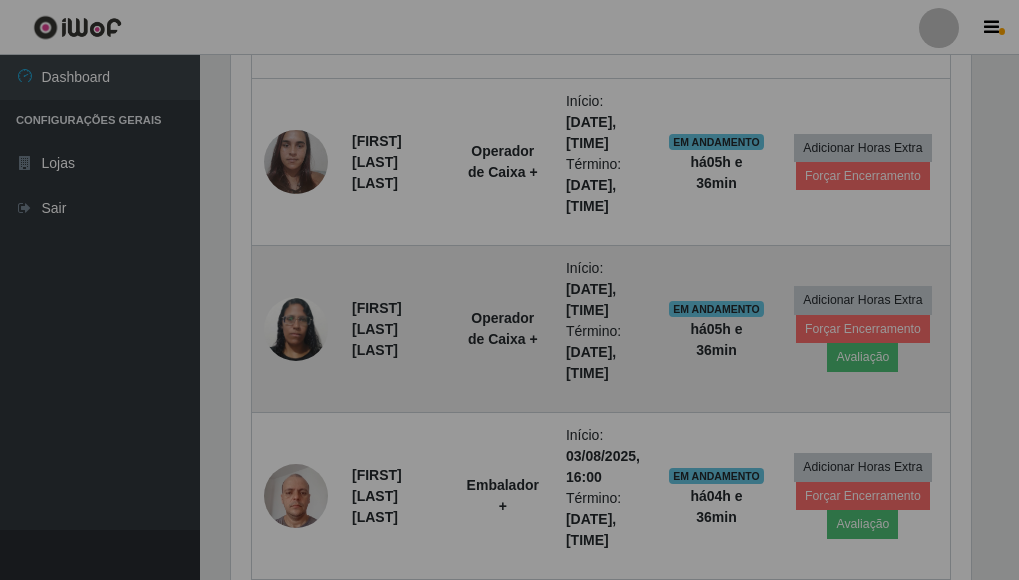 scroll, scrollTop: 999585, scrollLeft: 999243, axis: both 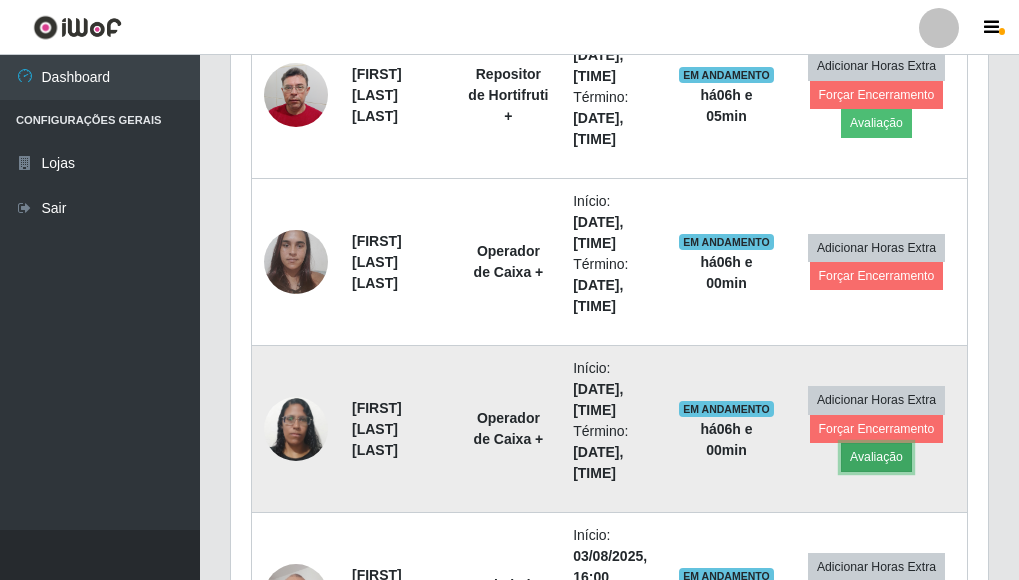 click on "Avaliação" at bounding box center (876, 457) 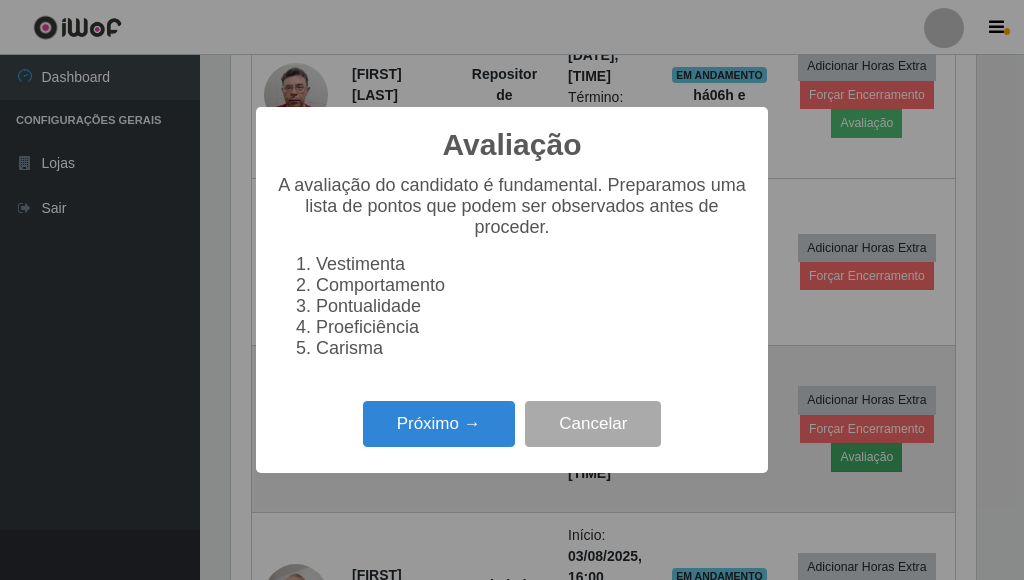 scroll, scrollTop: 999585, scrollLeft: 999255, axis: both 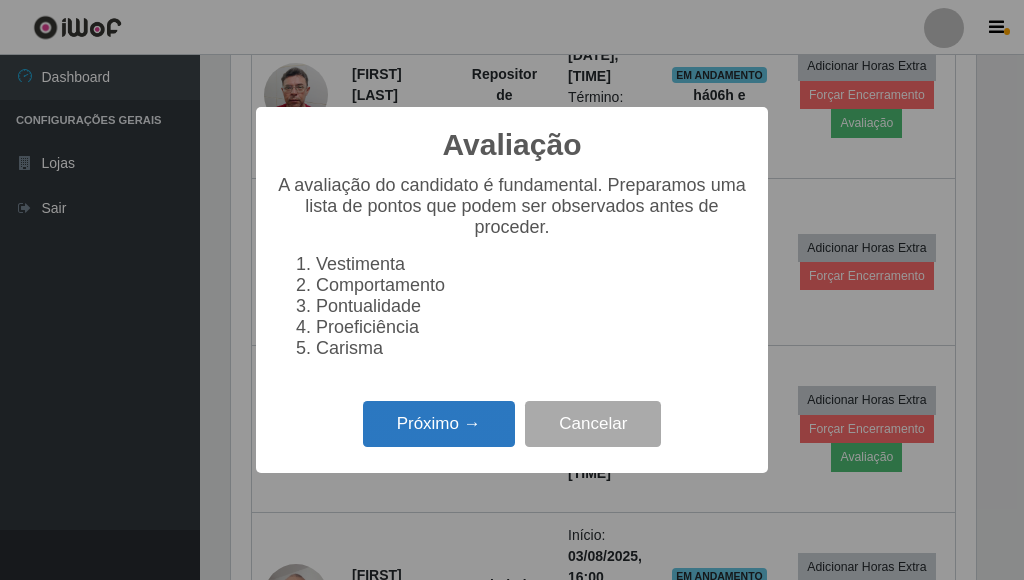 click on "Próximo →" at bounding box center (439, 424) 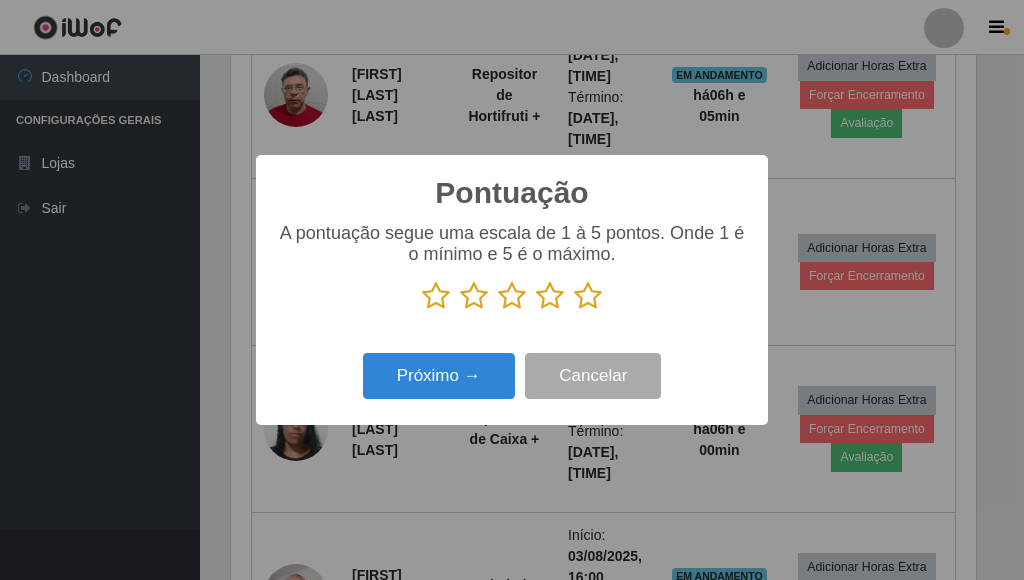 scroll, scrollTop: 999585, scrollLeft: 999255, axis: both 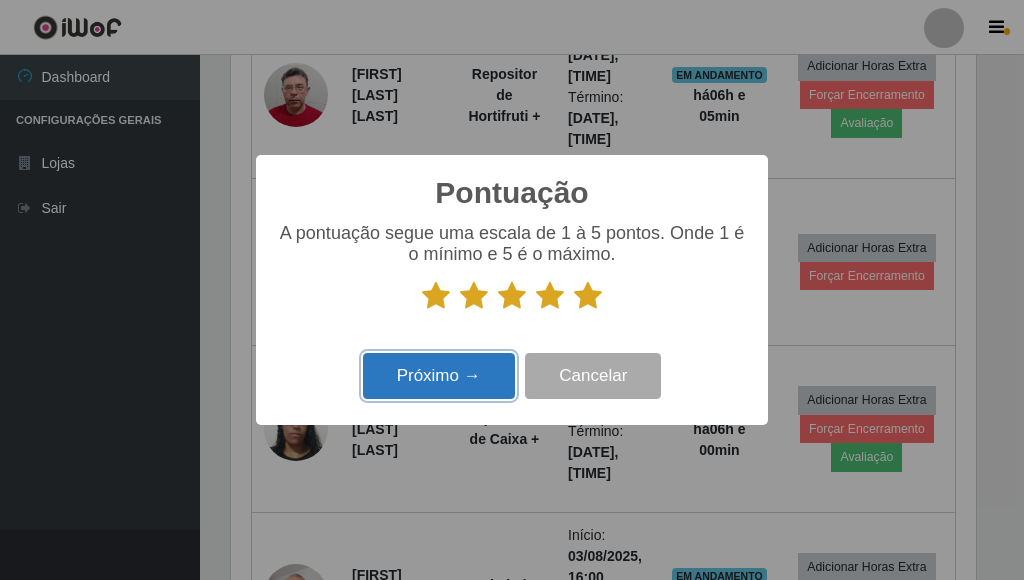 click on "Próximo →" at bounding box center [439, 376] 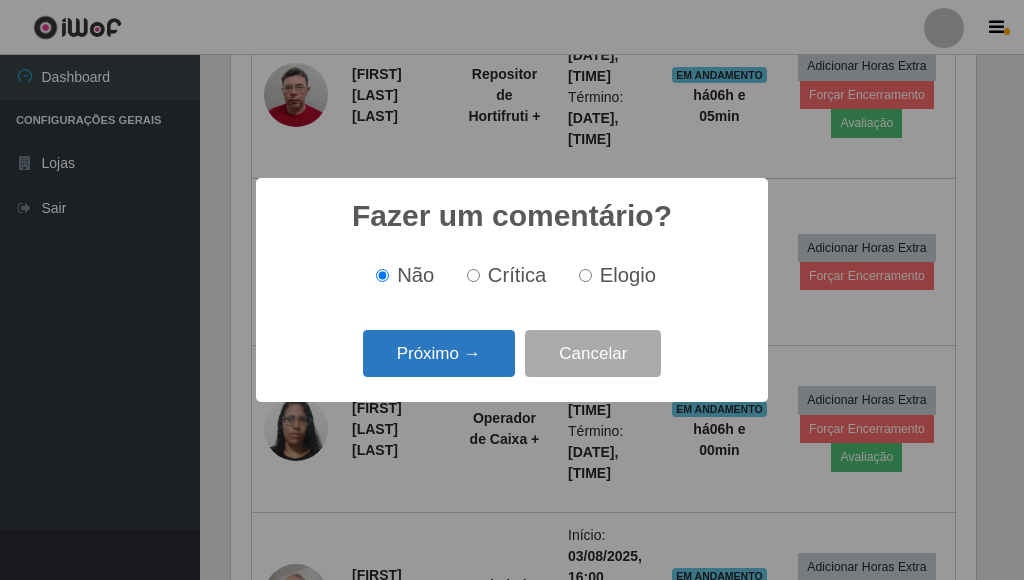 click on "Próximo →" at bounding box center (439, 353) 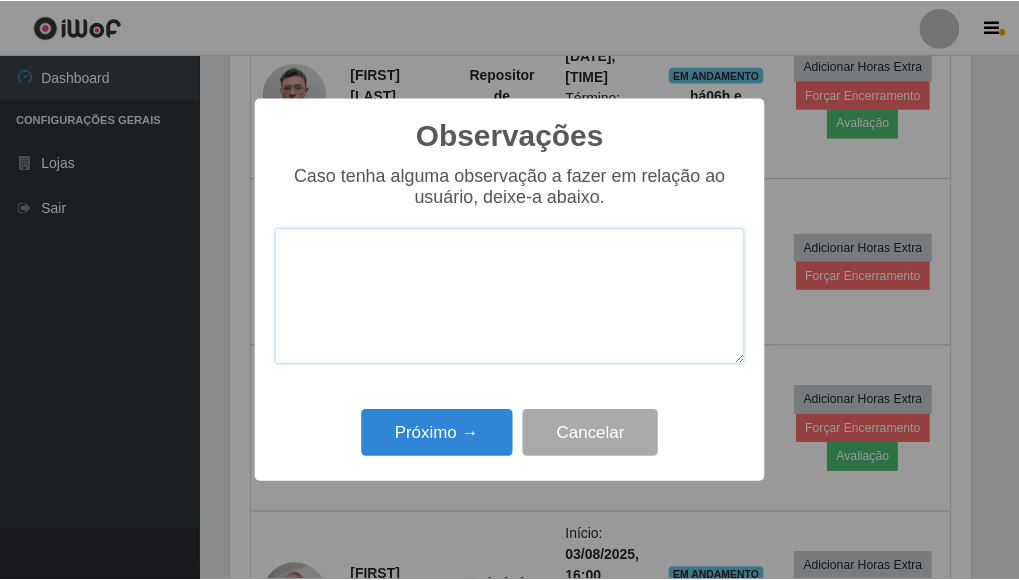 scroll, scrollTop: 999585, scrollLeft: 999255, axis: both 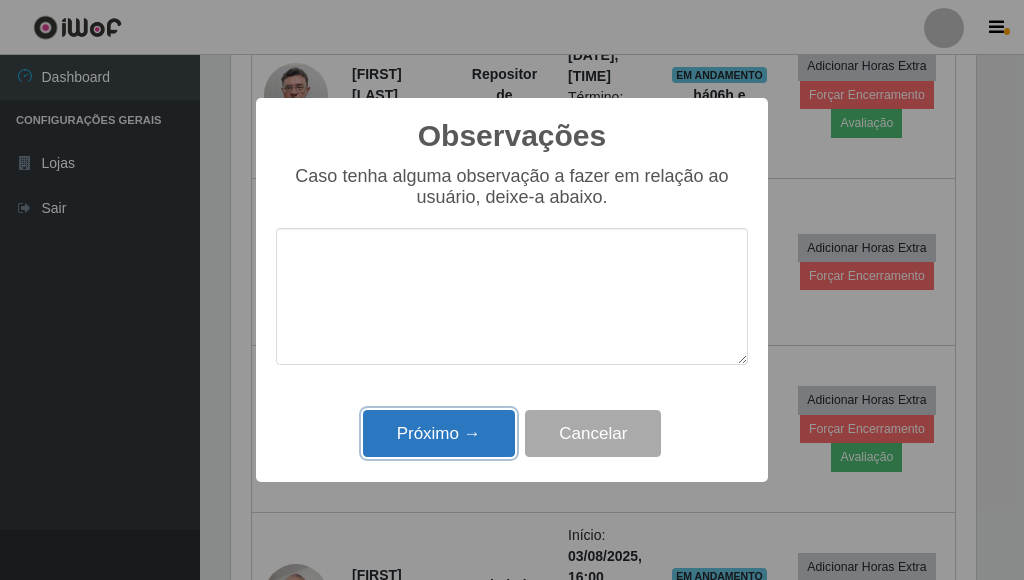 click on "Próximo →" at bounding box center [439, 433] 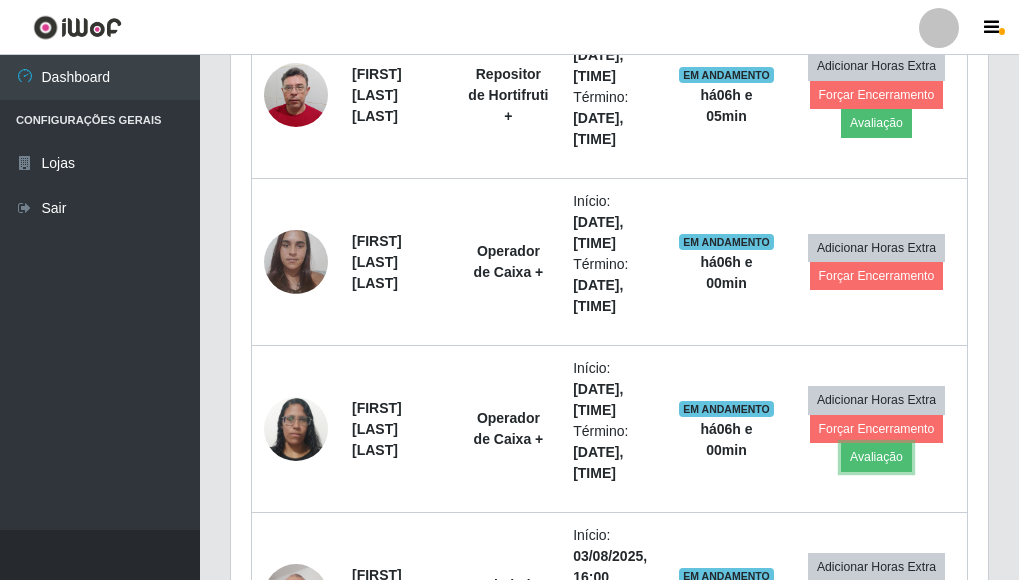 scroll, scrollTop: 999585, scrollLeft: 999243, axis: both 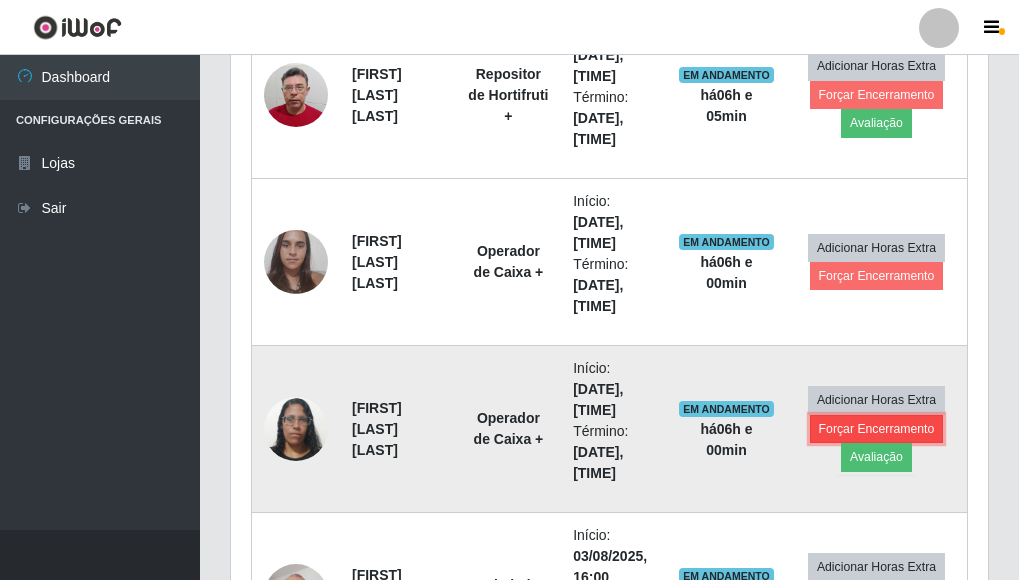 click on "Forçar Encerramento" at bounding box center [877, 429] 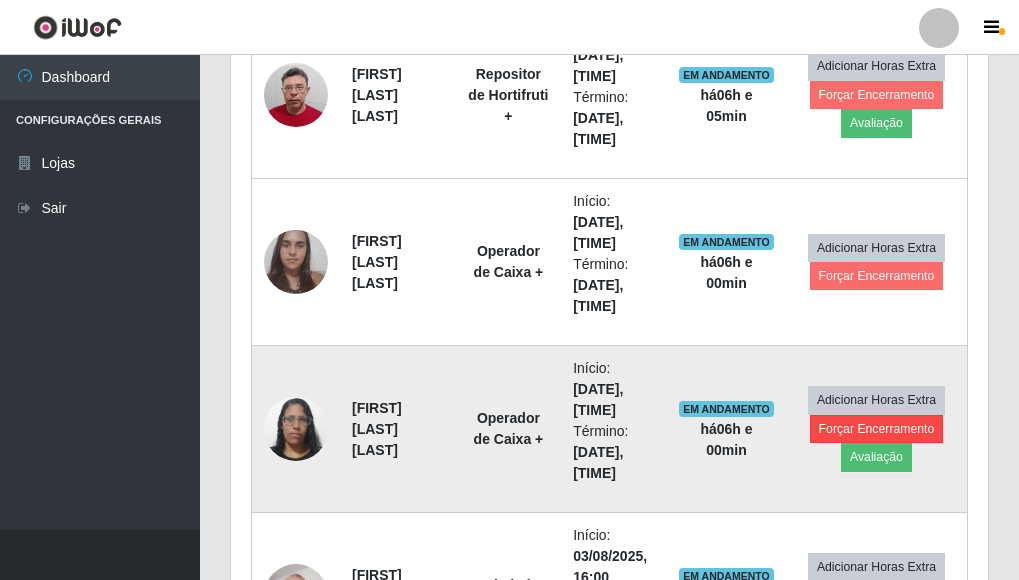 scroll, scrollTop: 999585, scrollLeft: 999255, axis: both 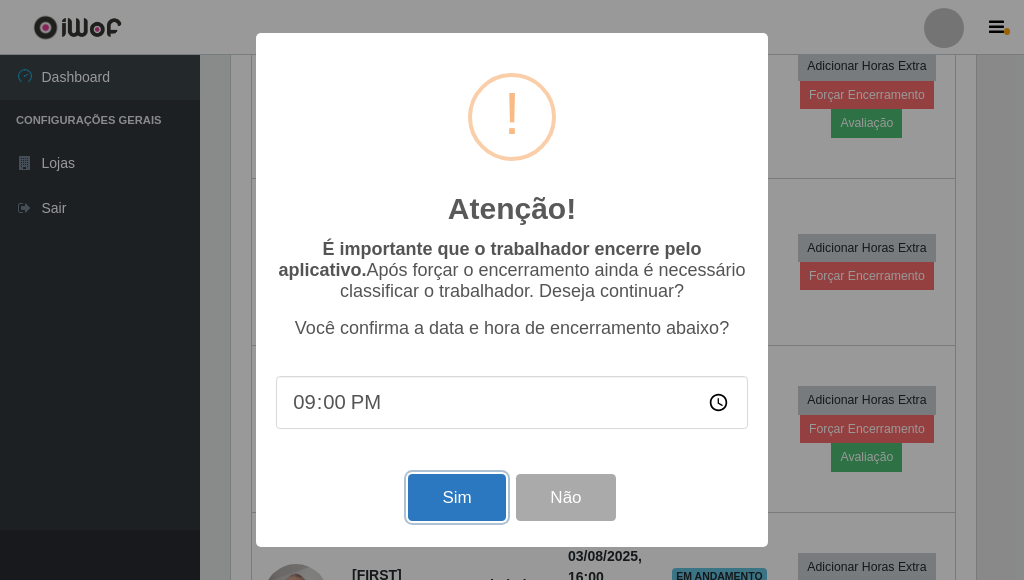 click on "Sim" at bounding box center (456, 497) 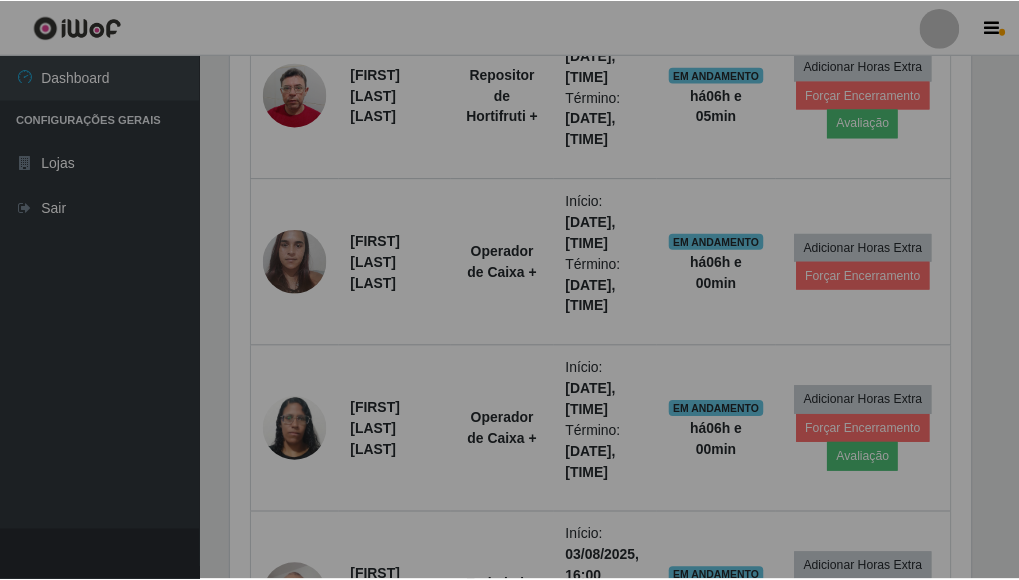scroll, scrollTop: 999585, scrollLeft: 999243, axis: both 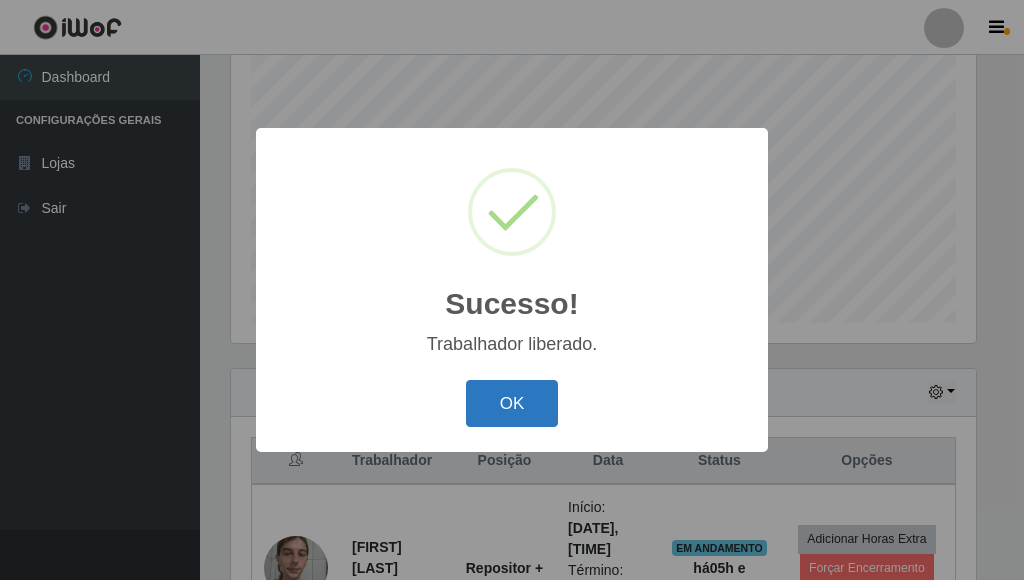 click on "OK" at bounding box center [512, 403] 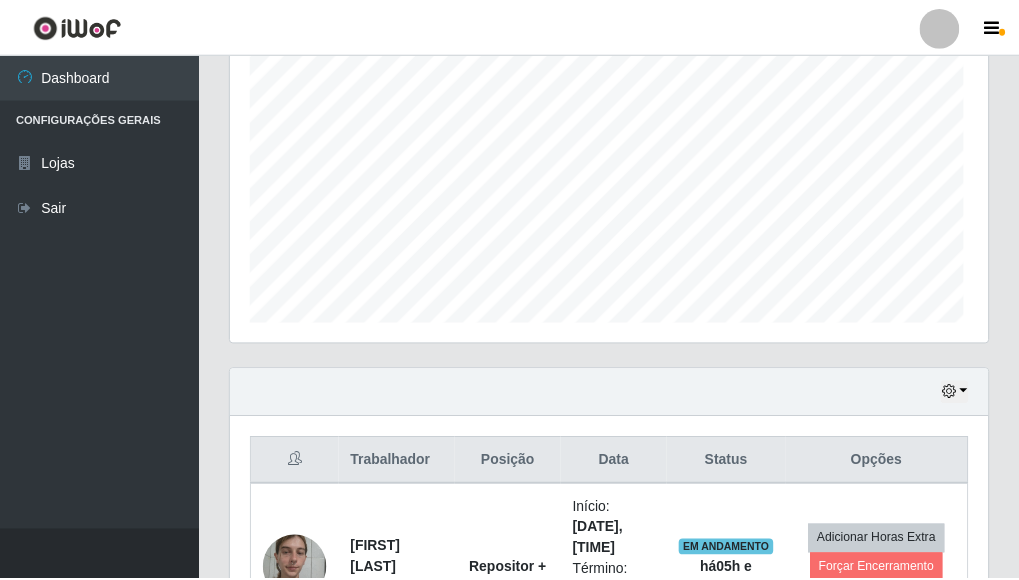 scroll, scrollTop: 999585, scrollLeft: 999243, axis: both 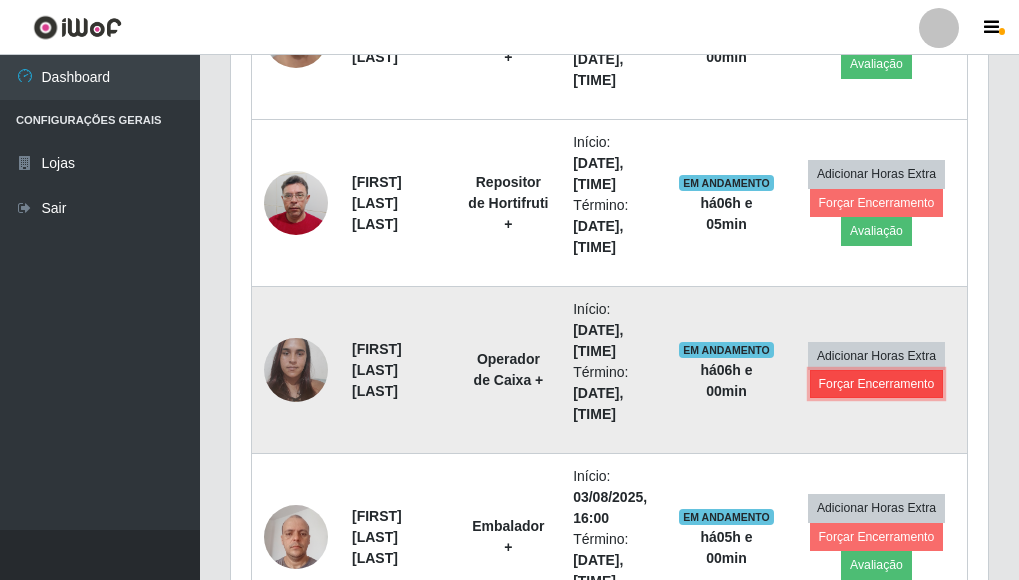 click on "Forçar Encerramento" at bounding box center (877, 384) 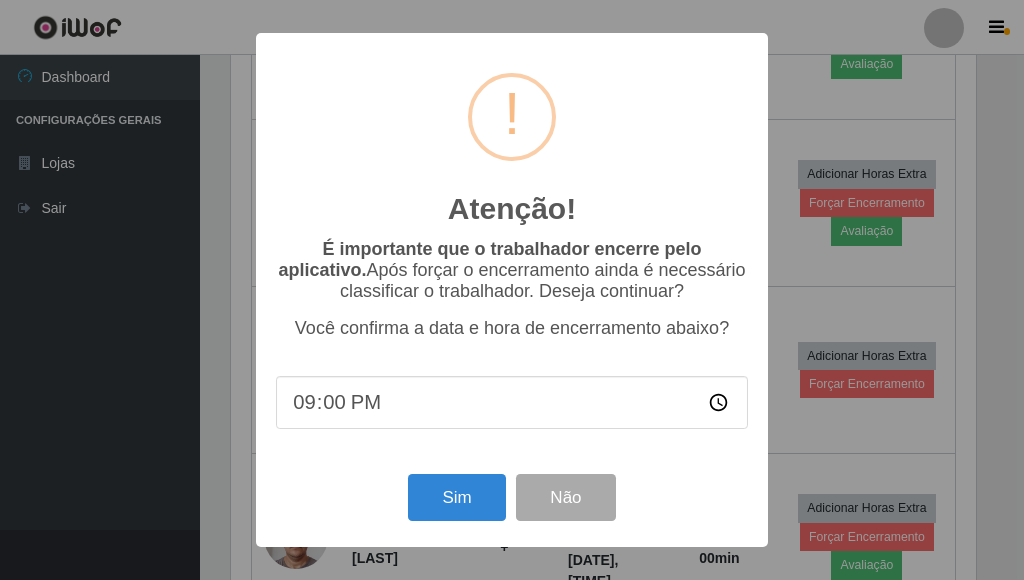 scroll, scrollTop: 999585, scrollLeft: 999255, axis: both 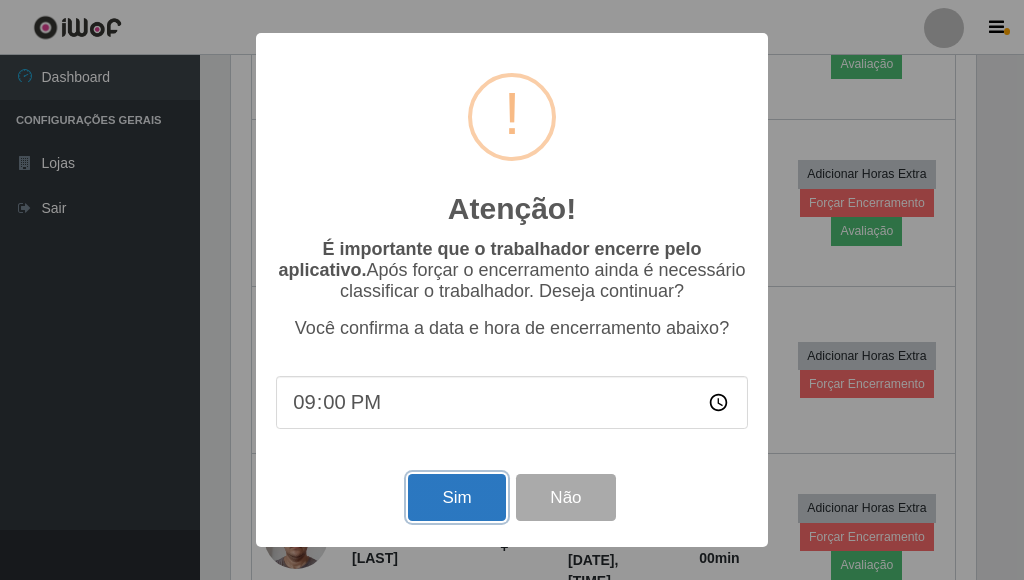 drag, startPoint x: 463, startPoint y: 508, endPoint x: 475, endPoint y: 513, distance: 13 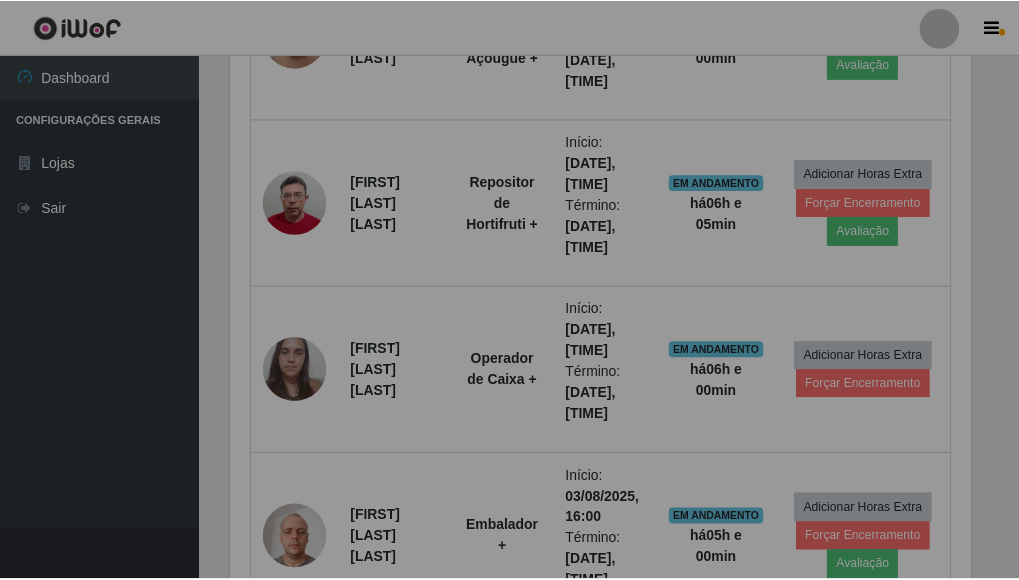 scroll, scrollTop: 999585, scrollLeft: 999243, axis: both 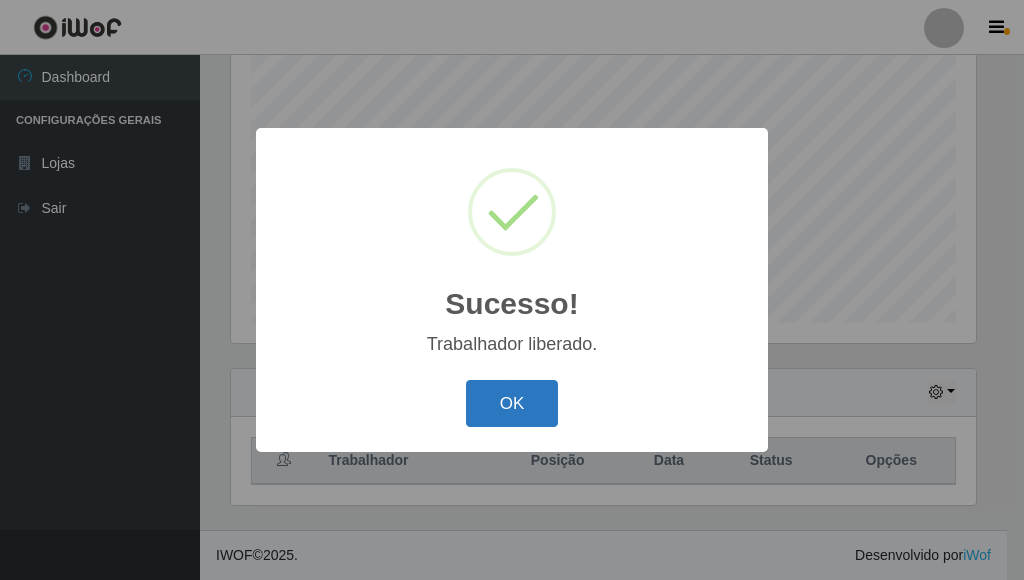 click on "OK" at bounding box center [512, 403] 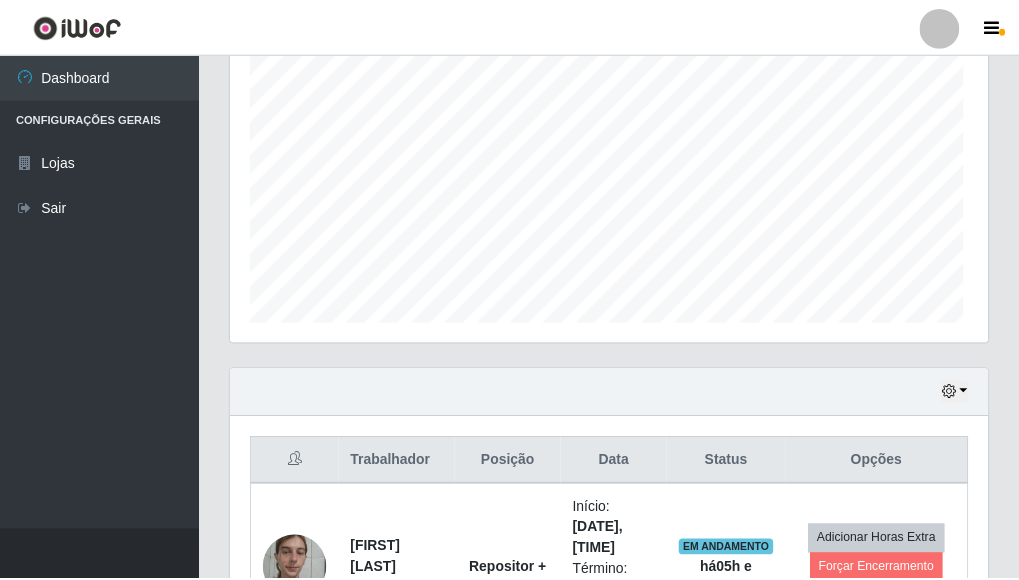 scroll, scrollTop: 999585, scrollLeft: 999243, axis: both 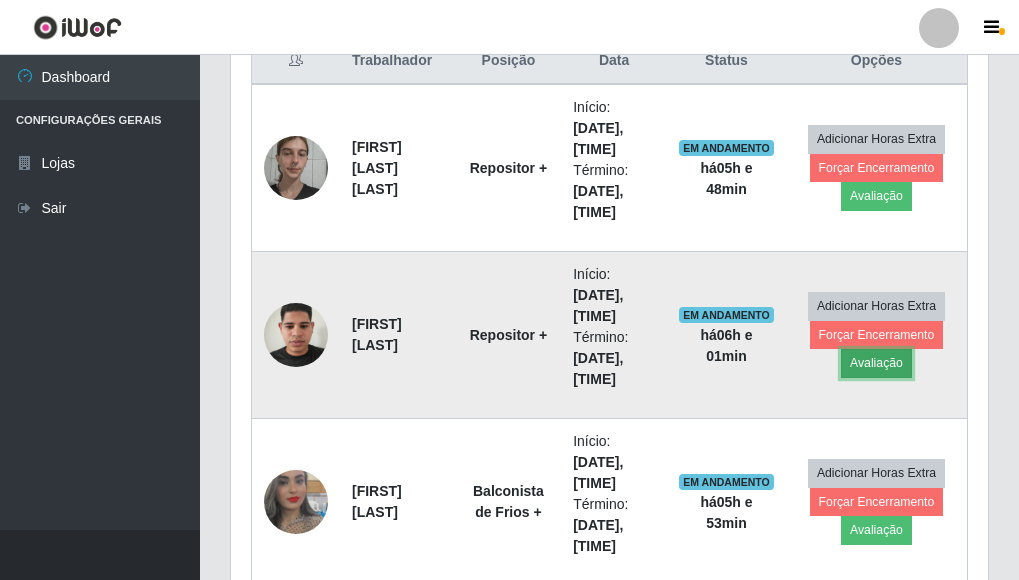 click on "Avaliação" at bounding box center (876, 363) 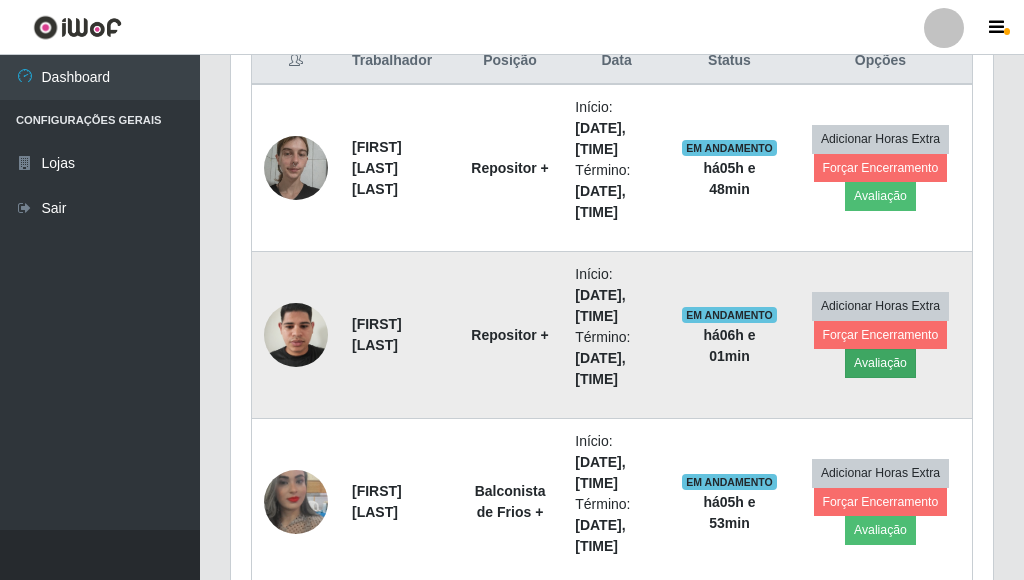 scroll, scrollTop: 999585, scrollLeft: 999255, axis: both 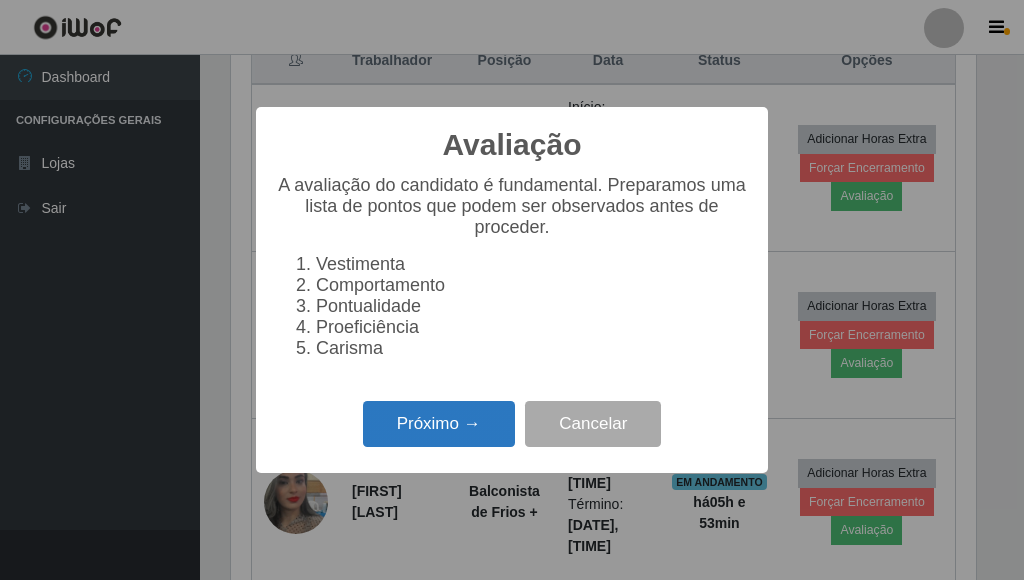 click on "Próximo →" at bounding box center (439, 424) 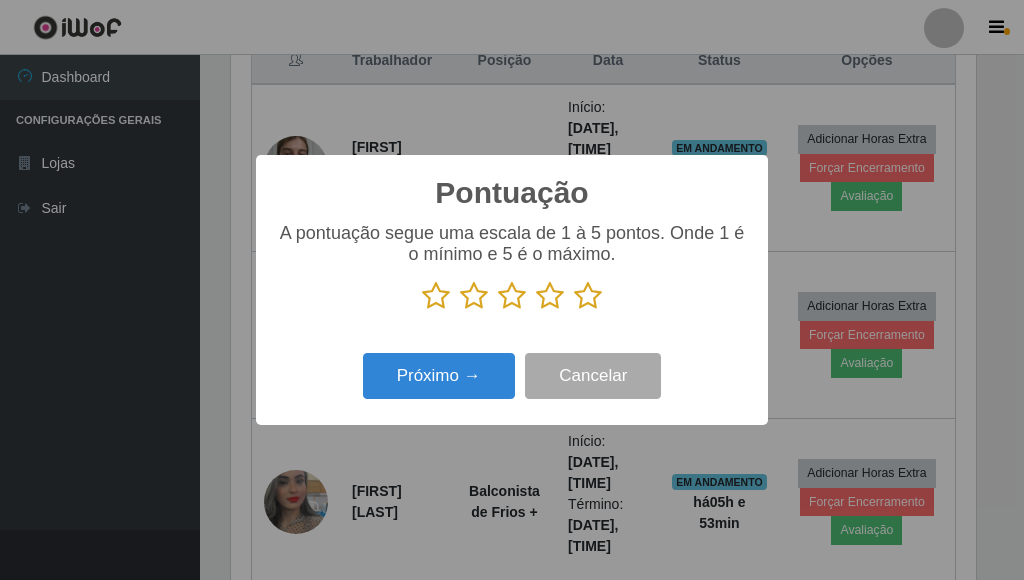 scroll, scrollTop: 999585, scrollLeft: 999255, axis: both 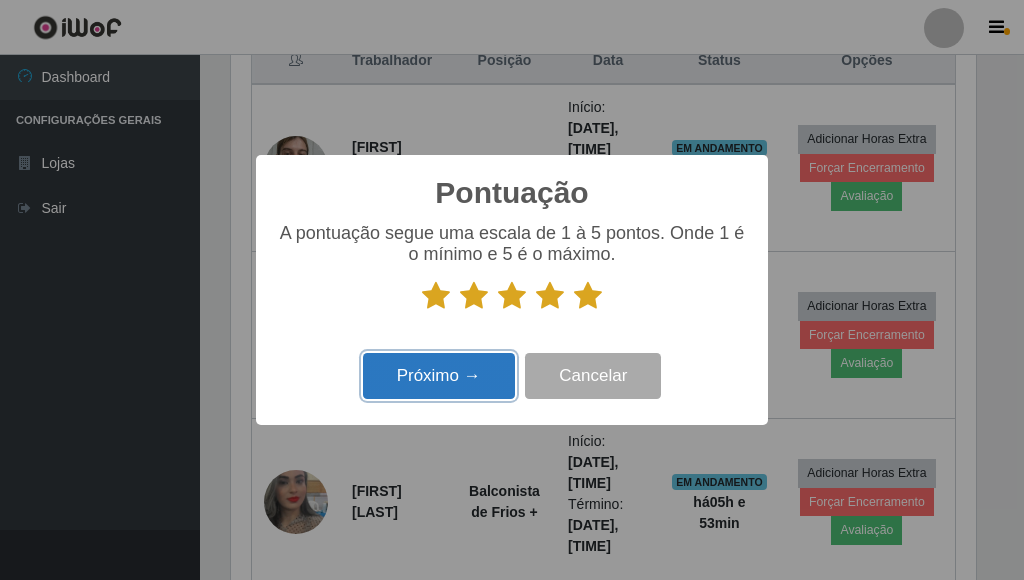 click on "Próximo →" at bounding box center (439, 376) 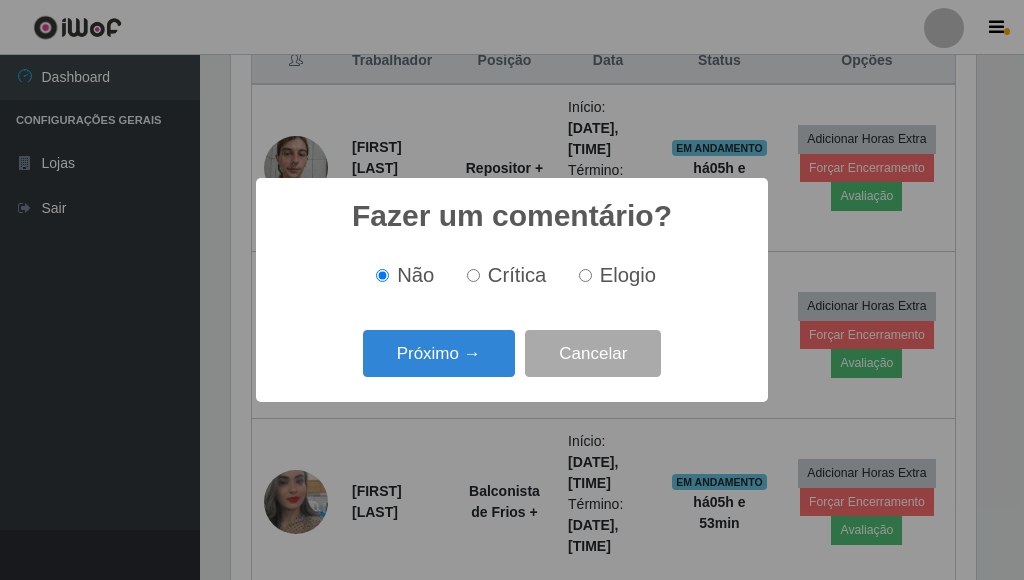 scroll, scrollTop: 999585, scrollLeft: 999255, axis: both 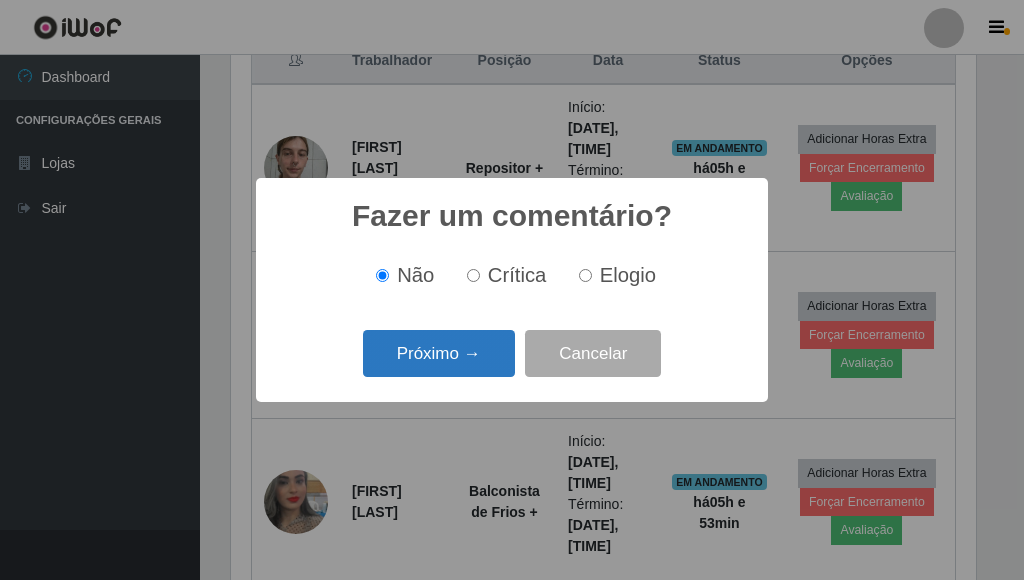 click on "Próximo →" at bounding box center (439, 353) 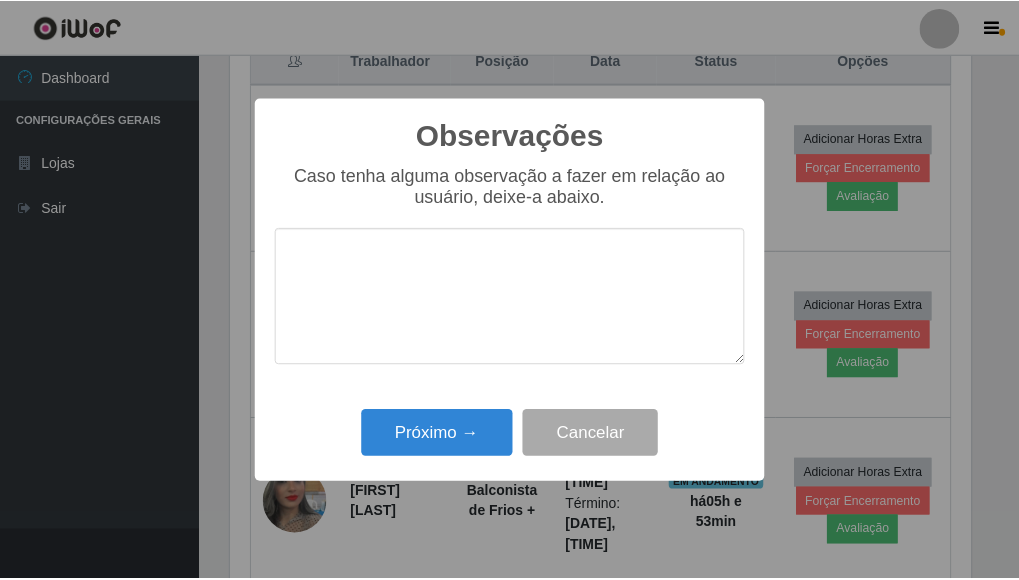 scroll, scrollTop: 999585, scrollLeft: 999255, axis: both 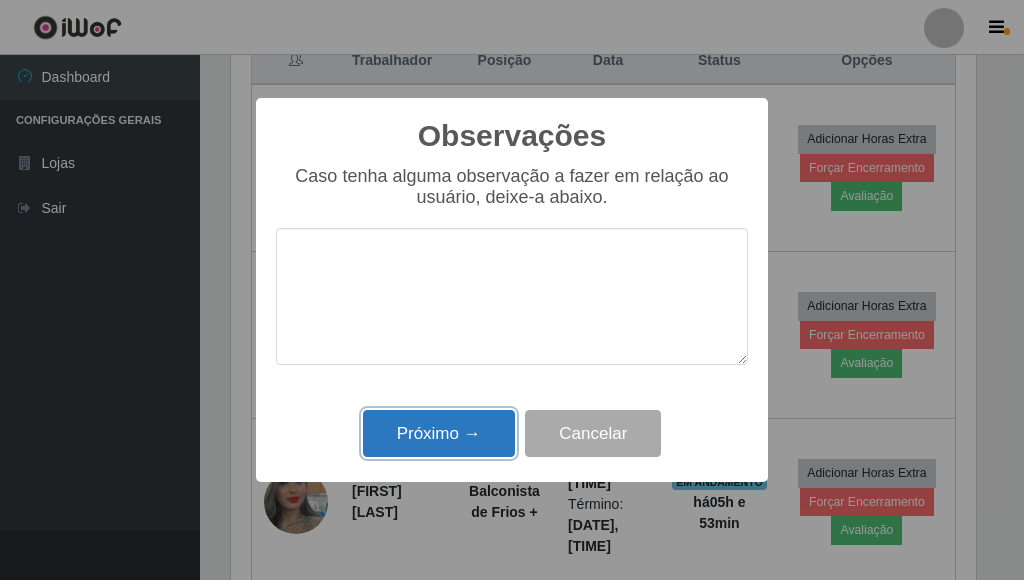 click on "Próximo →" at bounding box center [439, 433] 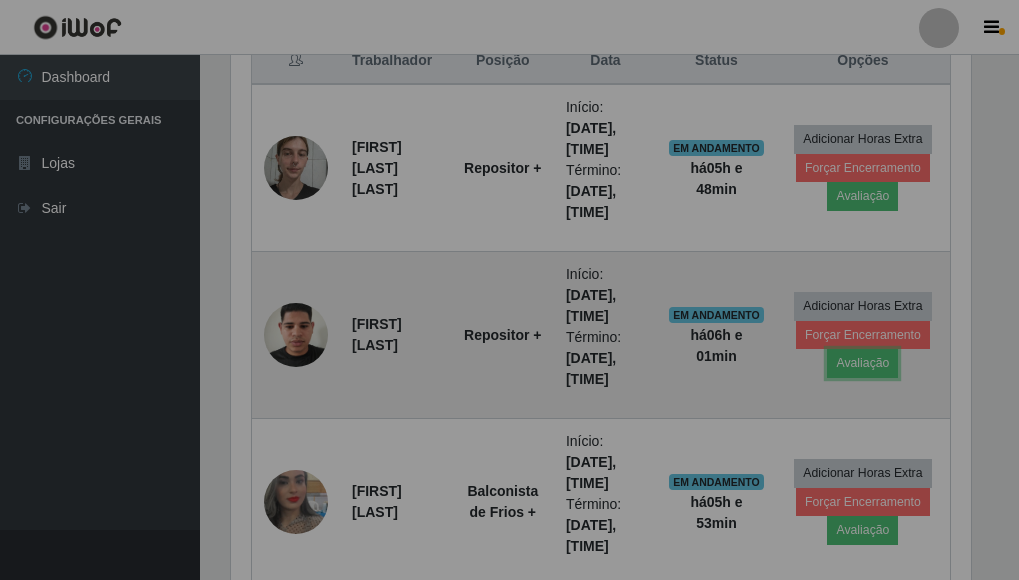 scroll, scrollTop: 999585, scrollLeft: 999243, axis: both 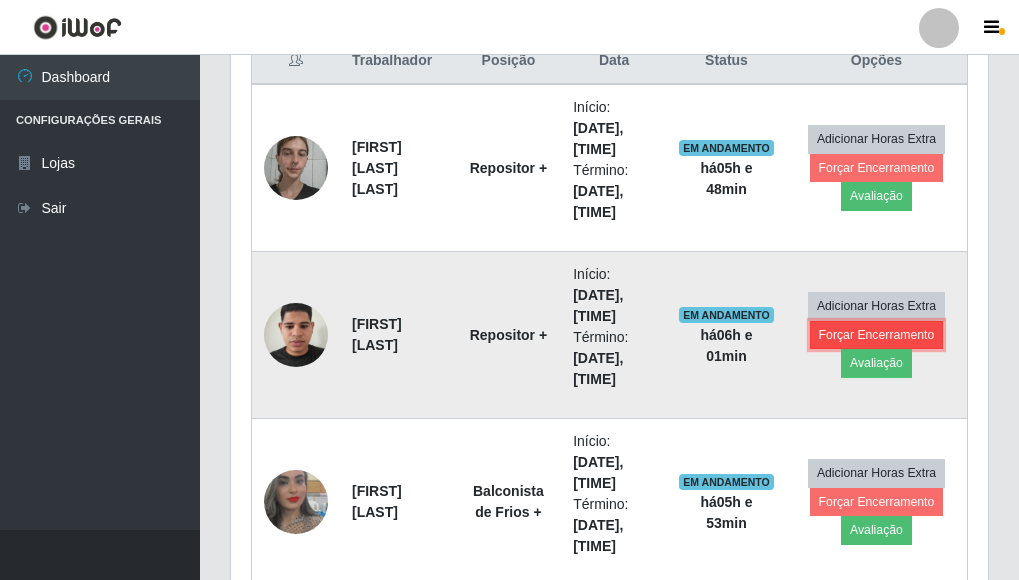 click on "Forçar Encerramento" at bounding box center (877, 335) 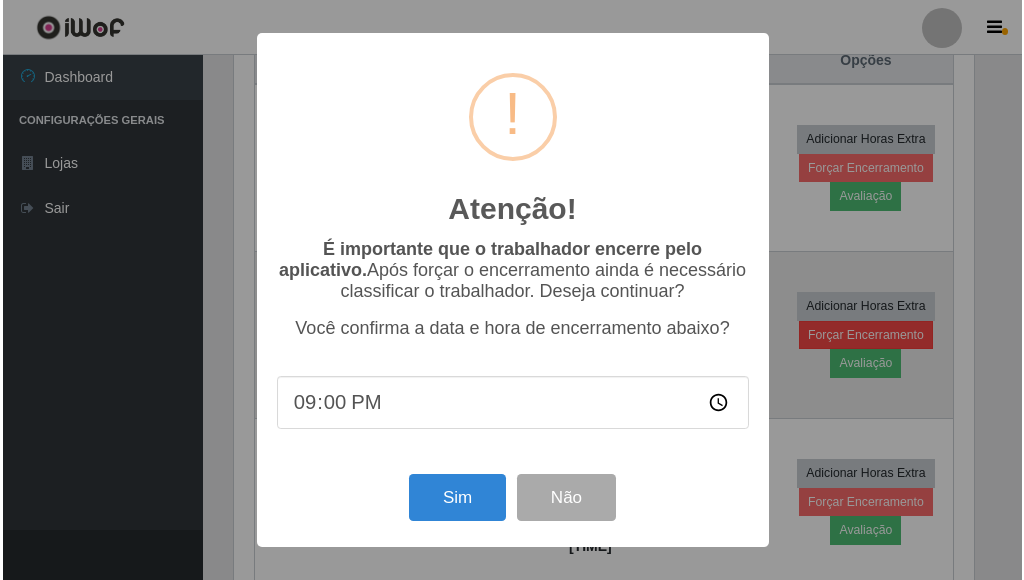 scroll, scrollTop: 999585, scrollLeft: 999255, axis: both 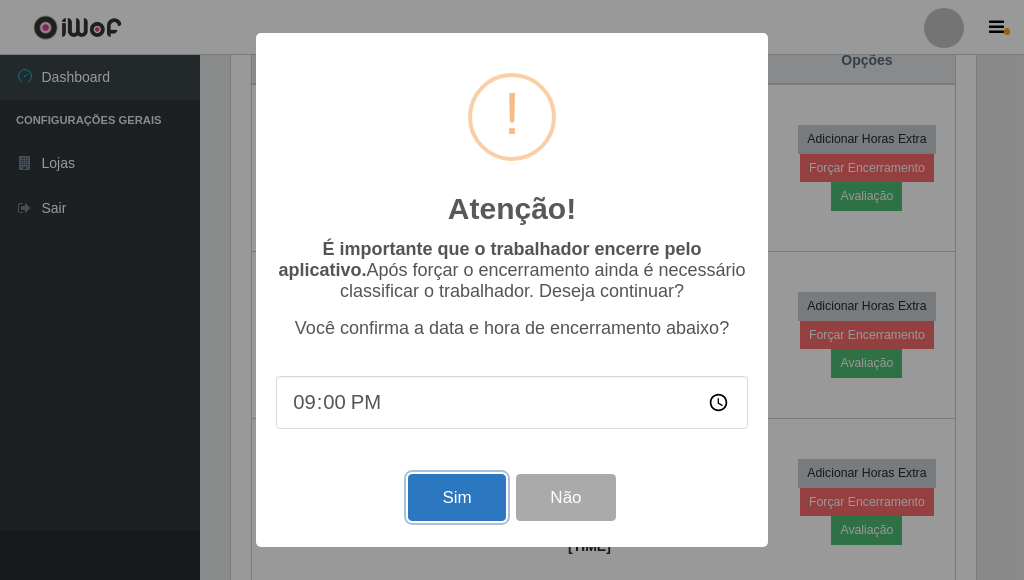 click on "Sim" at bounding box center (456, 497) 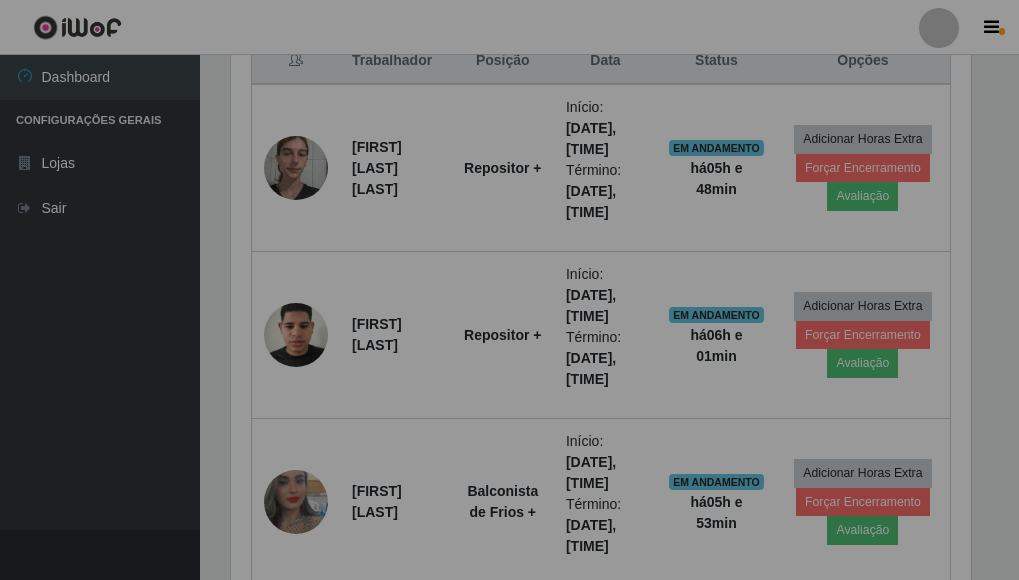 scroll, scrollTop: 999585, scrollLeft: 999243, axis: both 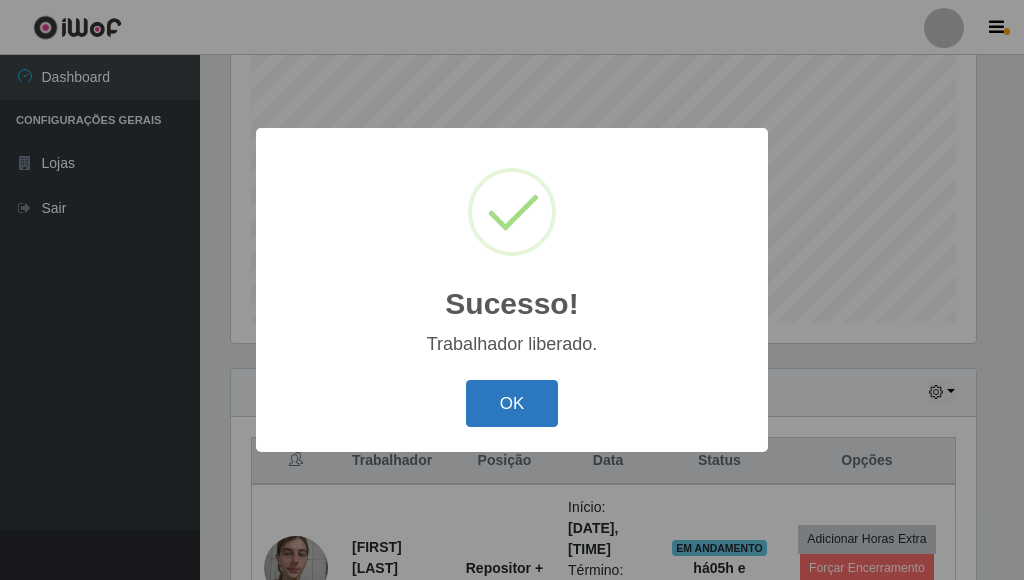 click on "OK" at bounding box center (512, 403) 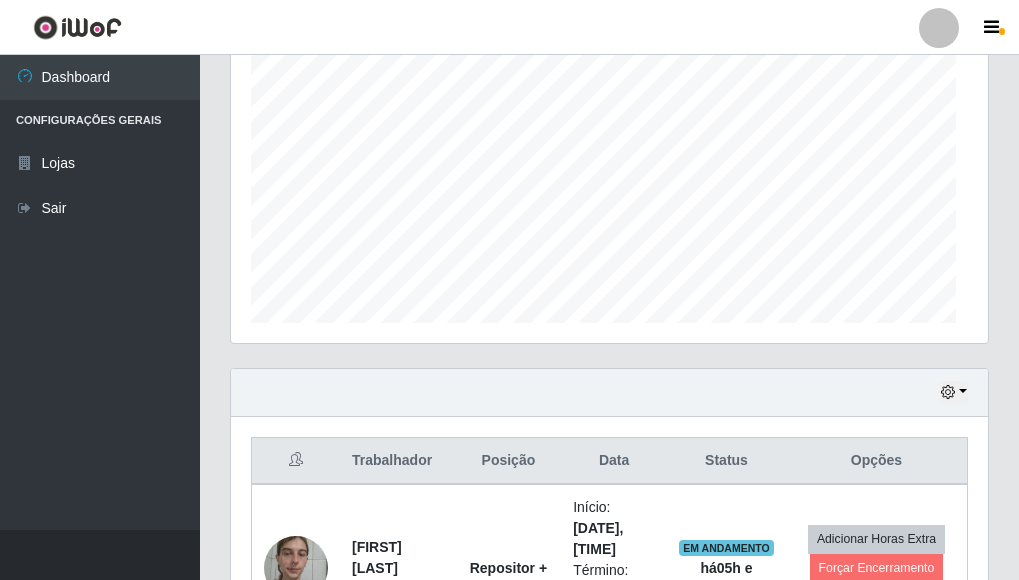 scroll, scrollTop: 999585, scrollLeft: 999243, axis: both 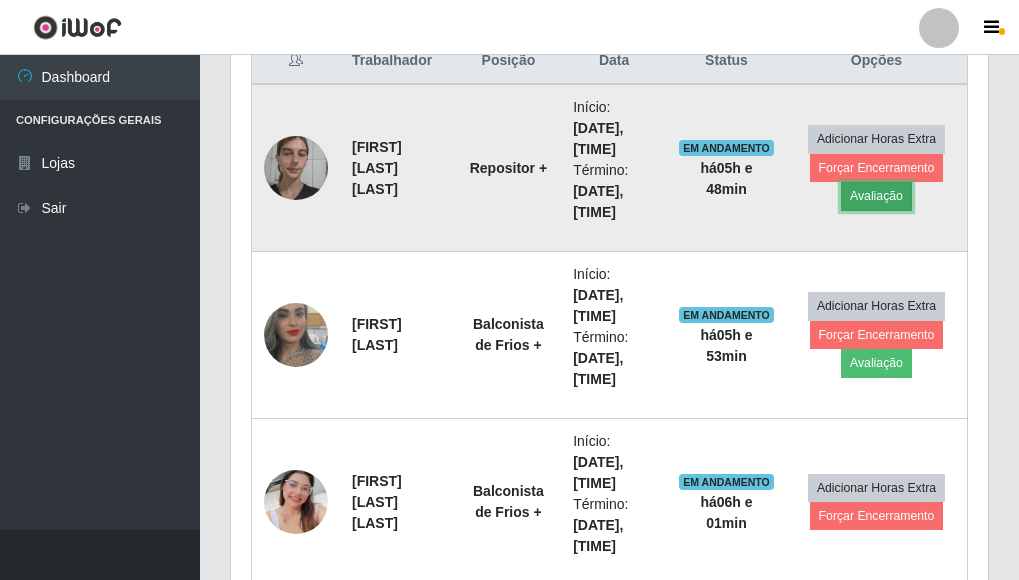 click on "Avaliação" at bounding box center [876, 196] 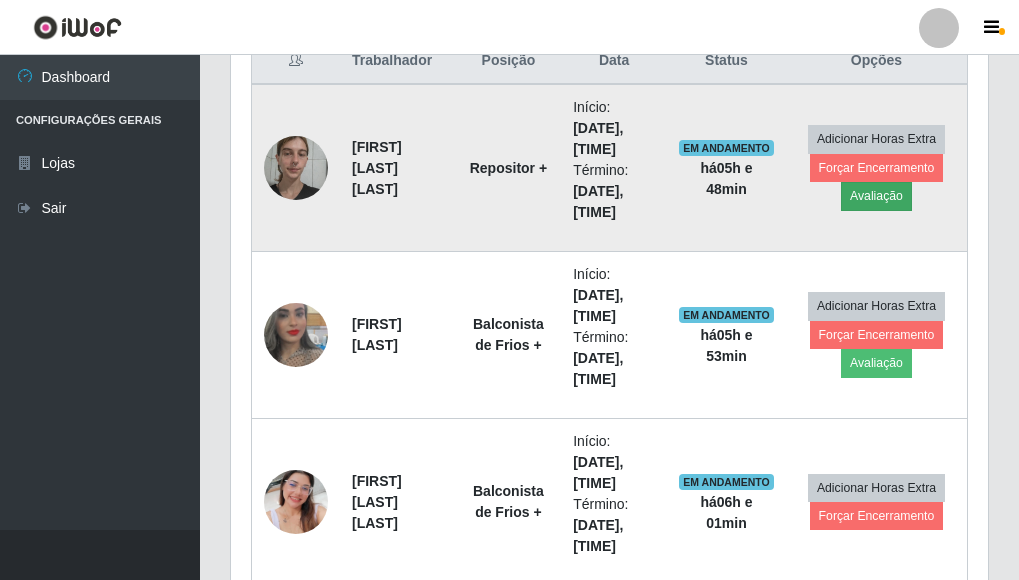 scroll, scrollTop: 999585, scrollLeft: 999255, axis: both 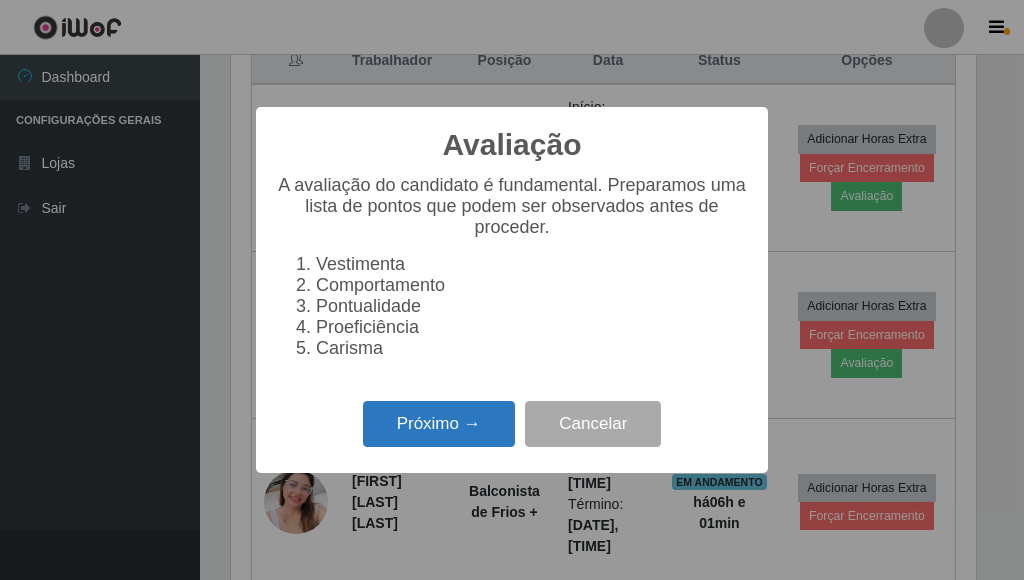 click on "Próximo →" at bounding box center [439, 424] 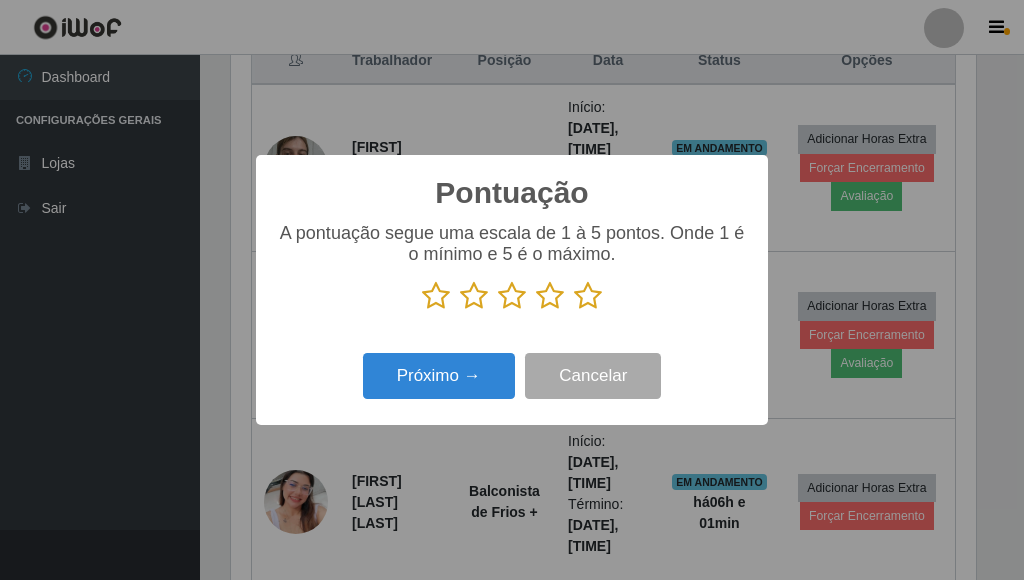 scroll, scrollTop: 999585, scrollLeft: 999255, axis: both 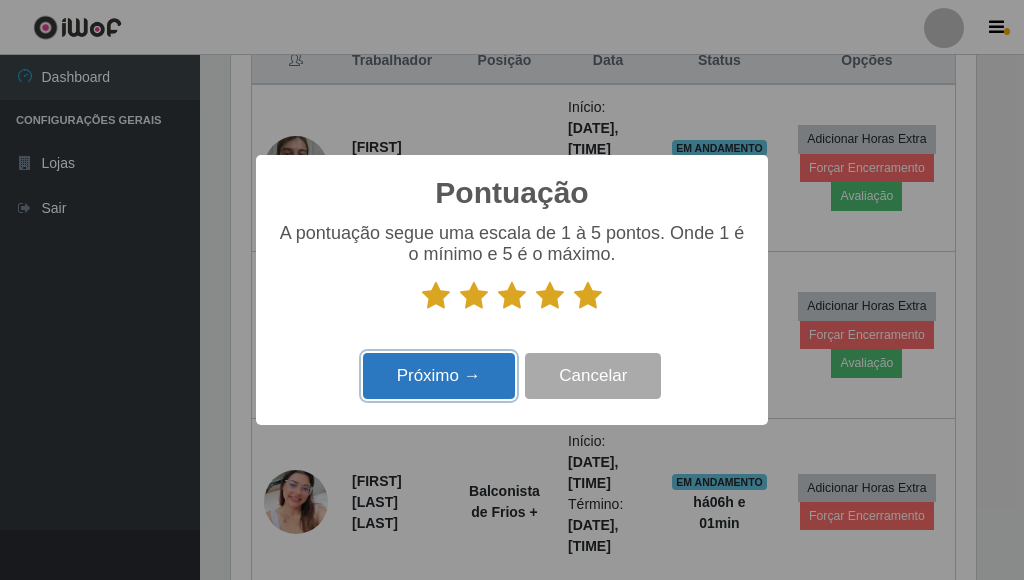 click on "Próximo →" at bounding box center (439, 376) 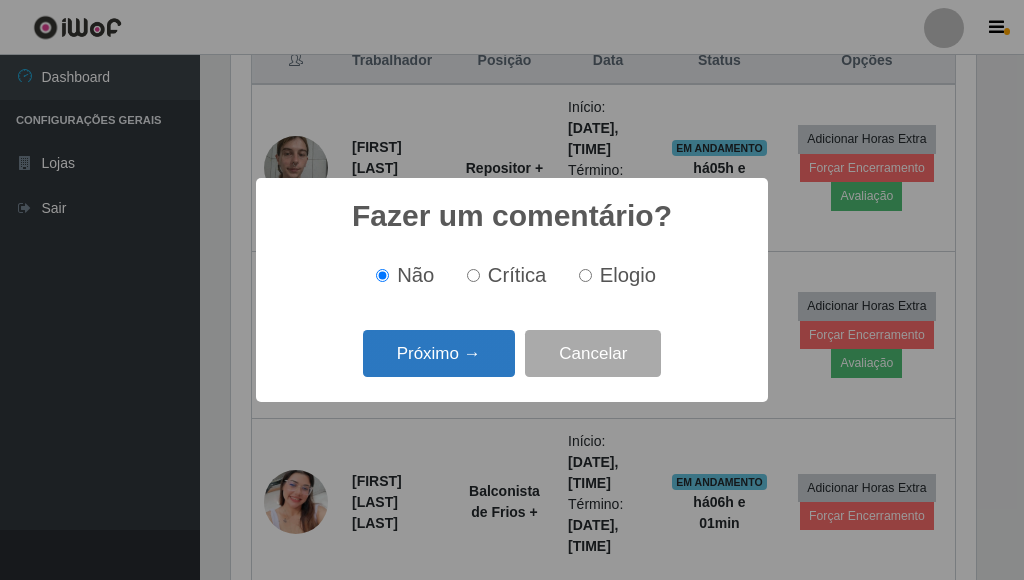 click on "Próximo →" at bounding box center [439, 353] 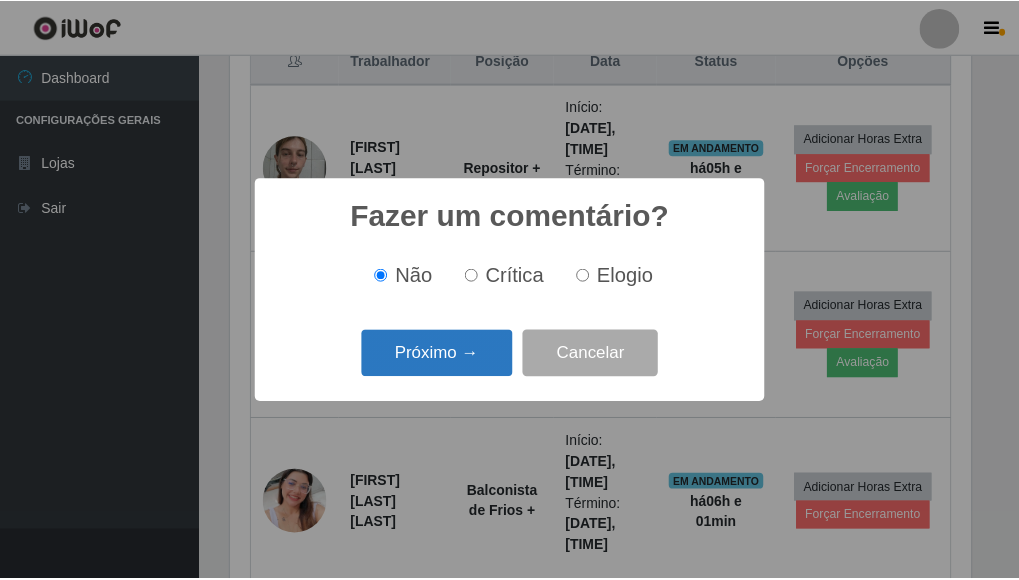 scroll, scrollTop: 999585, scrollLeft: 999255, axis: both 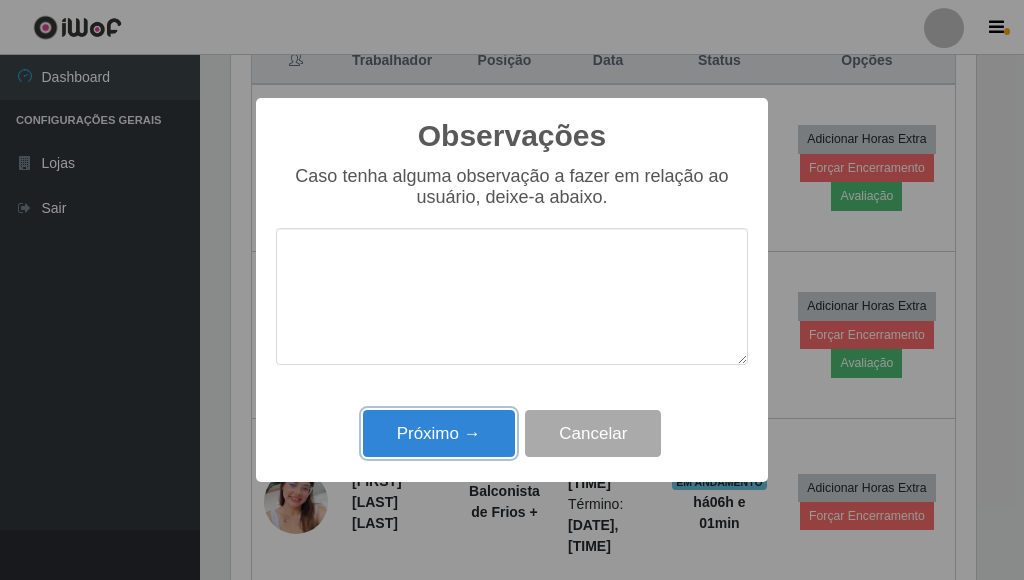 click on "Próximo →" at bounding box center [439, 433] 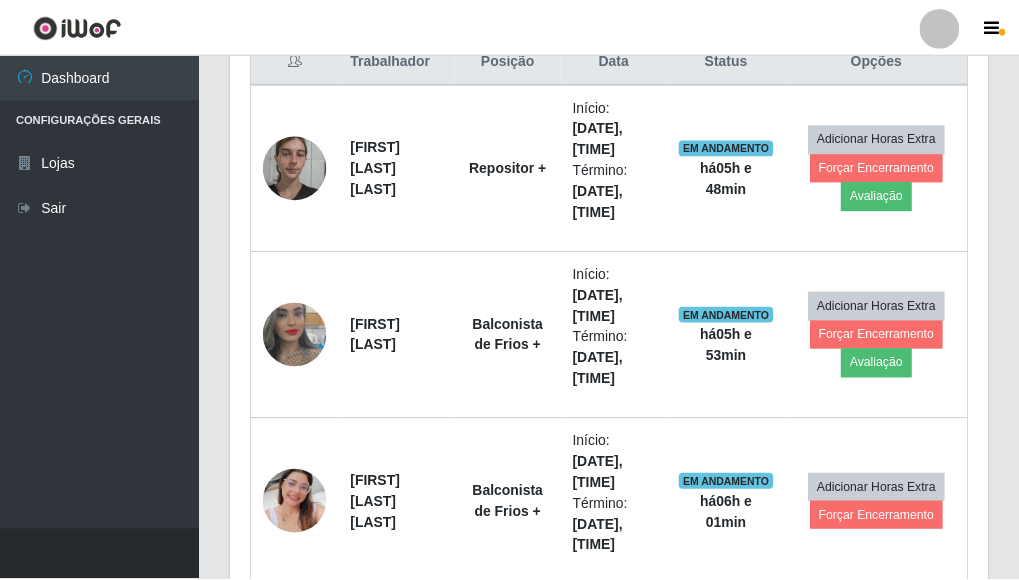 scroll, scrollTop: 999585, scrollLeft: 999243, axis: both 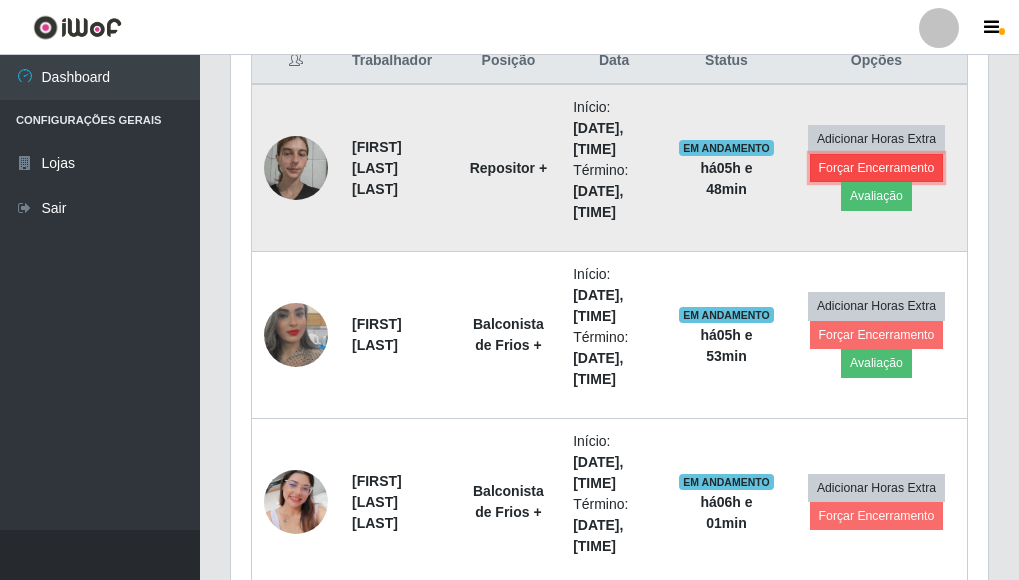 click on "Forçar Encerramento" at bounding box center (877, 168) 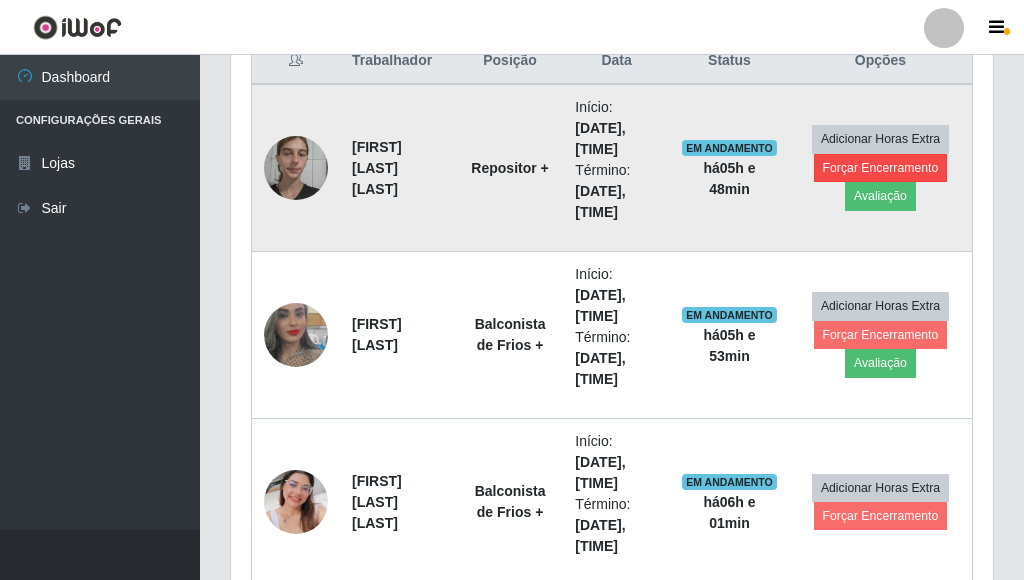 scroll, scrollTop: 999585, scrollLeft: 999255, axis: both 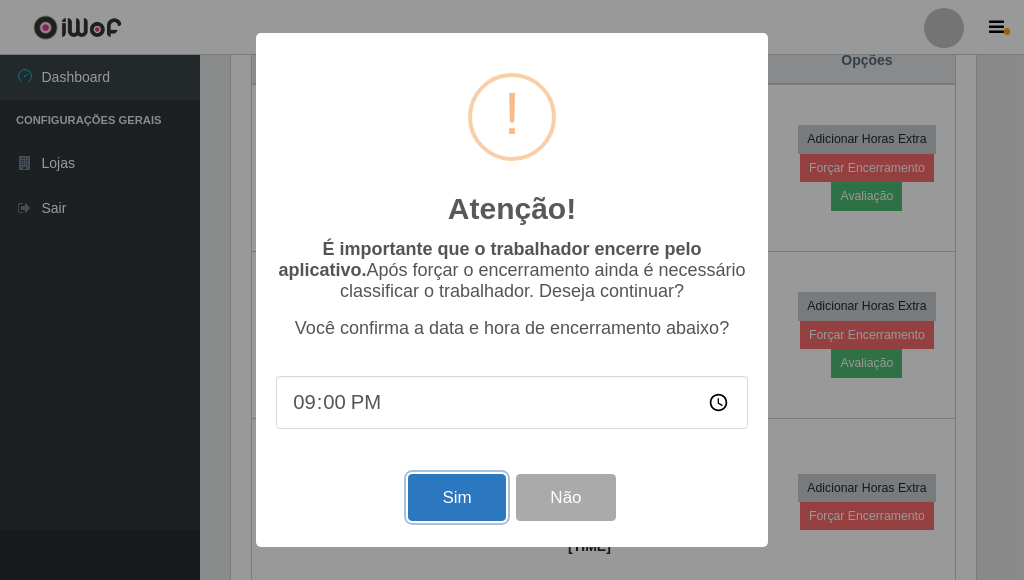 click on "Sim" at bounding box center [456, 497] 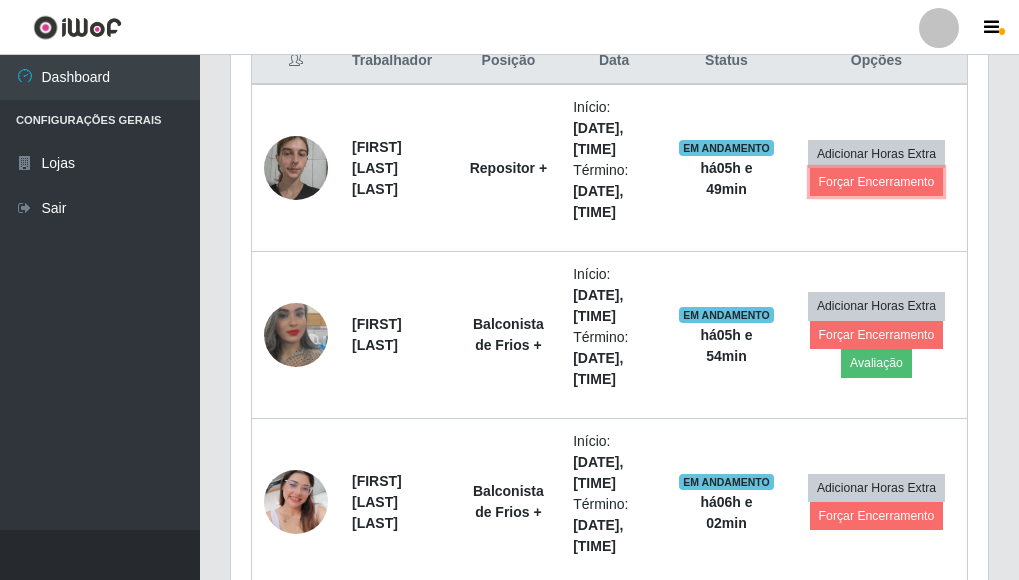 scroll, scrollTop: 999585, scrollLeft: 999243, axis: both 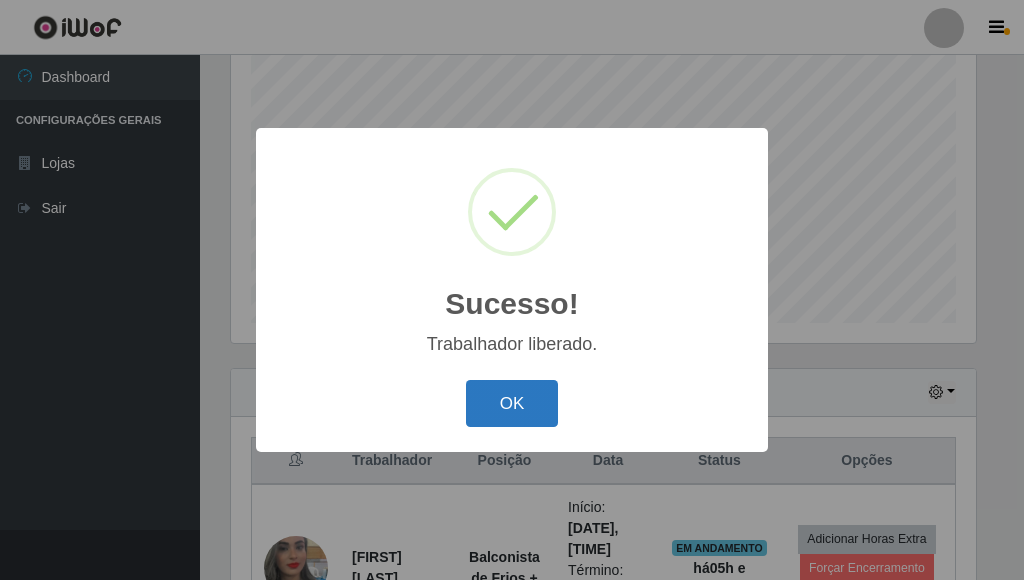 click on "OK" at bounding box center (512, 403) 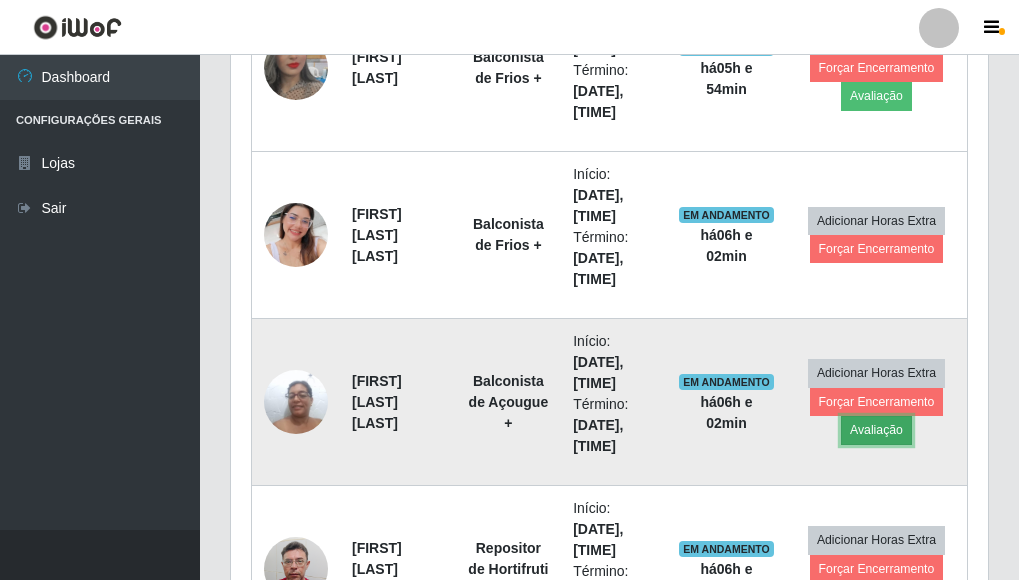 click on "Avaliação" at bounding box center [876, 430] 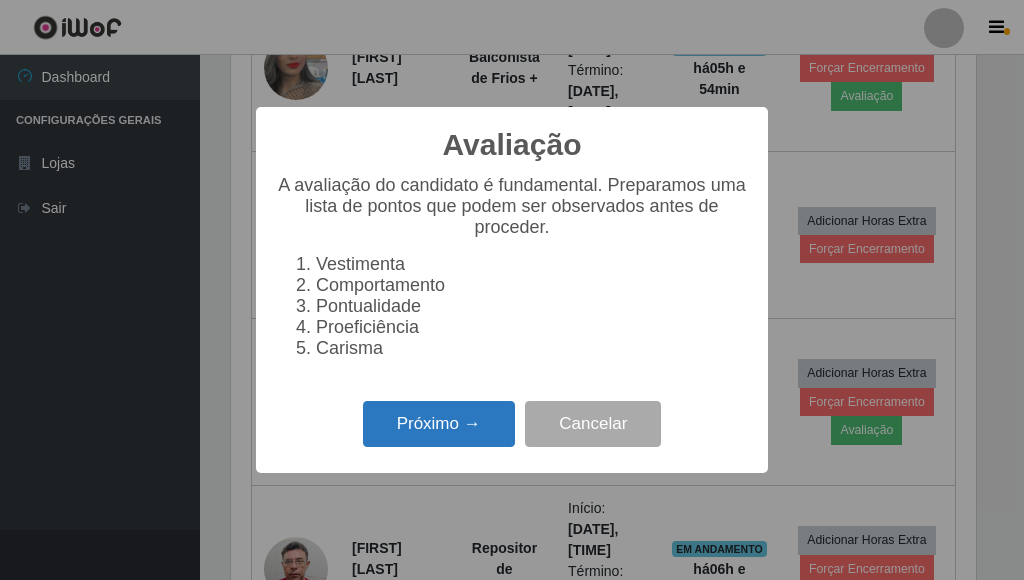 click on "Próximo →" at bounding box center [439, 424] 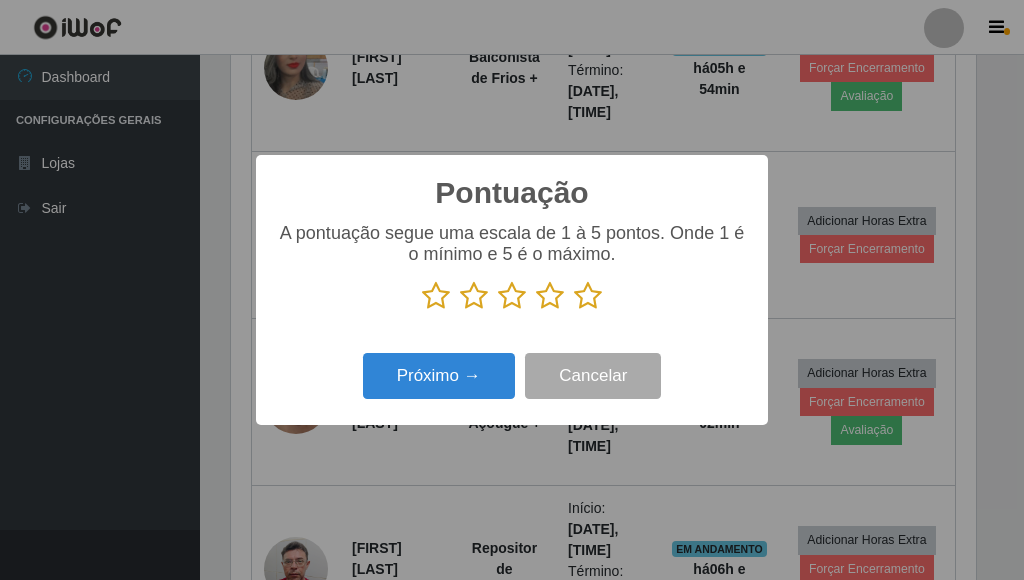 click at bounding box center [588, 296] 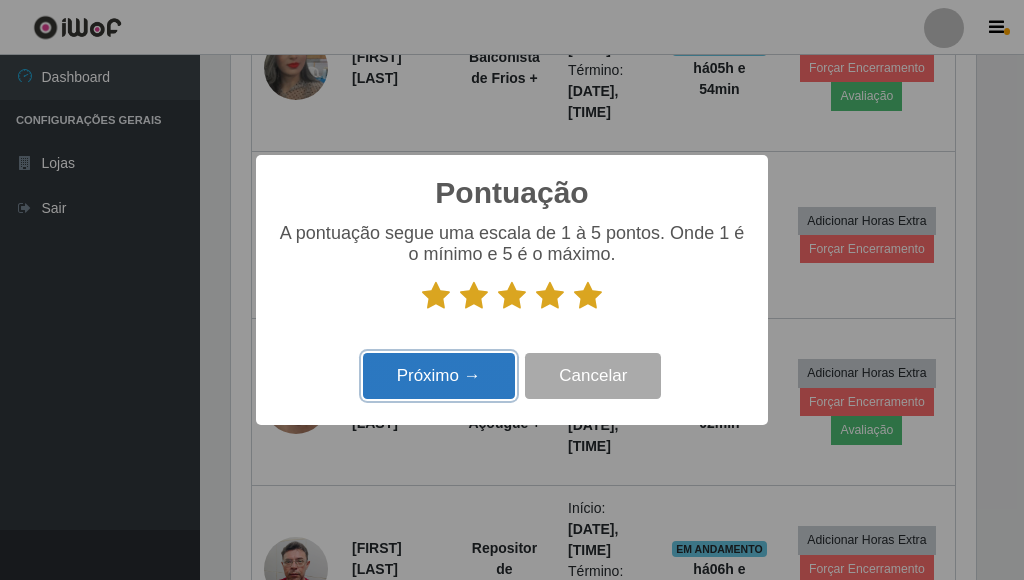 click on "Próximo →" at bounding box center (439, 376) 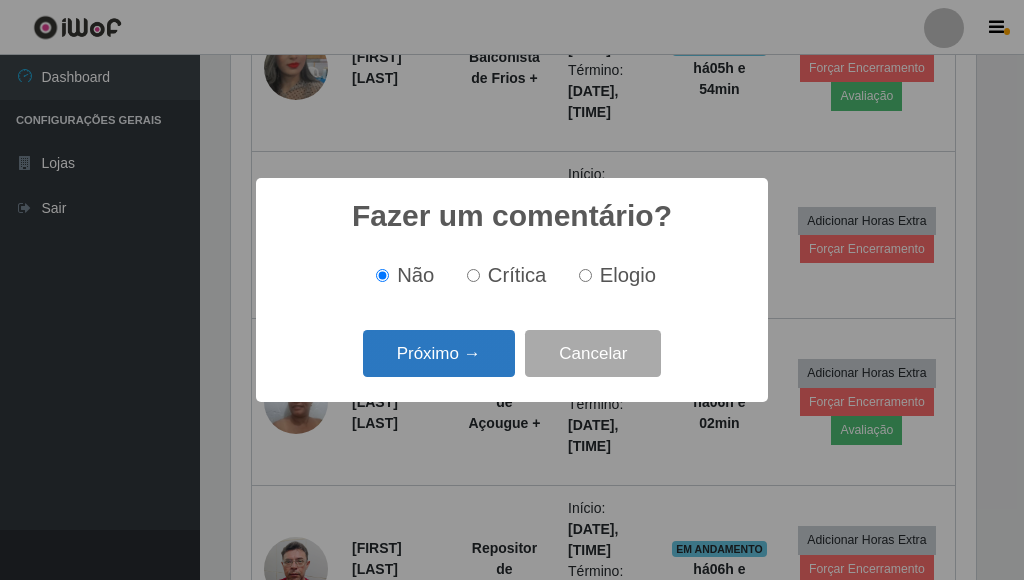click on "Próximo →" at bounding box center (439, 353) 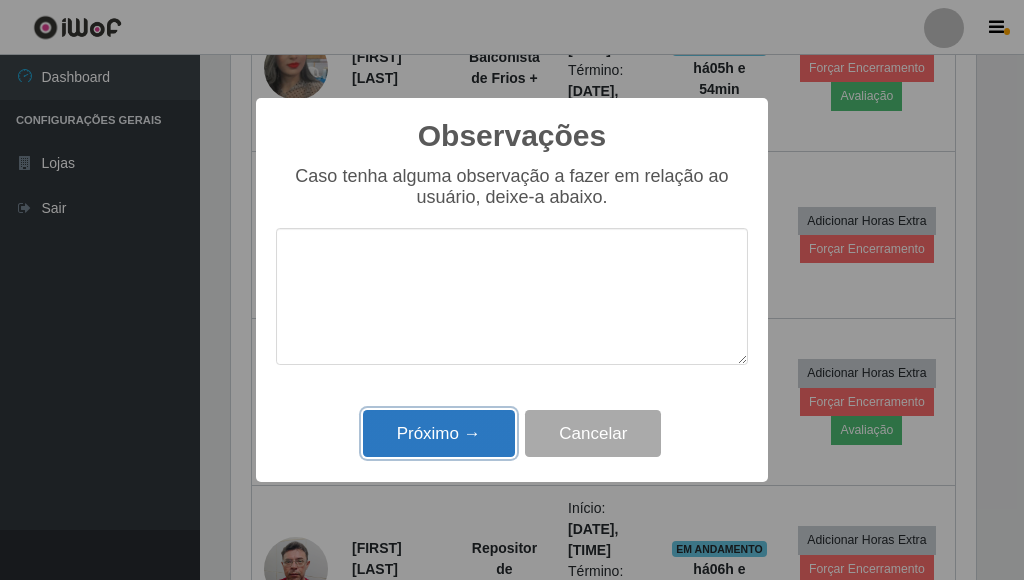 click on "Próximo →" at bounding box center [439, 433] 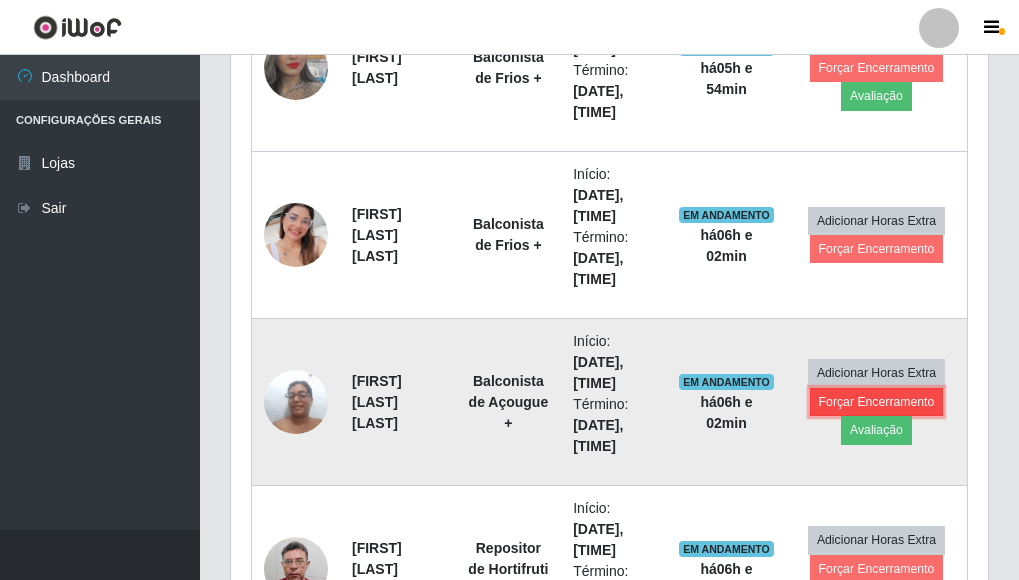 click on "Forçar Encerramento" at bounding box center [877, 402] 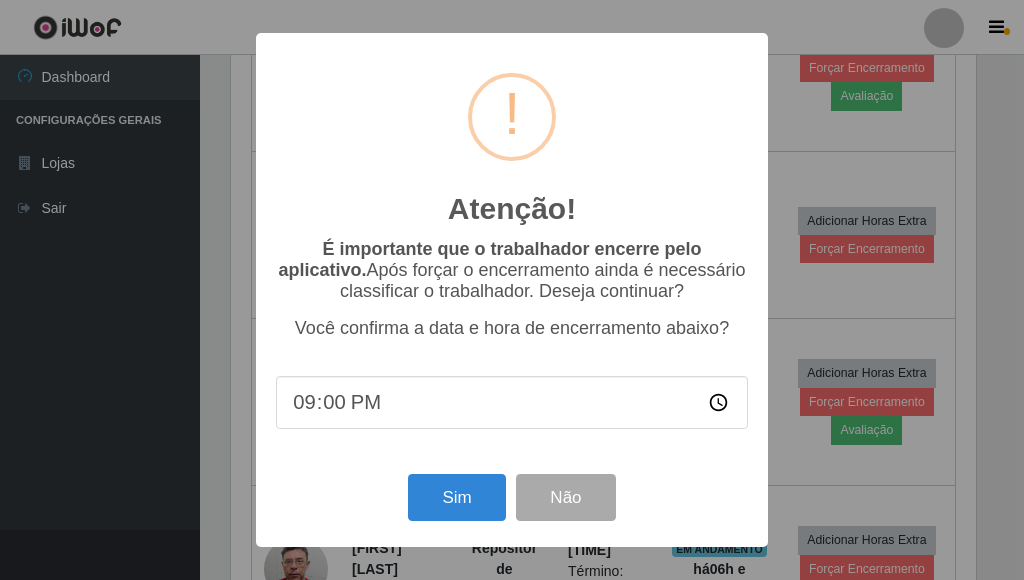 scroll, scrollTop: 999585, scrollLeft: 999255, axis: both 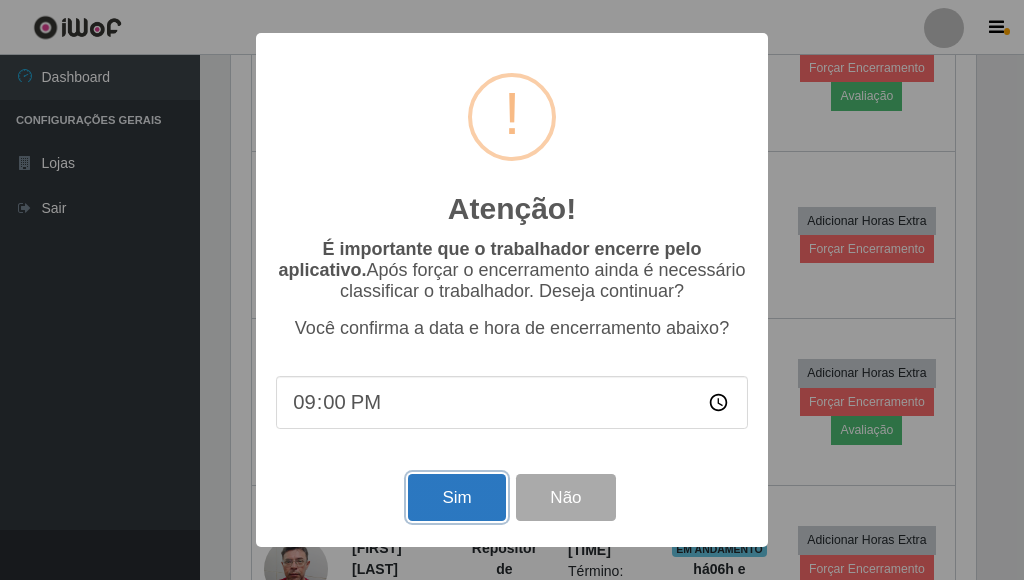 click on "Sim" at bounding box center (456, 497) 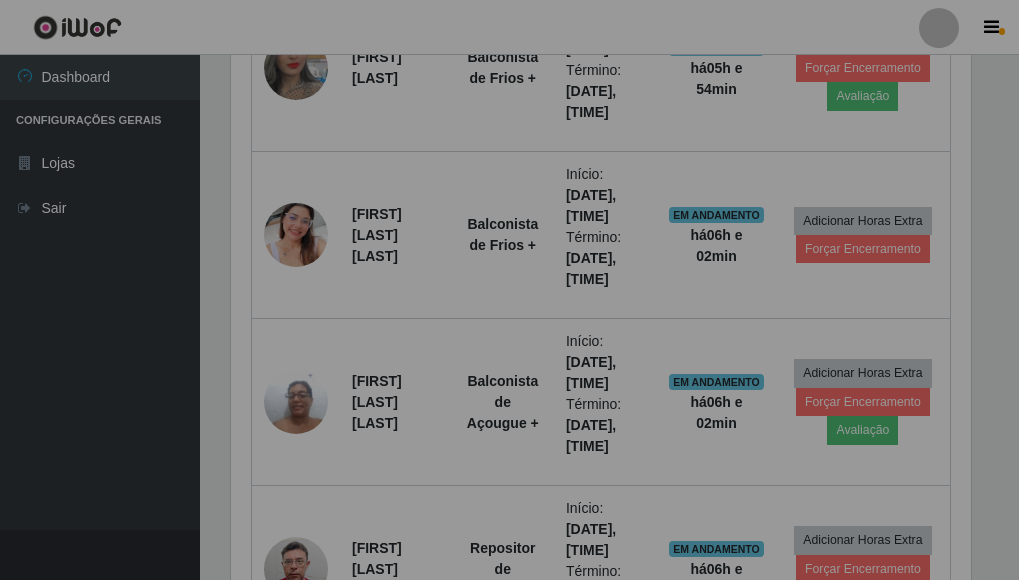 scroll, scrollTop: 999585, scrollLeft: 999243, axis: both 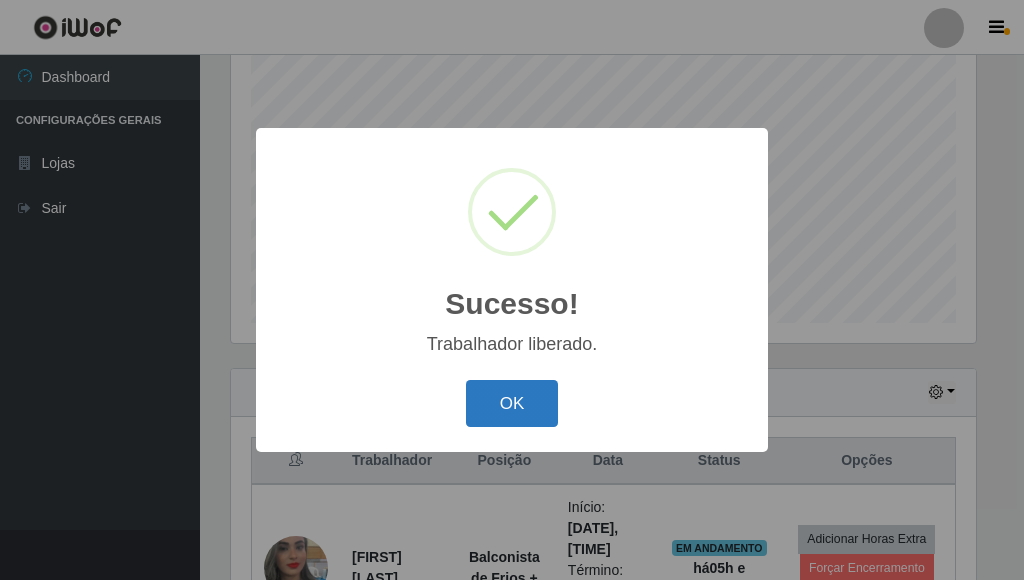 click on "OK" at bounding box center (512, 403) 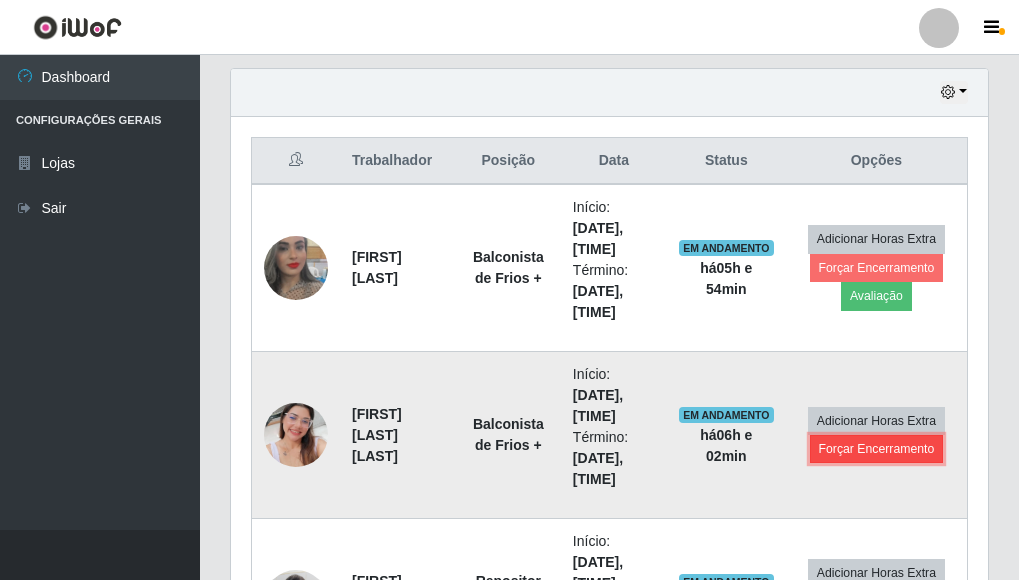 click on "Forçar Encerramento" at bounding box center [877, 449] 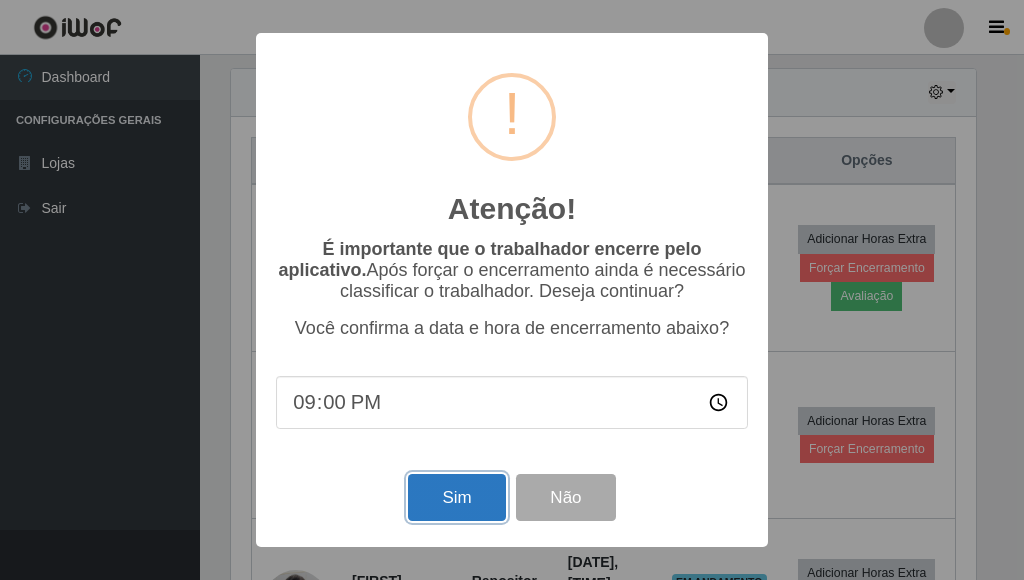 click on "Sim" at bounding box center (456, 497) 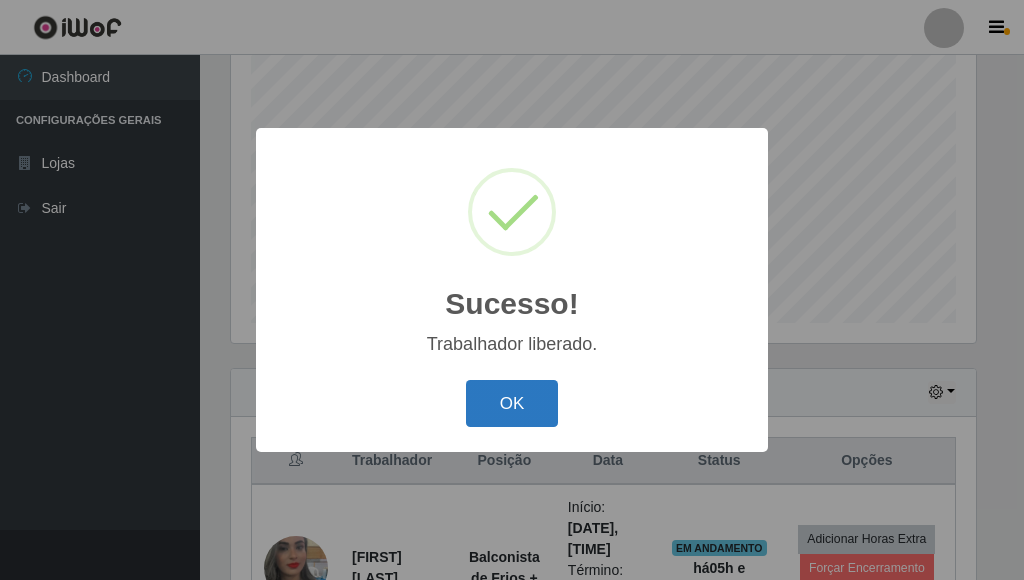click on "OK" at bounding box center (512, 403) 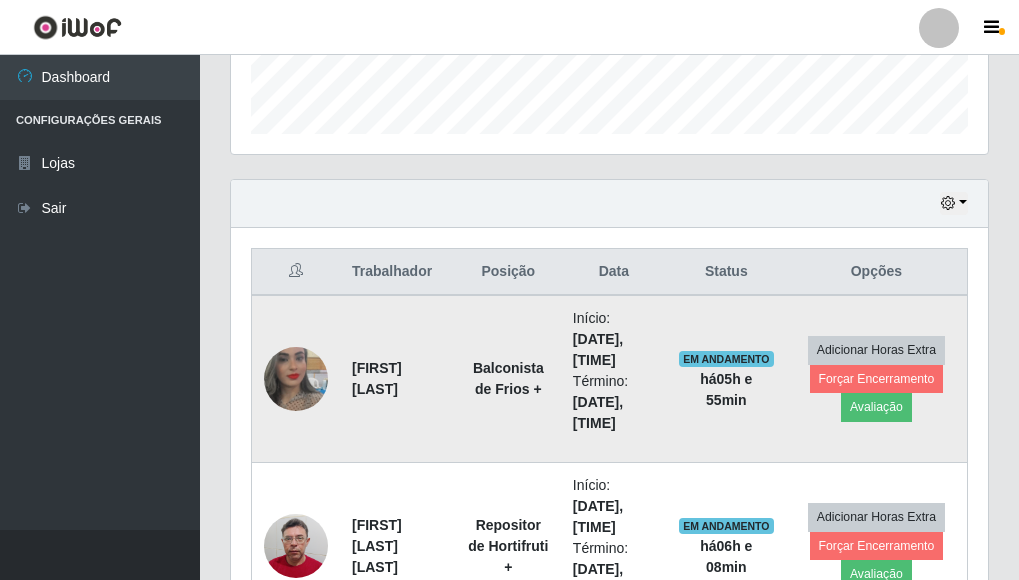 scroll, scrollTop: 592, scrollLeft: 0, axis: vertical 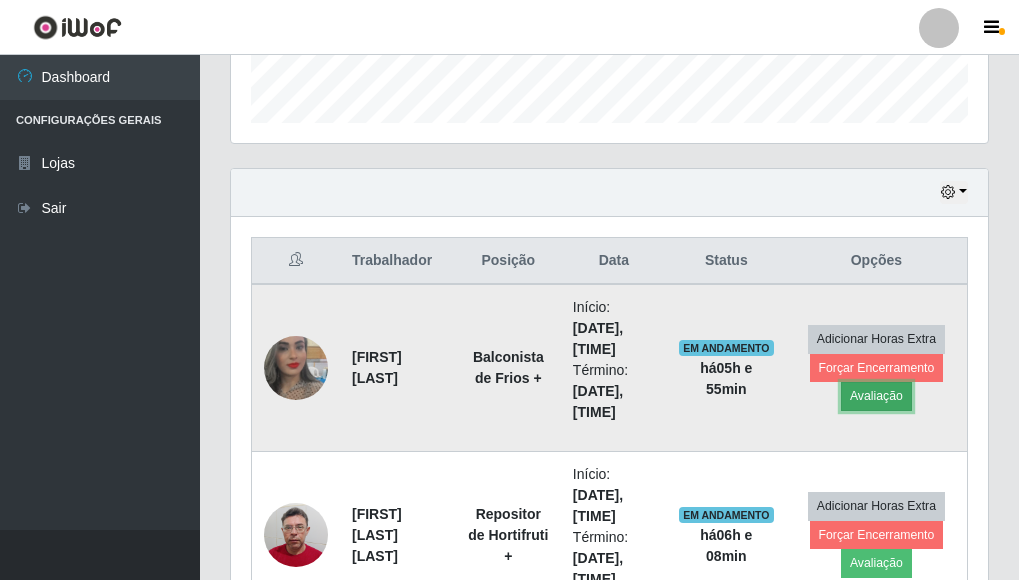 click on "Avaliação" at bounding box center (876, 396) 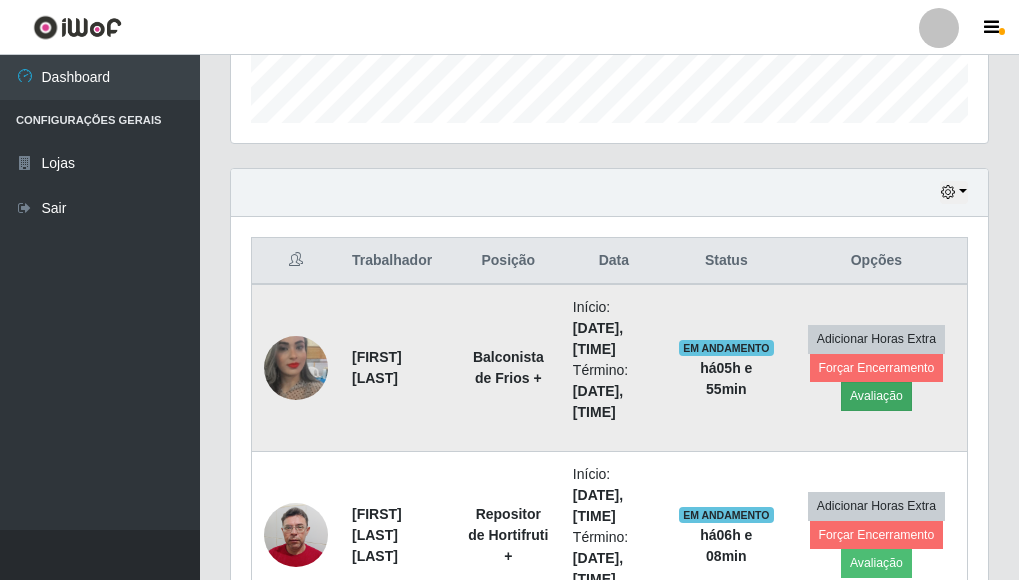 scroll, scrollTop: 999585, scrollLeft: 999255, axis: both 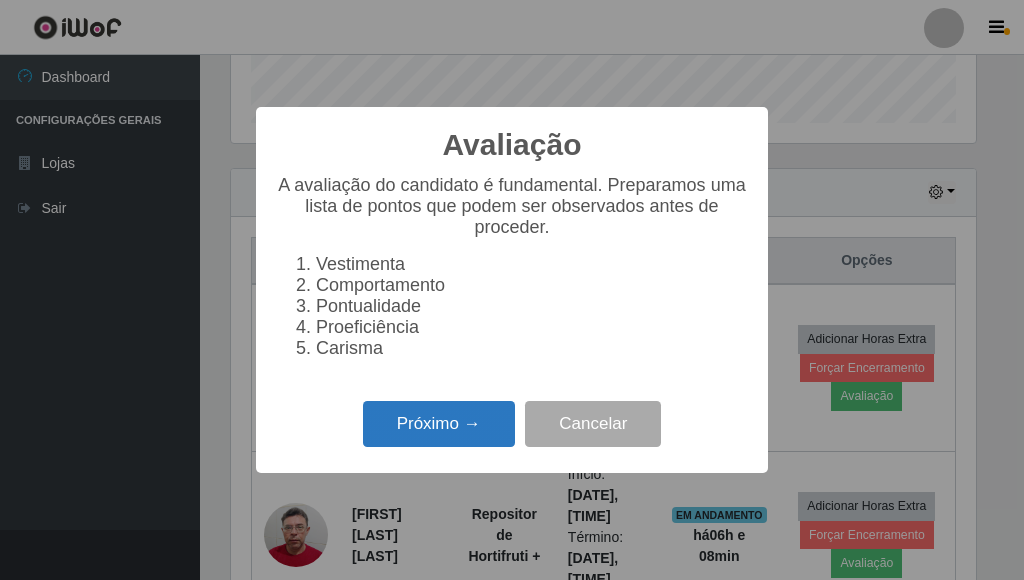 click on "Próximo →" at bounding box center (439, 424) 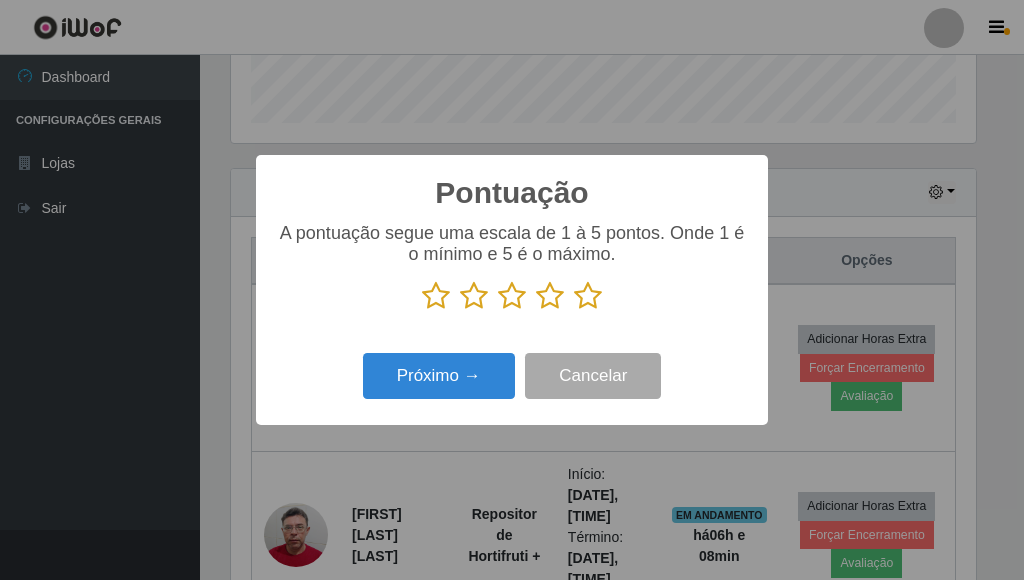 scroll, scrollTop: 999585, scrollLeft: 999255, axis: both 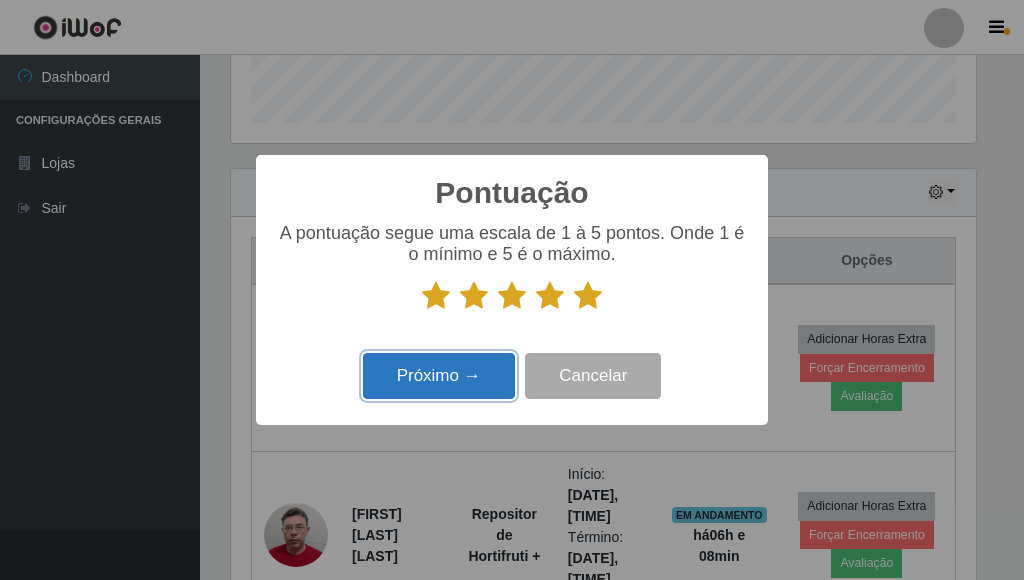 click on "Próximo →" at bounding box center (439, 376) 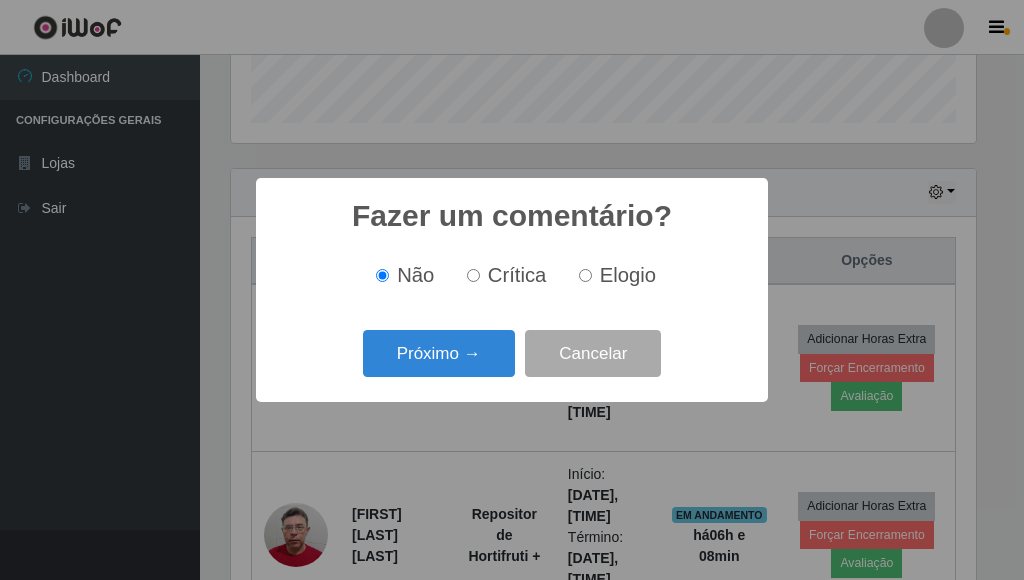 scroll, scrollTop: 999585, scrollLeft: 999255, axis: both 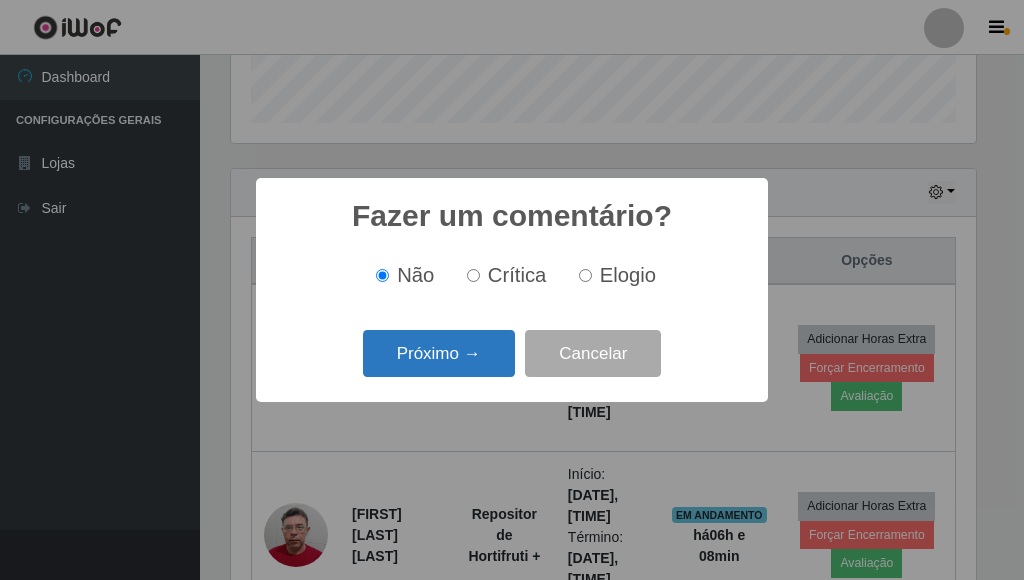 click on "Próximo →" at bounding box center [439, 353] 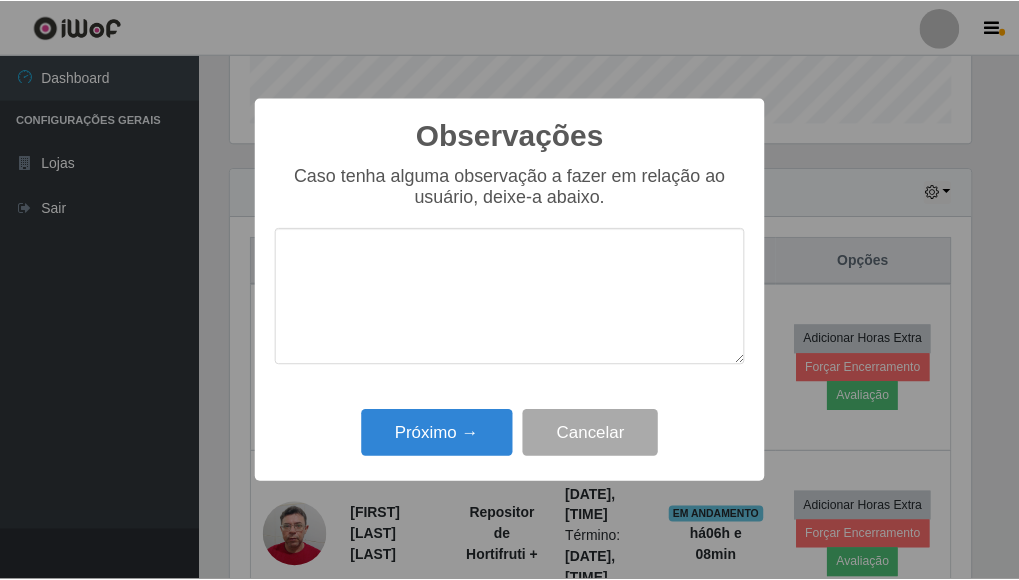 scroll, scrollTop: 999585, scrollLeft: 999255, axis: both 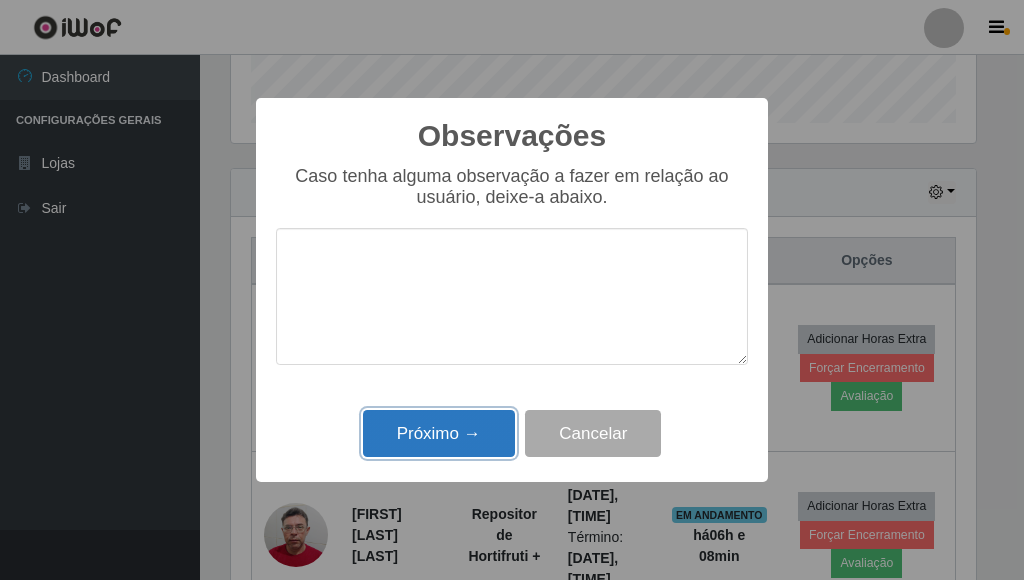 click on "Próximo →" at bounding box center [439, 433] 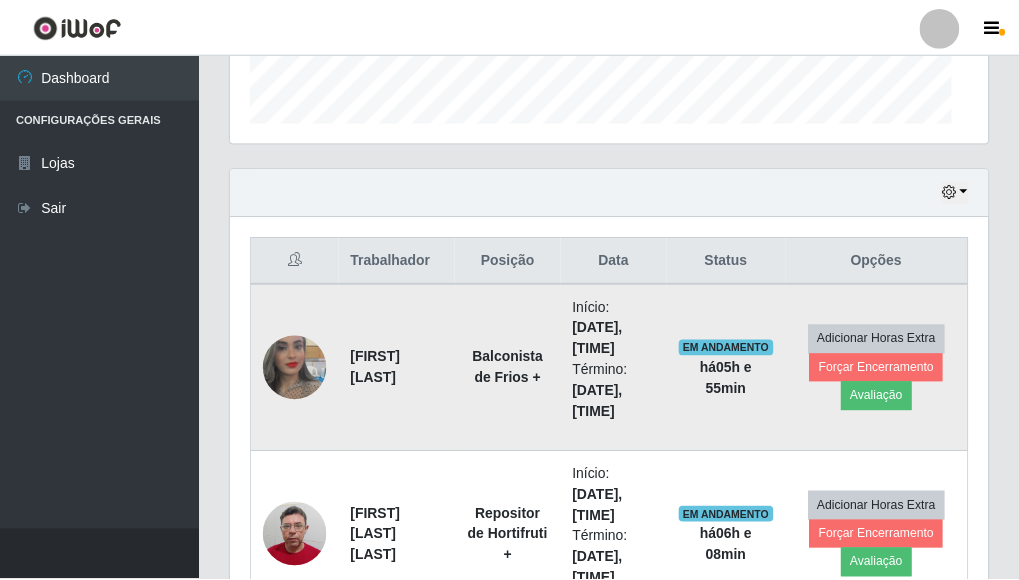 scroll, scrollTop: 999585, scrollLeft: 999243, axis: both 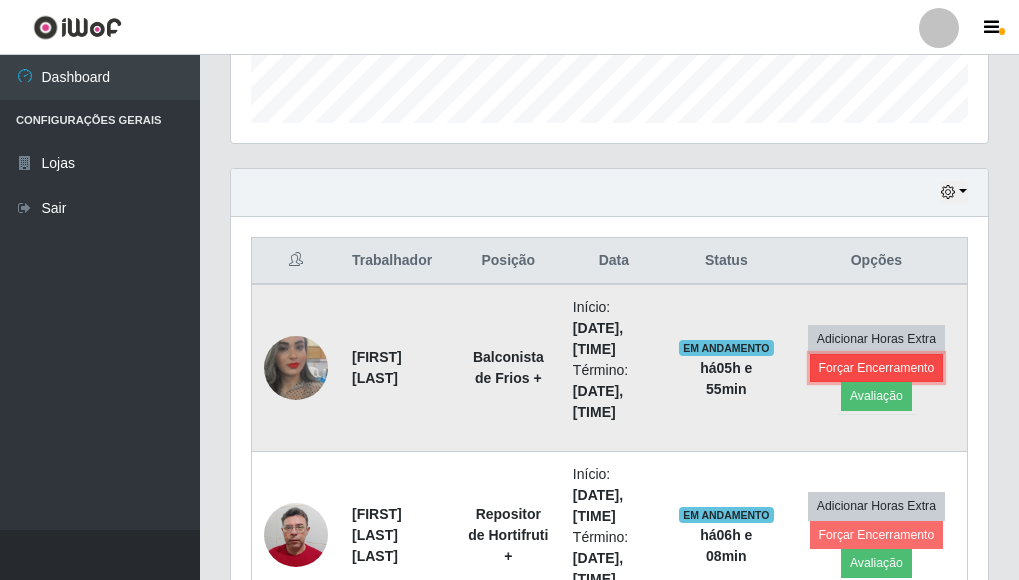 click on "Forçar Encerramento" at bounding box center (877, 368) 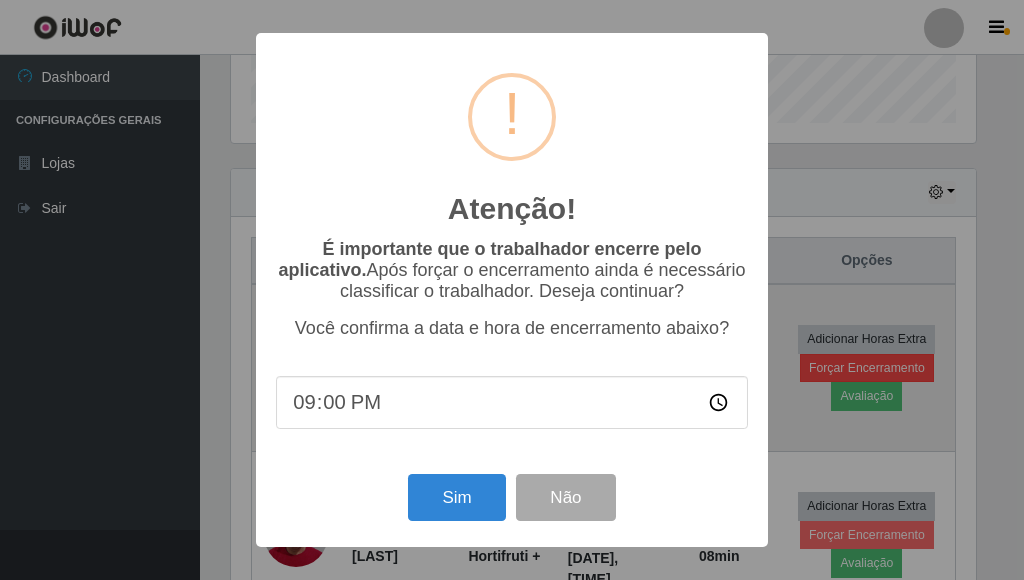 scroll, scrollTop: 999585, scrollLeft: 999255, axis: both 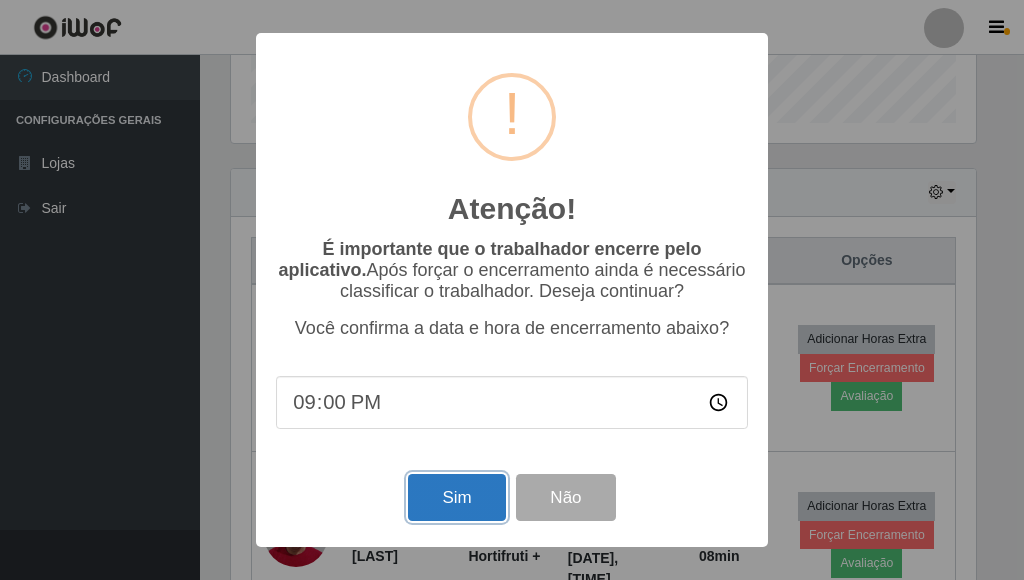 click on "Sim" at bounding box center (456, 497) 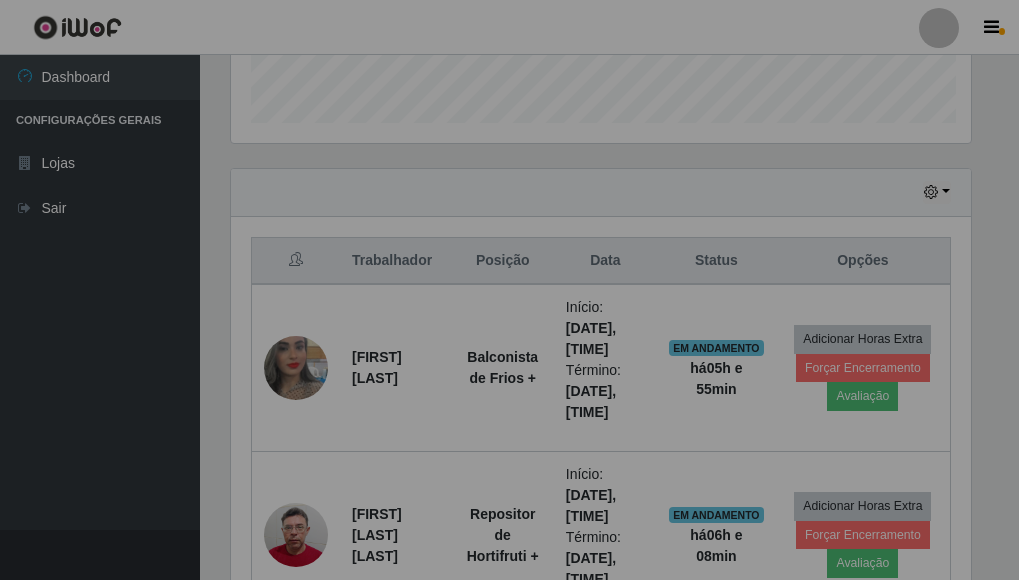 scroll, scrollTop: 999585, scrollLeft: 999243, axis: both 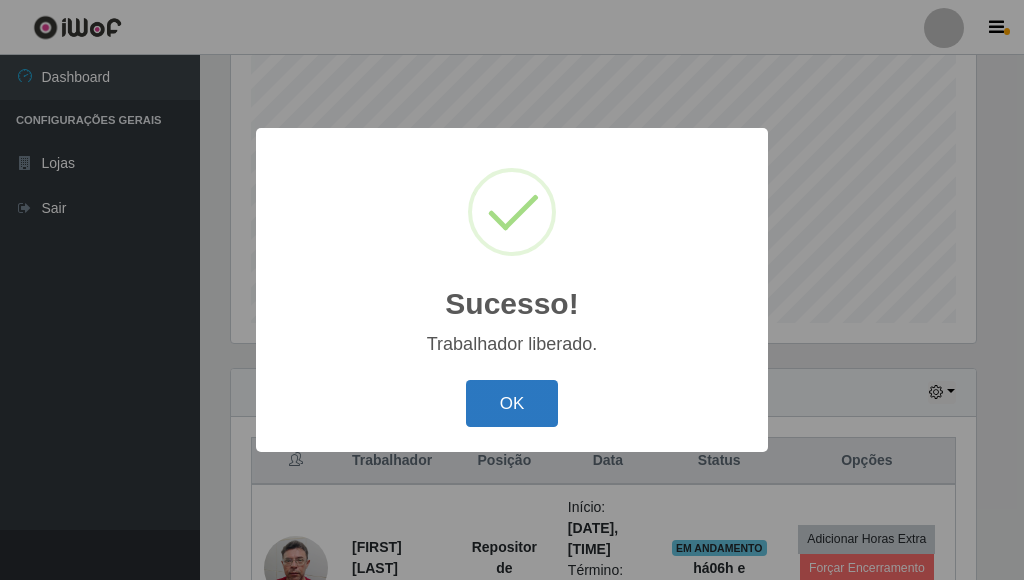 click on "OK" at bounding box center [512, 403] 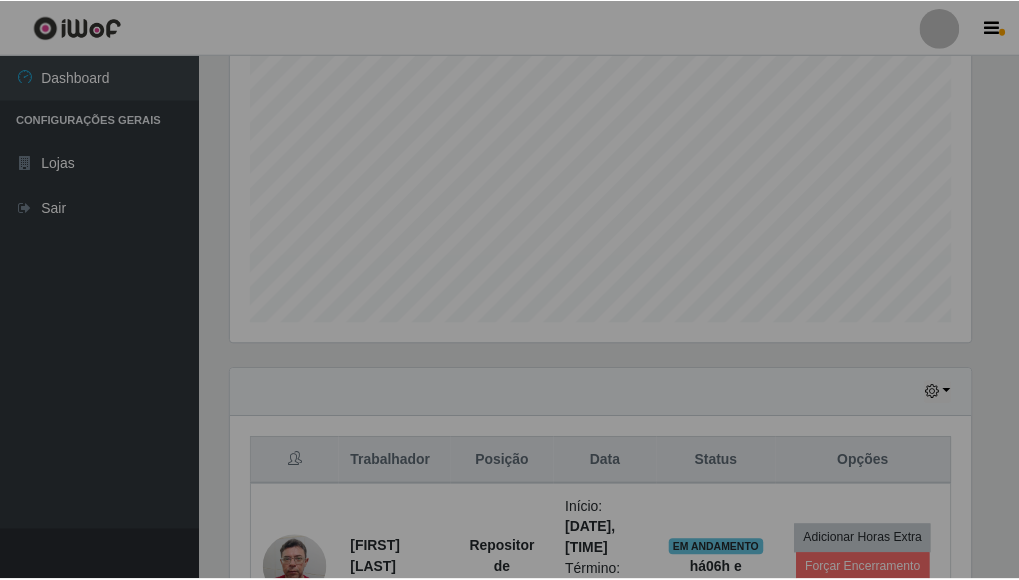scroll, scrollTop: 999585, scrollLeft: 999243, axis: both 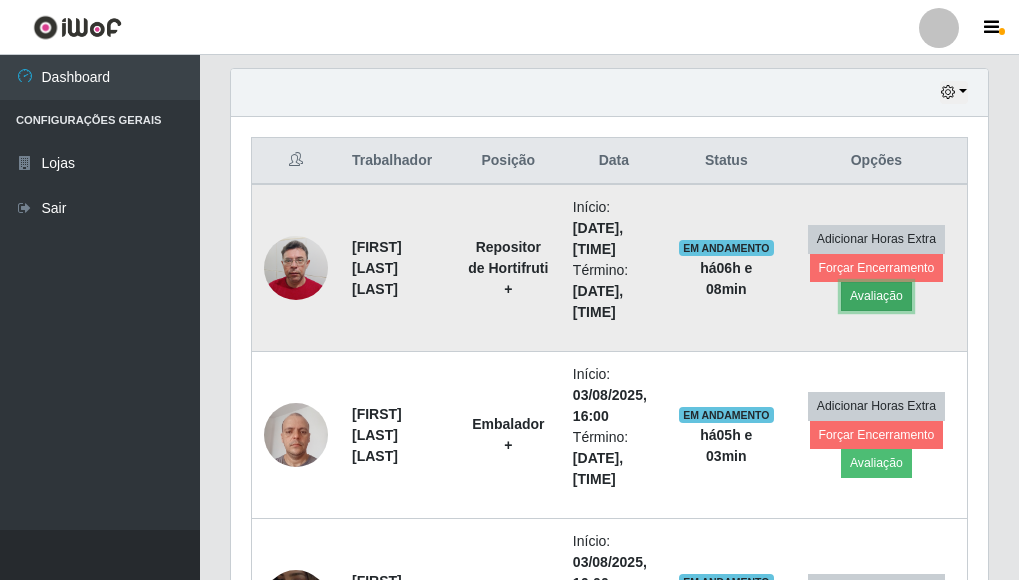 click on "Avaliação" at bounding box center [876, 296] 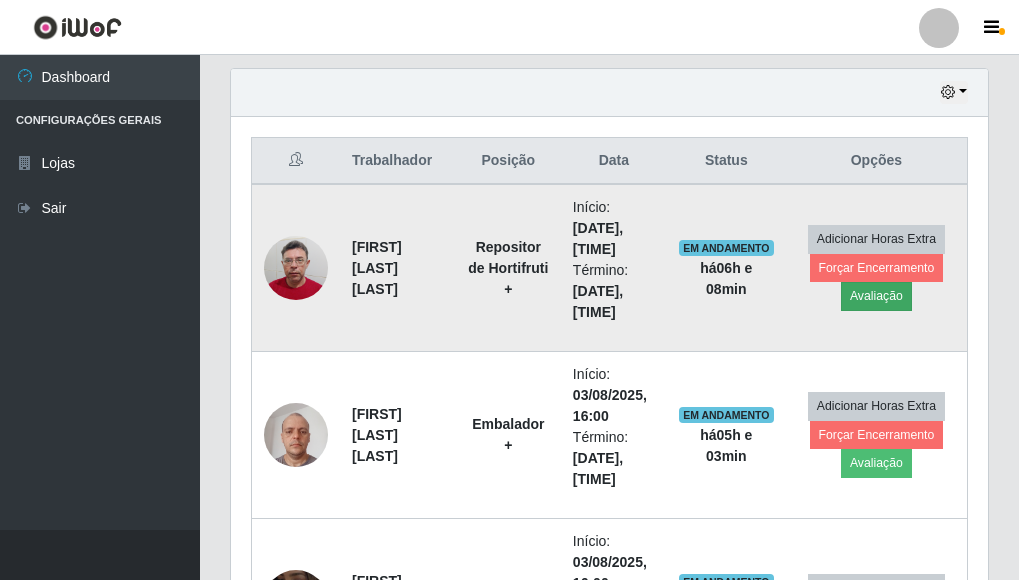scroll, scrollTop: 999585, scrollLeft: 999255, axis: both 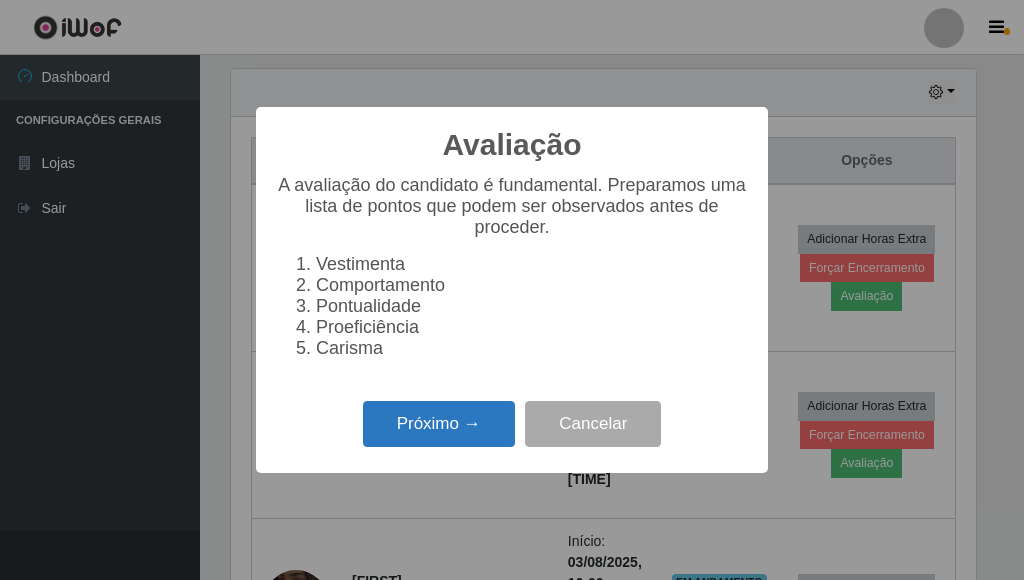 click on "Próximo →" at bounding box center (439, 424) 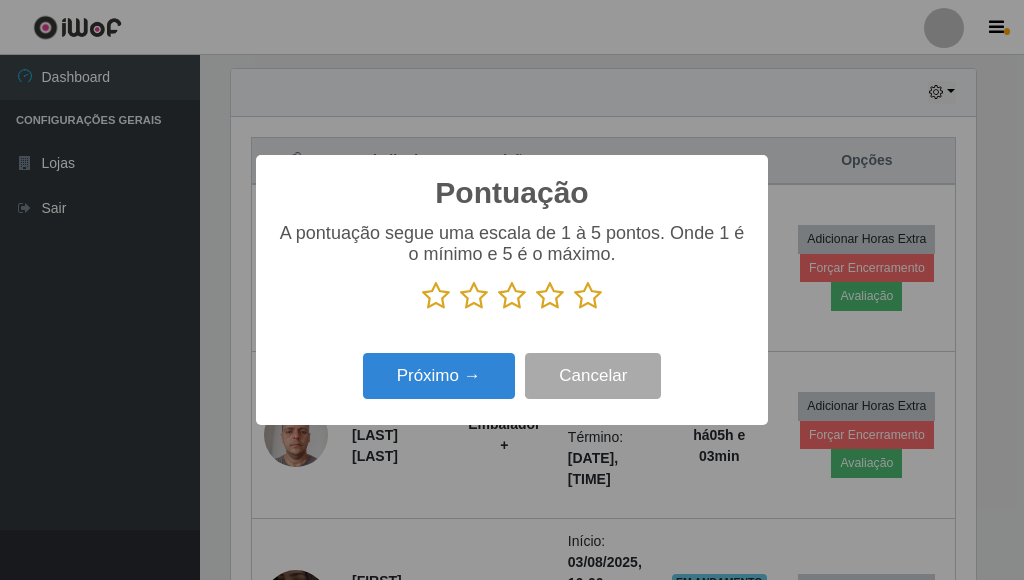 click at bounding box center (588, 296) 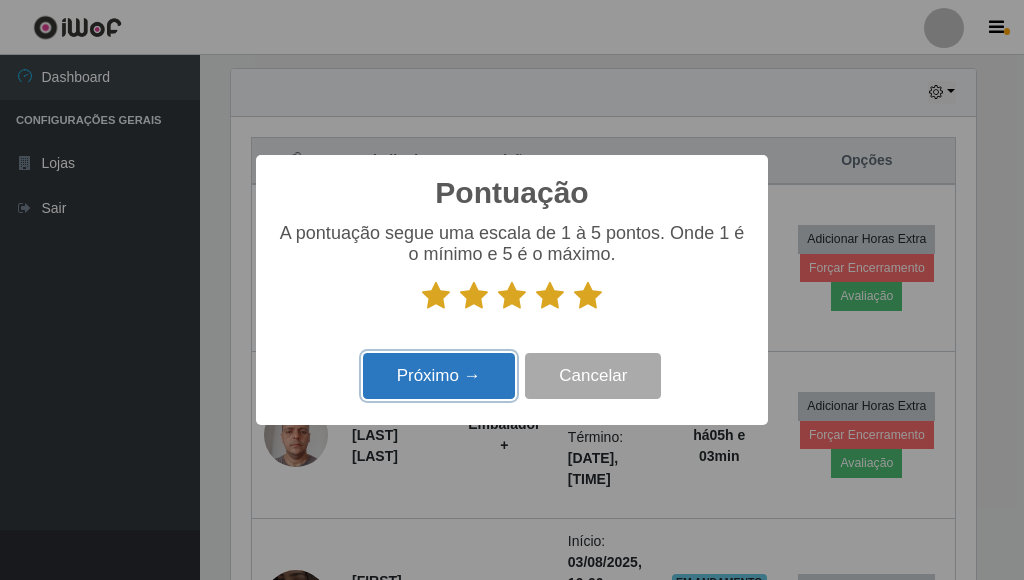 click on "Próximo →" at bounding box center [439, 376] 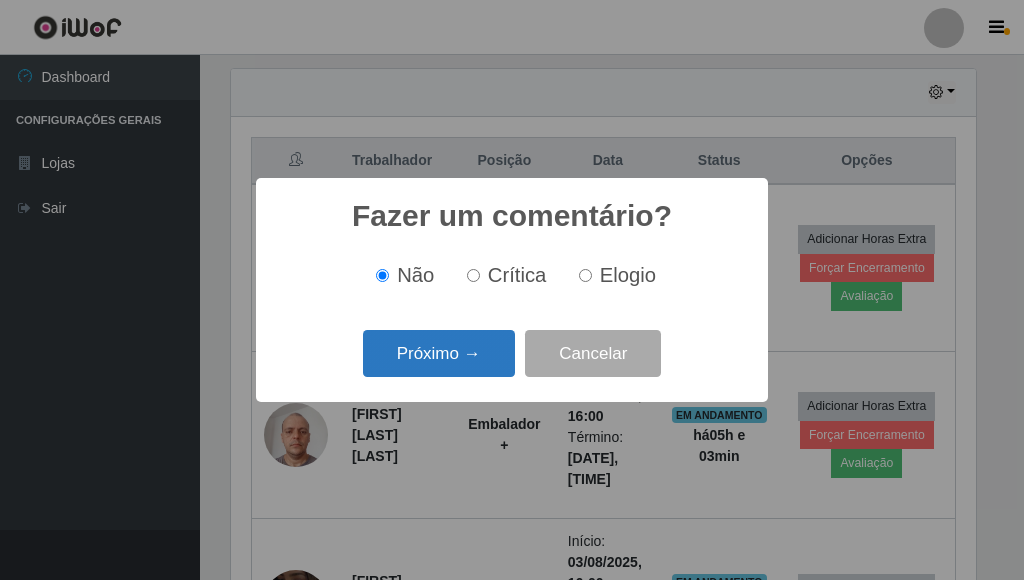 click on "Próximo →" at bounding box center [439, 353] 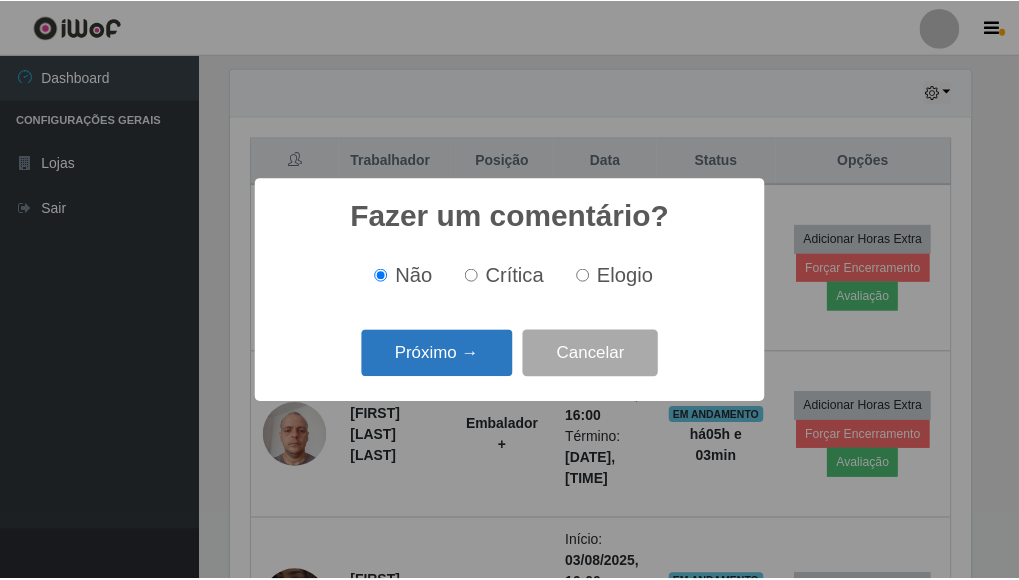 scroll, scrollTop: 999585, scrollLeft: 999255, axis: both 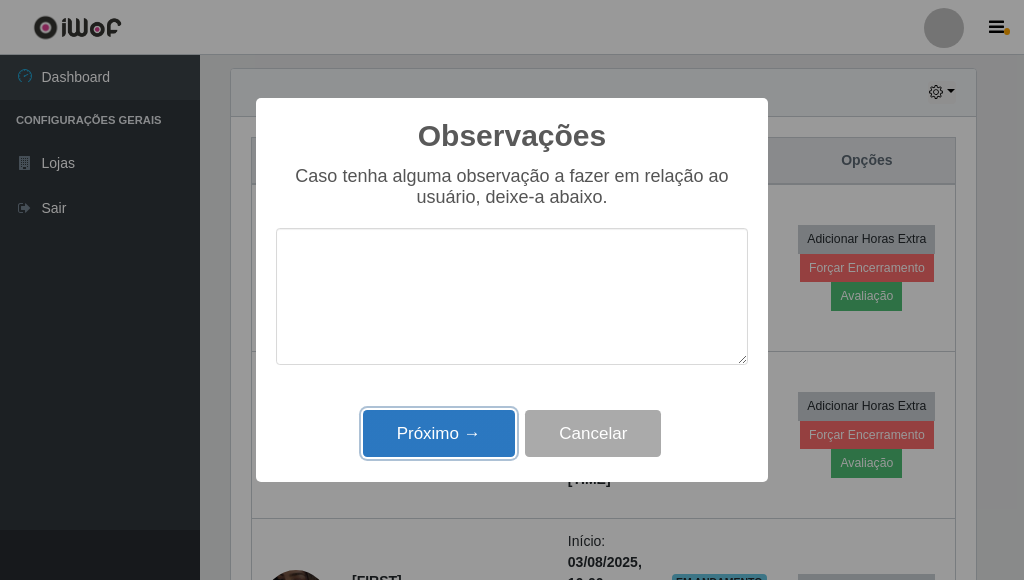 click on "Próximo →" at bounding box center [439, 433] 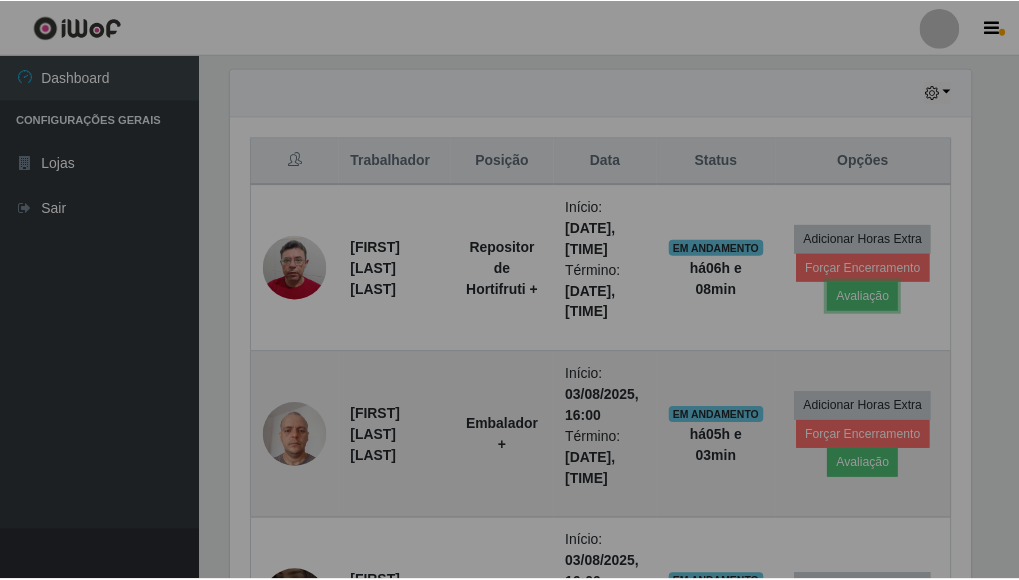 scroll, scrollTop: 999585, scrollLeft: 999243, axis: both 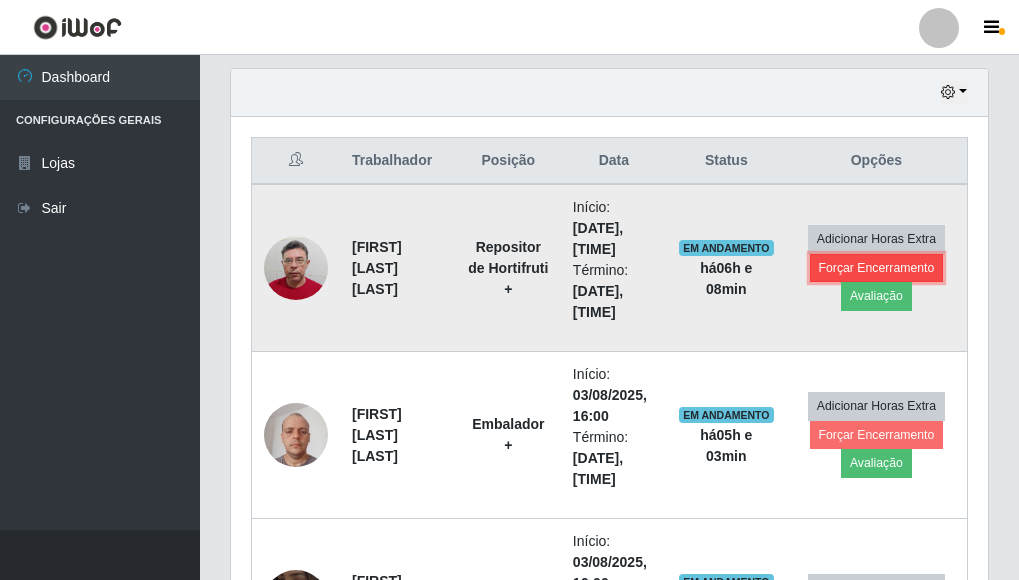 click on "Forçar Encerramento" at bounding box center [877, 268] 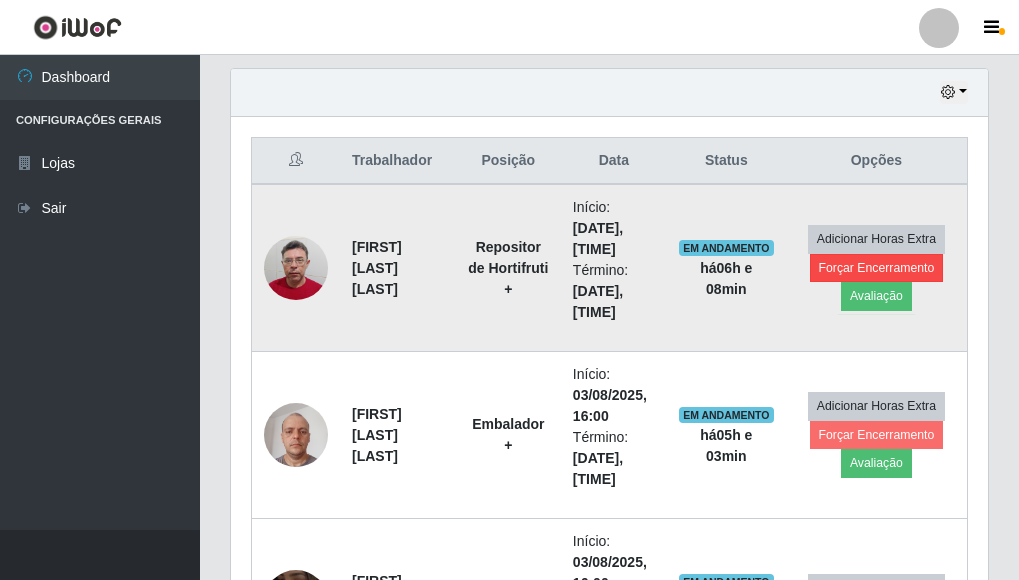 scroll, scrollTop: 999585, scrollLeft: 999255, axis: both 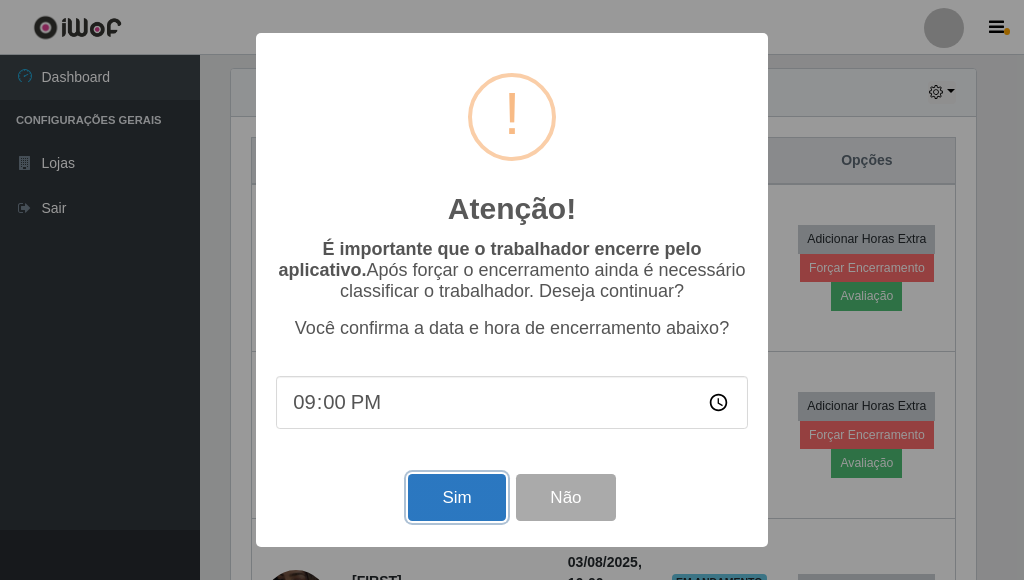 click on "Sim" at bounding box center (456, 497) 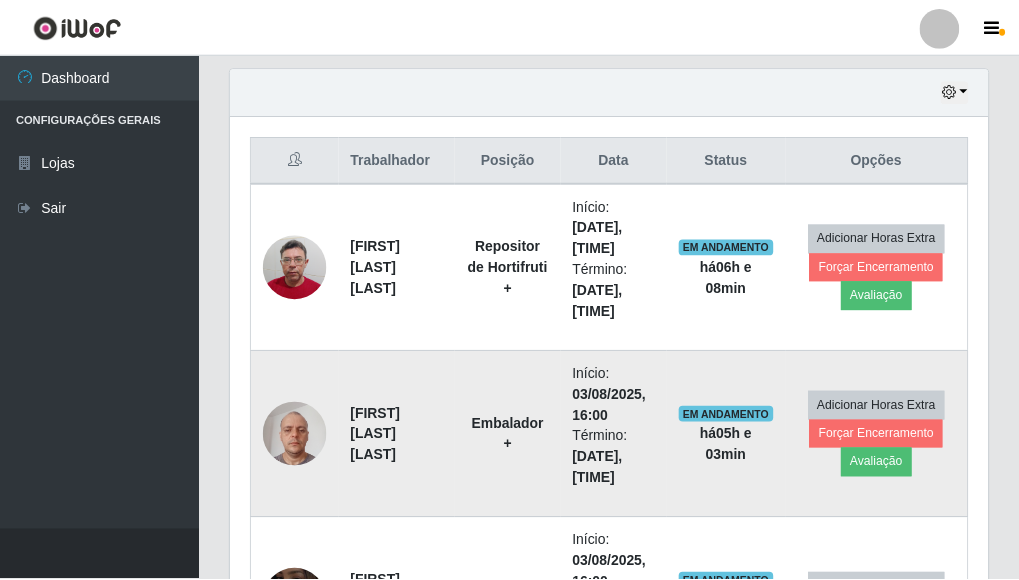 scroll, scrollTop: 999585, scrollLeft: 999243, axis: both 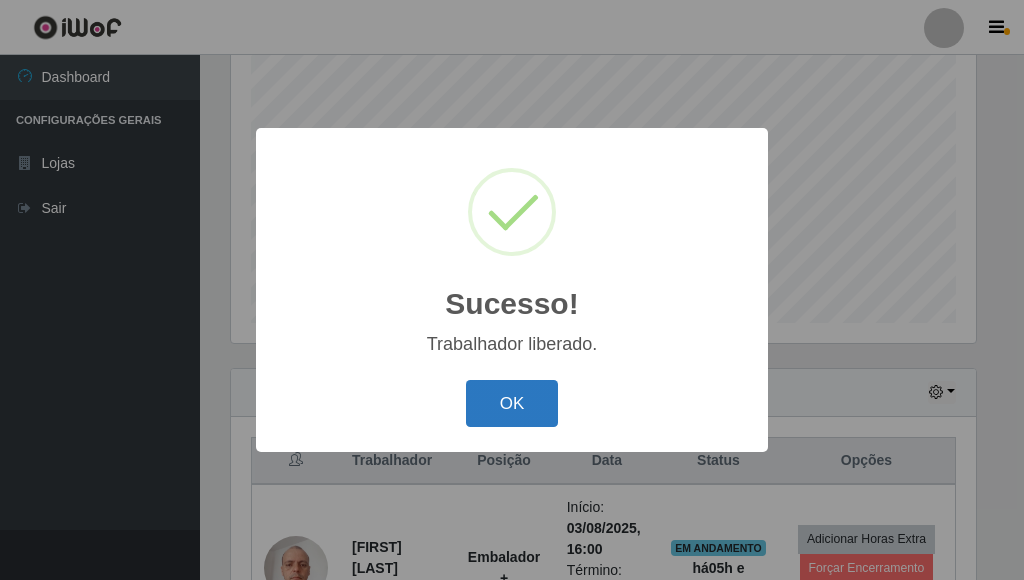 click on "OK" at bounding box center (512, 403) 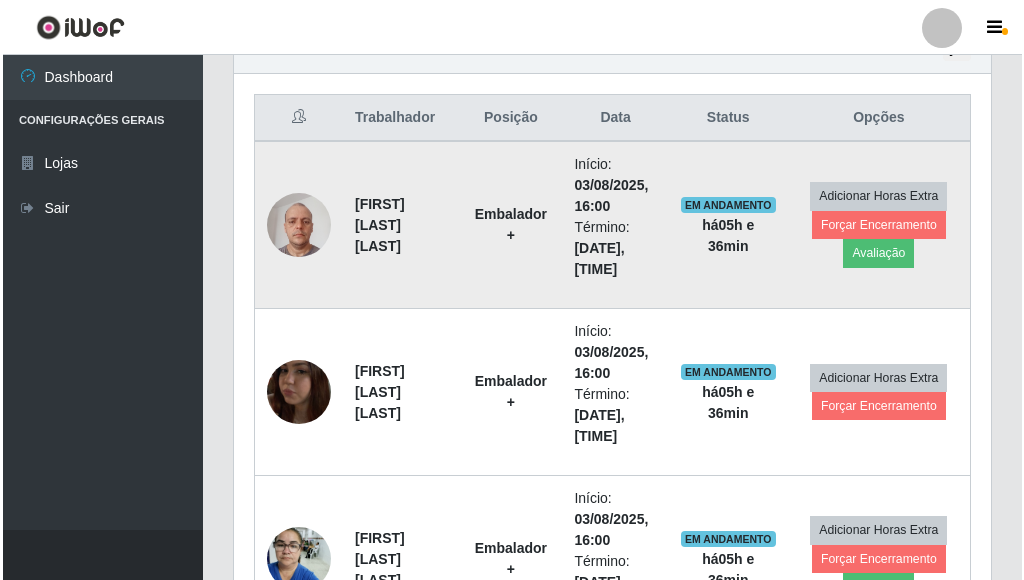 scroll, scrollTop: 694, scrollLeft: 0, axis: vertical 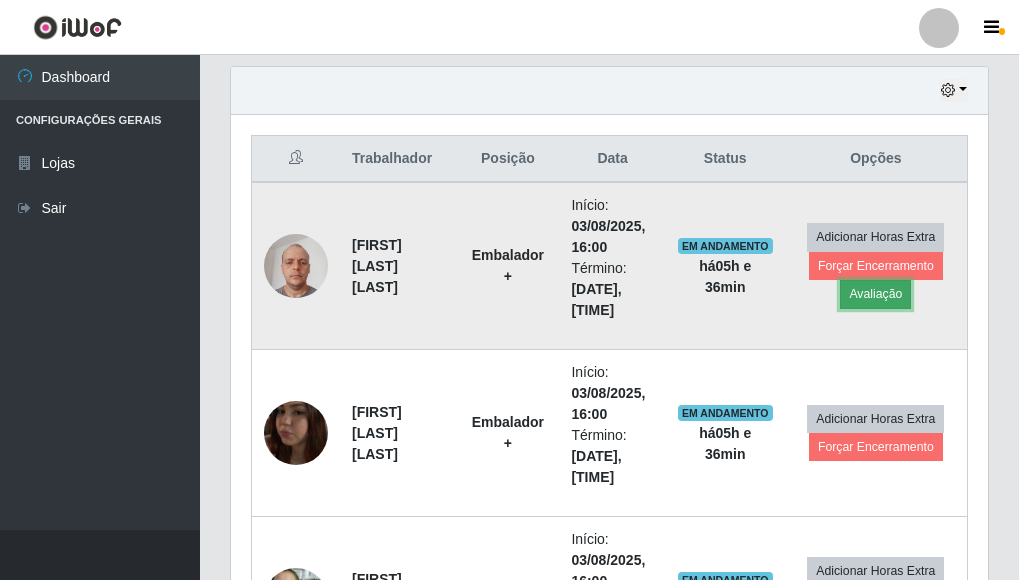 click on "Avaliação" at bounding box center [875, 294] 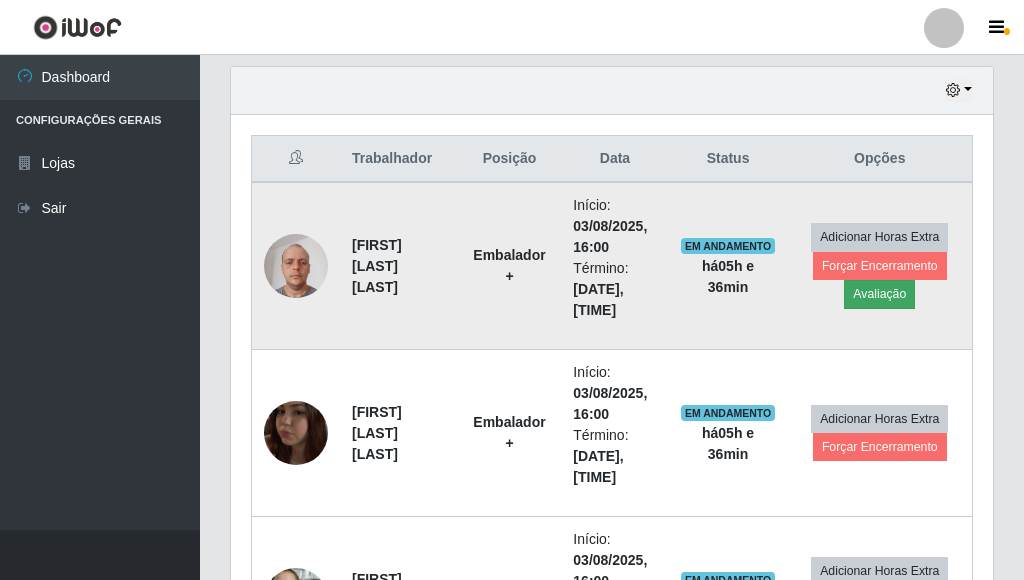 scroll, scrollTop: 999585, scrollLeft: 999255, axis: both 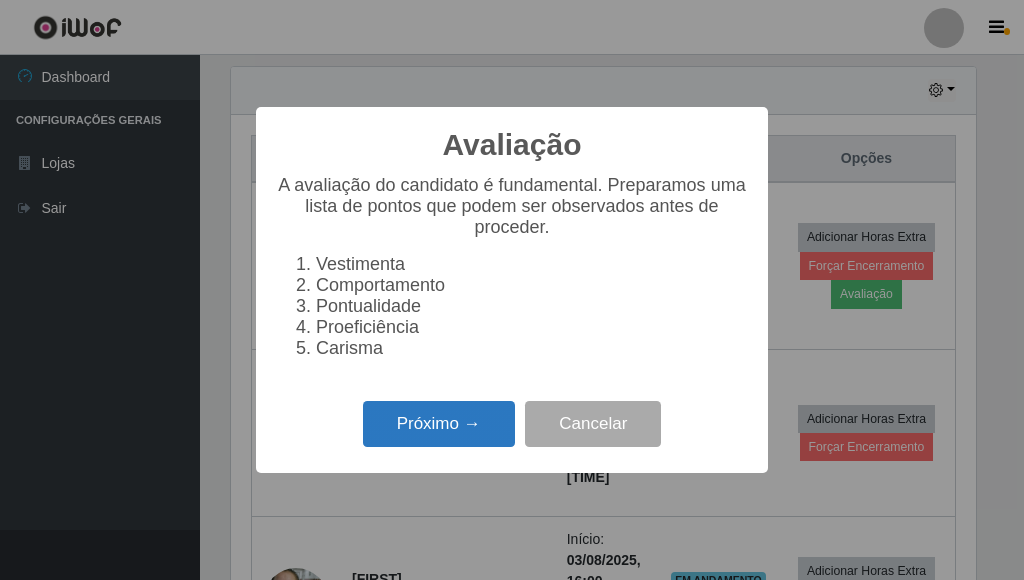 click on "Próximo →" at bounding box center (439, 424) 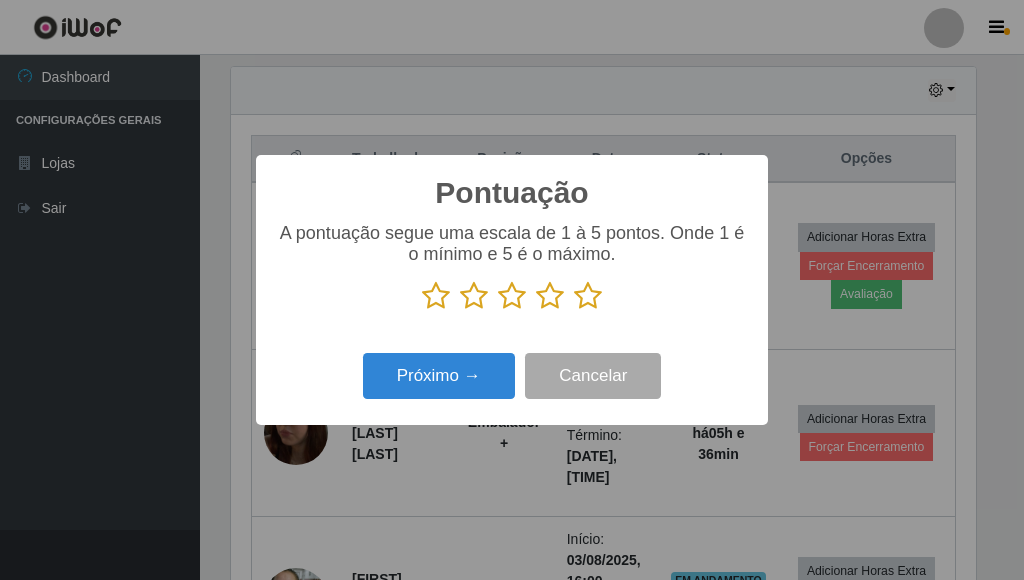 scroll, scrollTop: 999585, scrollLeft: 999255, axis: both 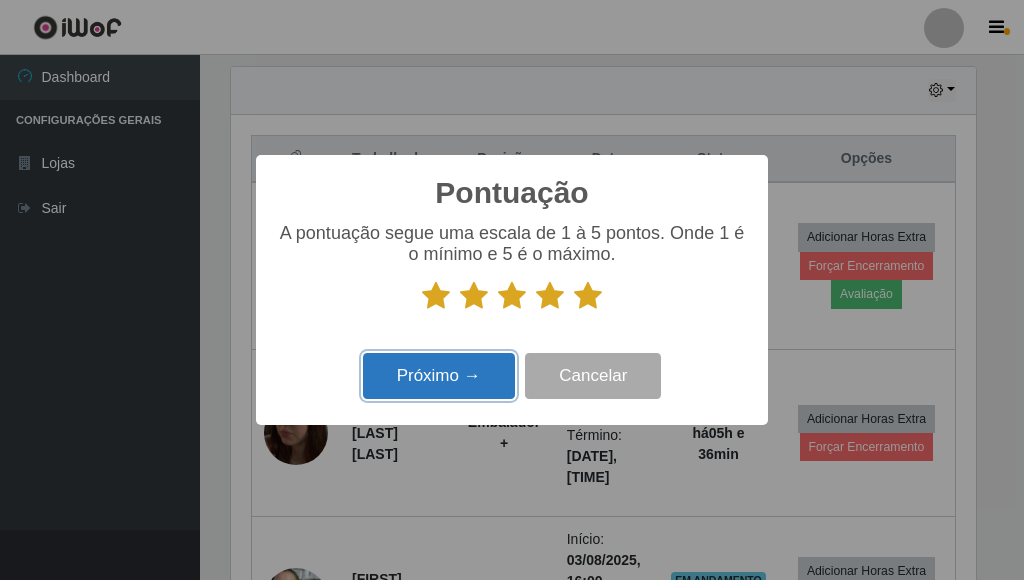 click on "Próximo →" at bounding box center (439, 376) 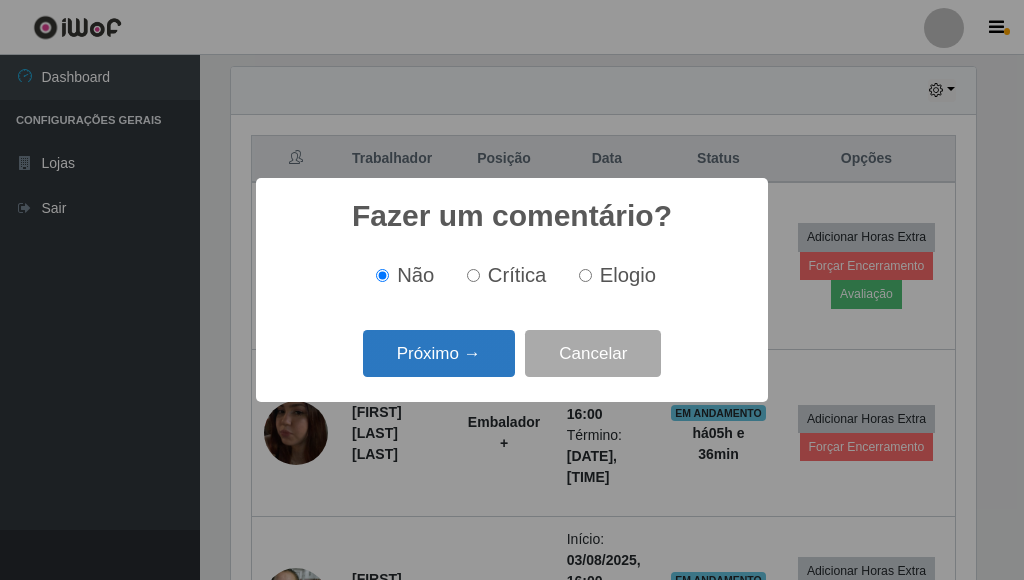 click on "Próximo →" at bounding box center [439, 353] 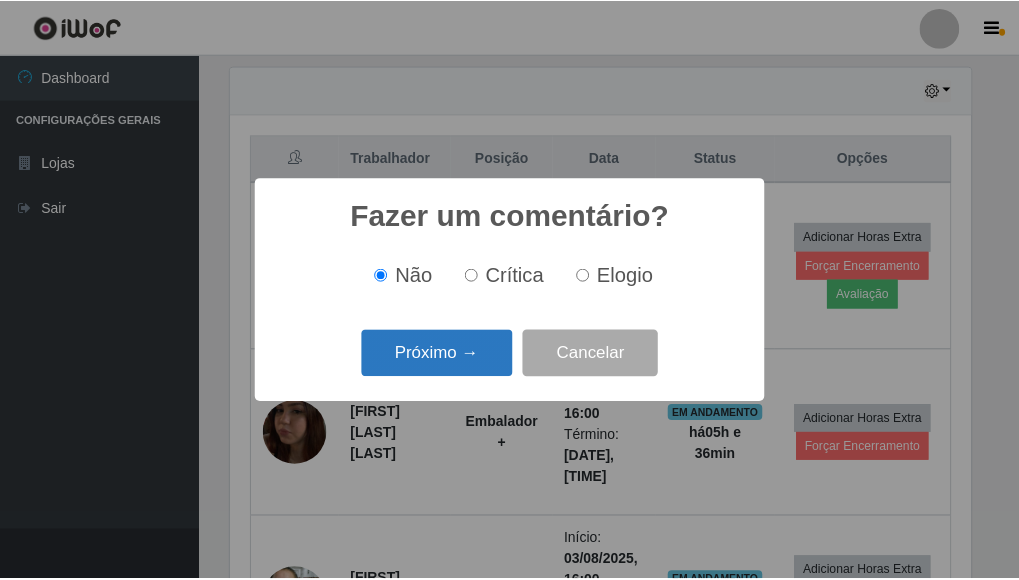 scroll, scrollTop: 999585, scrollLeft: 999255, axis: both 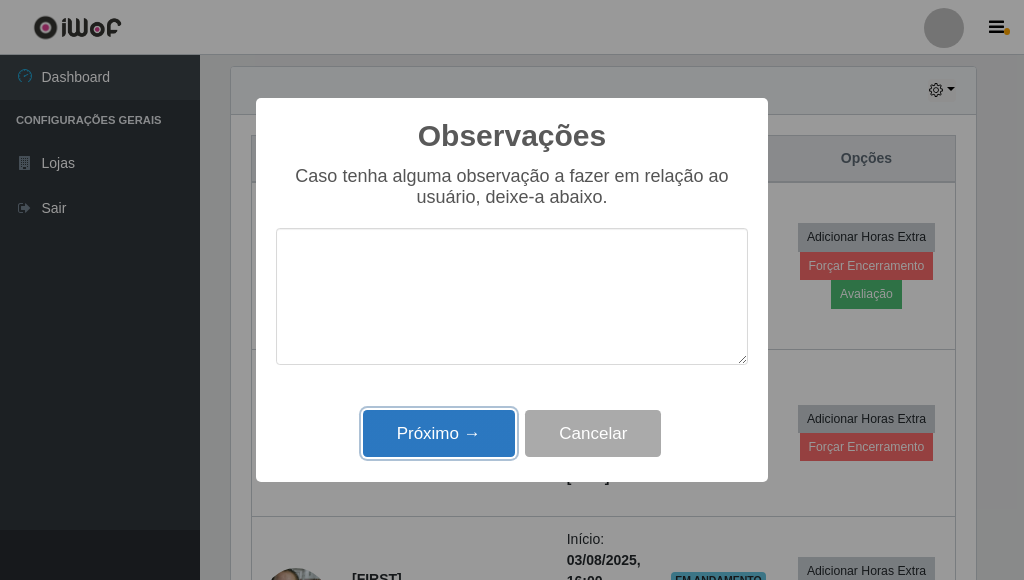 click on "Próximo →" at bounding box center [439, 433] 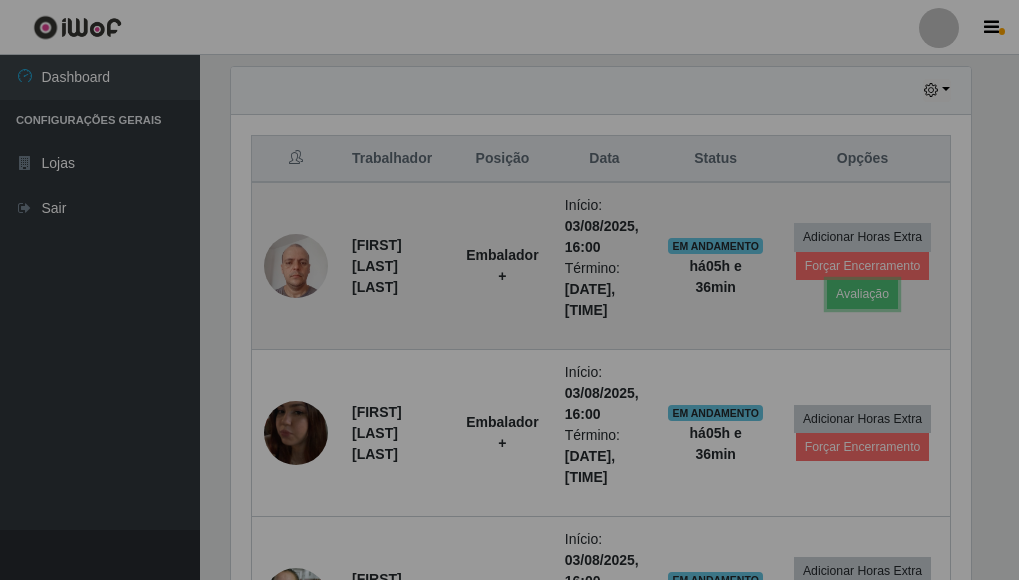 scroll, scrollTop: 999585, scrollLeft: 999243, axis: both 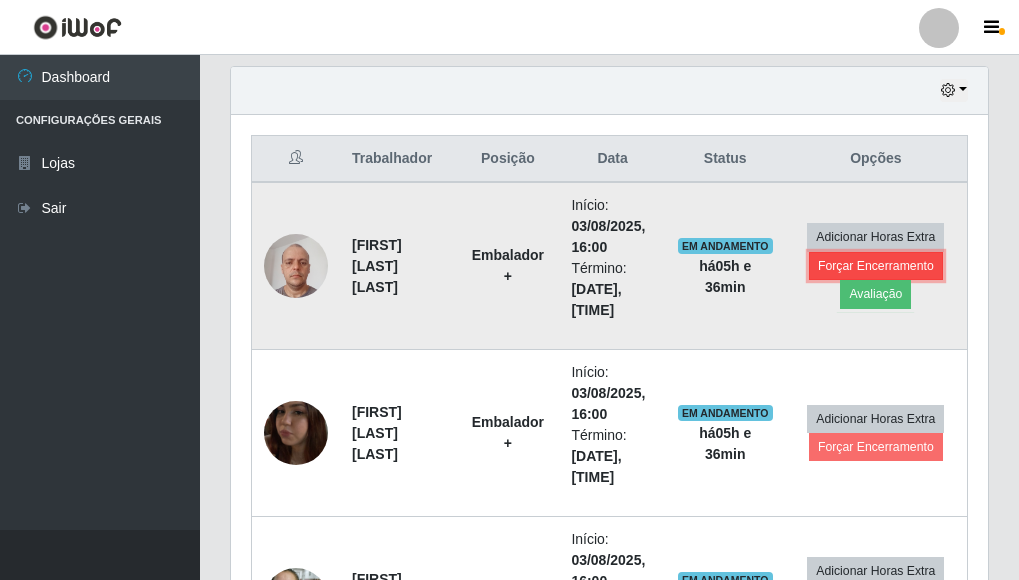 click on "Forçar Encerramento" at bounding box center [876, 266] 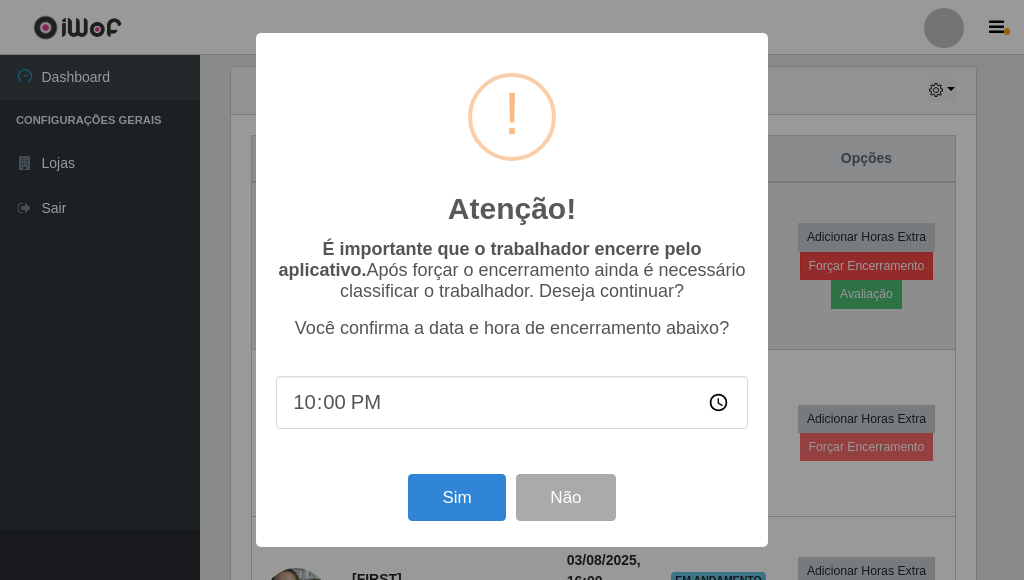 scroll, scrollTop: 999585, scrollLeft: 999255, axis: both 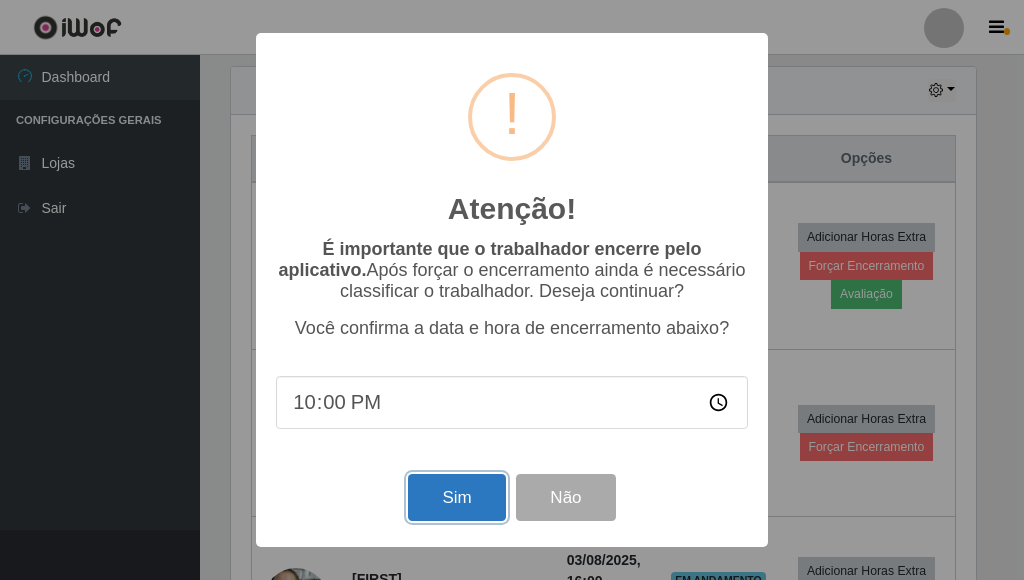click on "Sim" at bounding box center [456, 497] 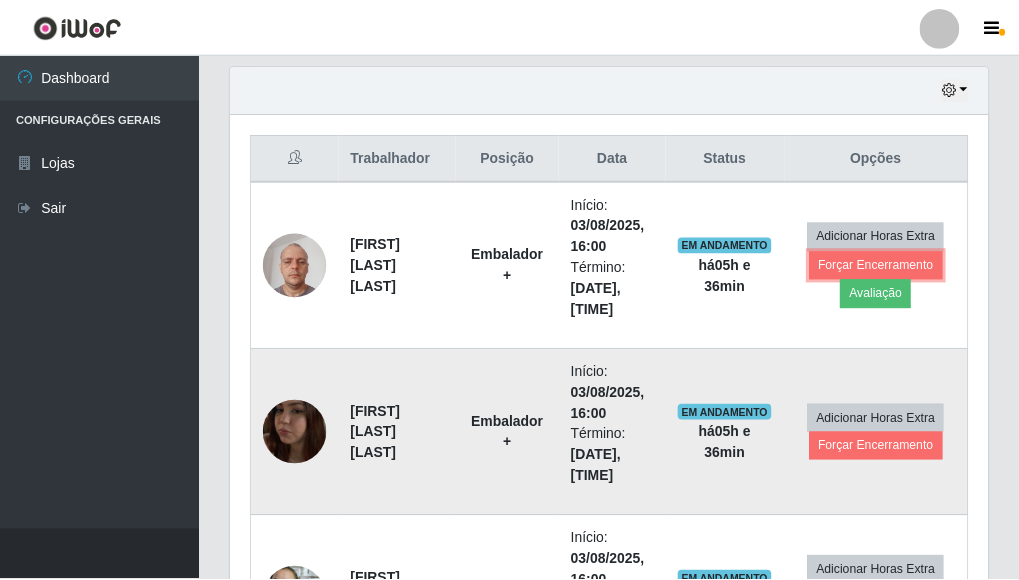 scroll, scrollTop: 999585, scrollLeft: 999243, axis: both 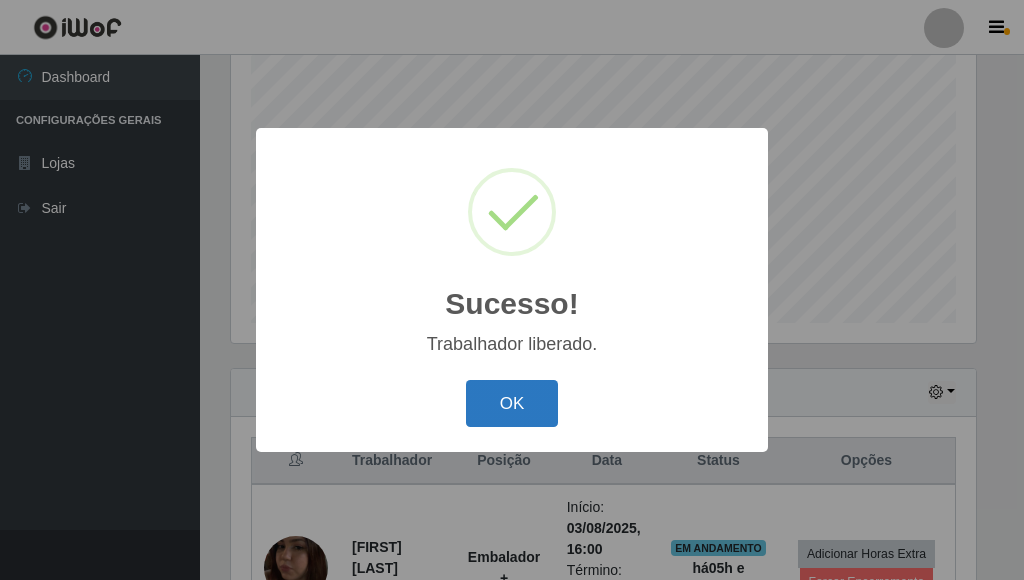 click on "OK" at bounding box center (512, 403) 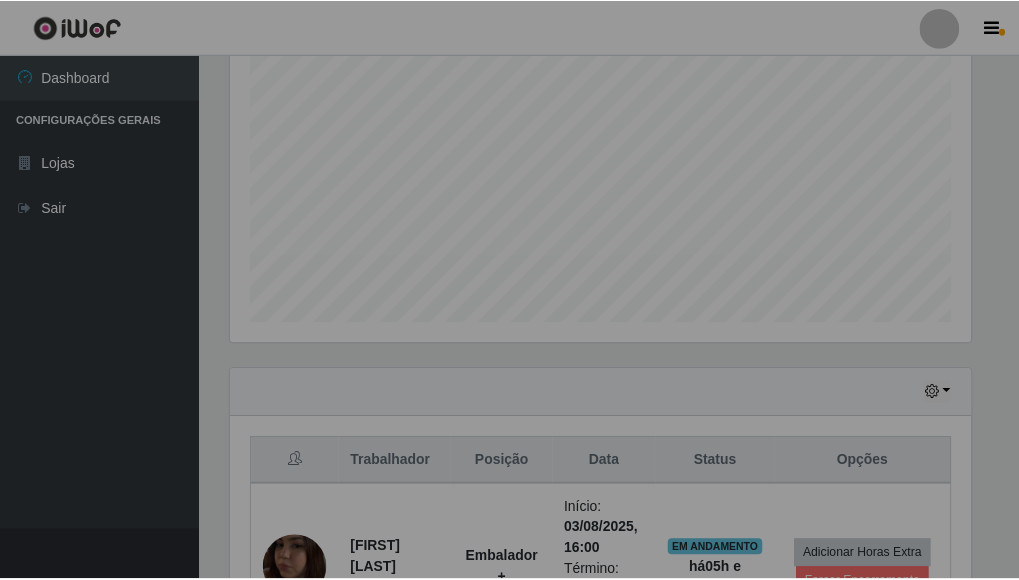 scroll, scrollTop: 999585, scrollLeft: 999243, axis: both 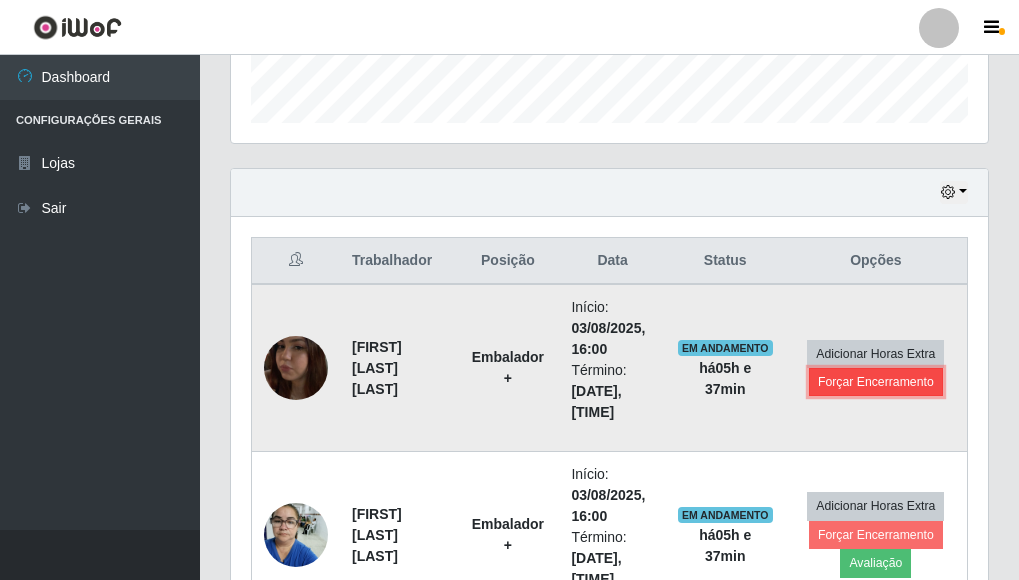 click on "Forçar Encerramento" at bounding box center [876, 382] 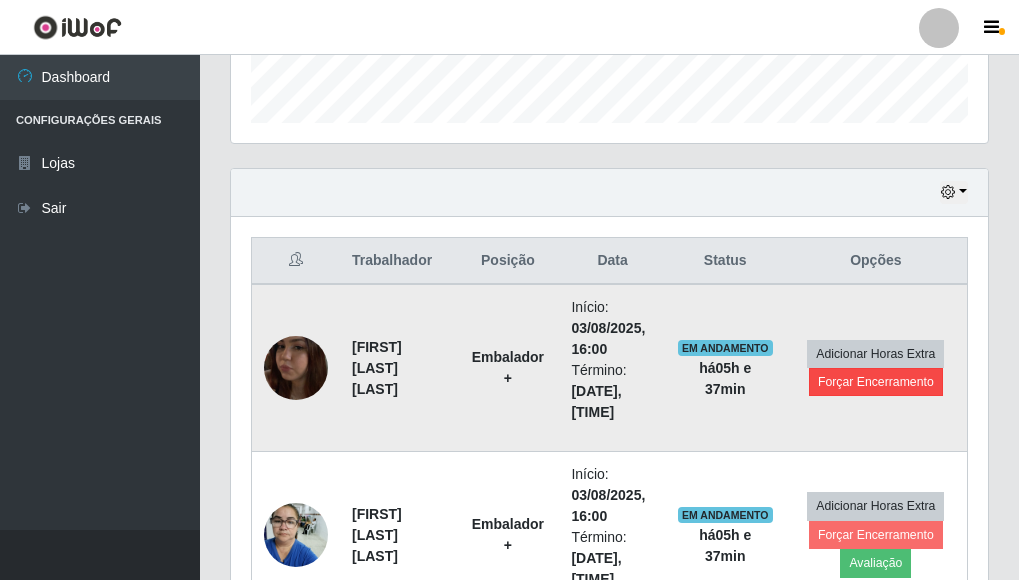 scroll, scrollTop: 999585, scrollLeft: 999255, axis: both 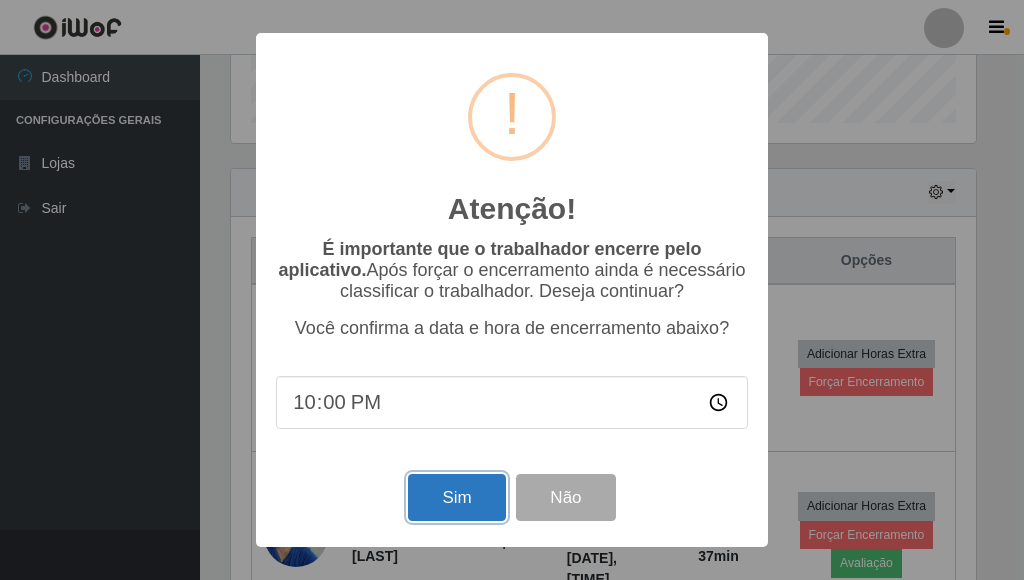 click on "Sim" at bounding box center (456, 497) 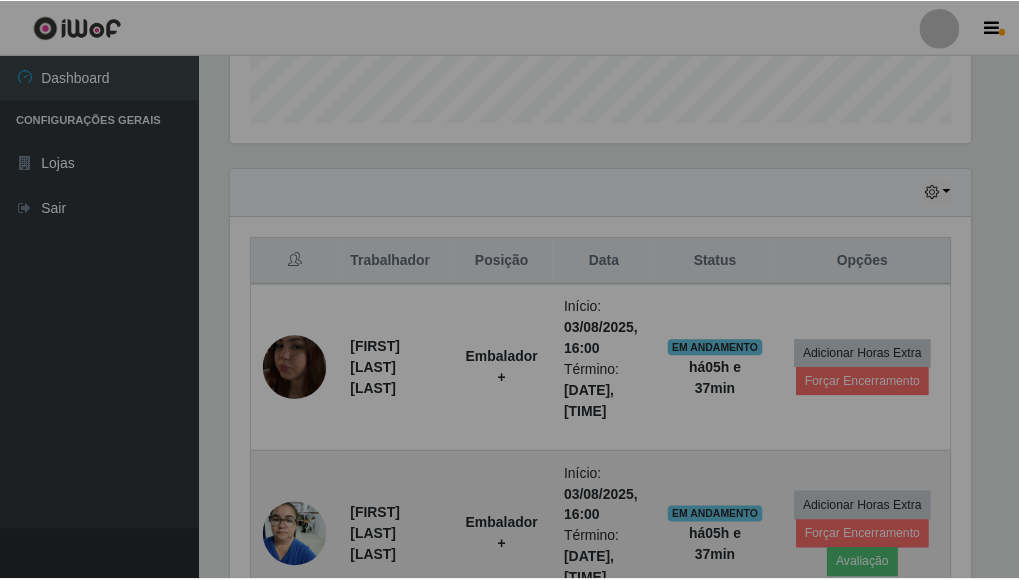 scroll, scrollTop: 999585, scrollLeft: 999243, axis: both 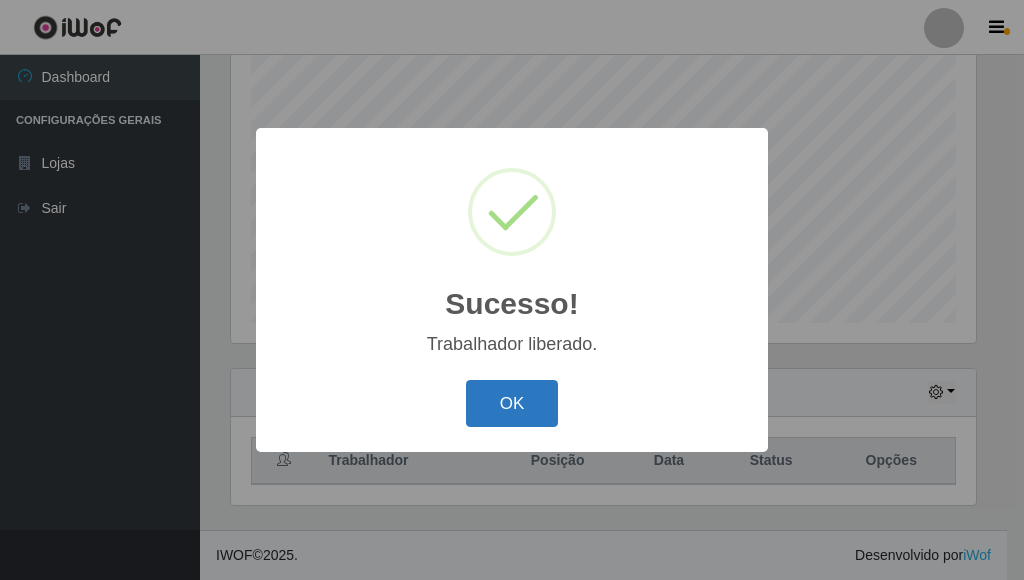 click on "OK" at bounding box center (512, 403) 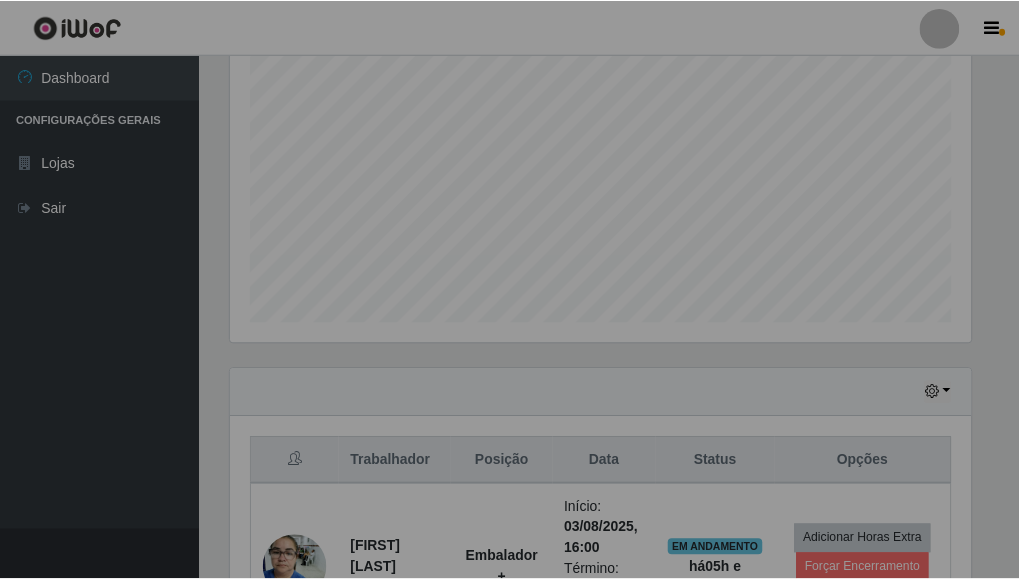 scroll, scrollTop: 999585, scrollLeft: 999243, axis: both 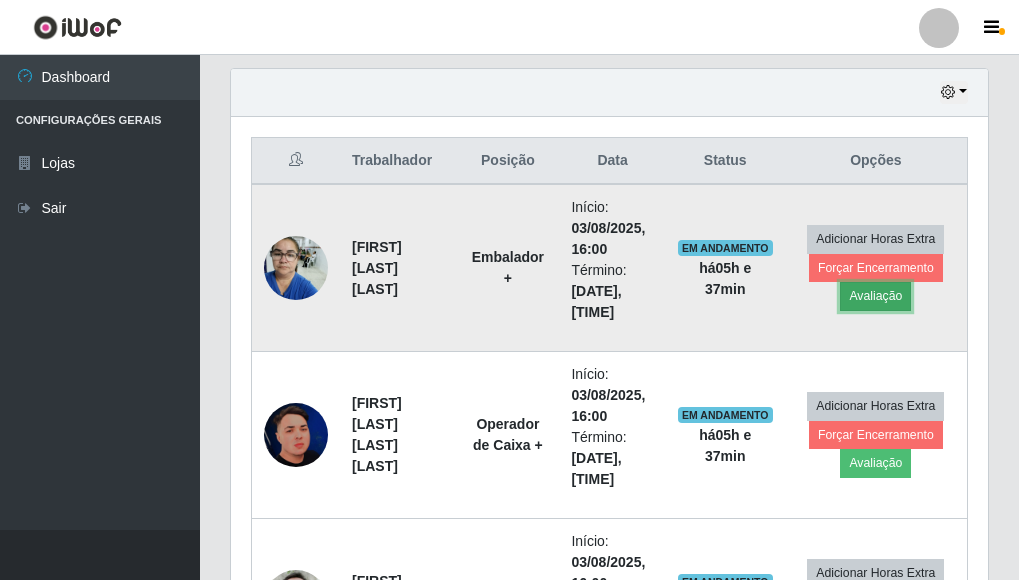 click on "Avaliação" at bounding box center (875, 296) 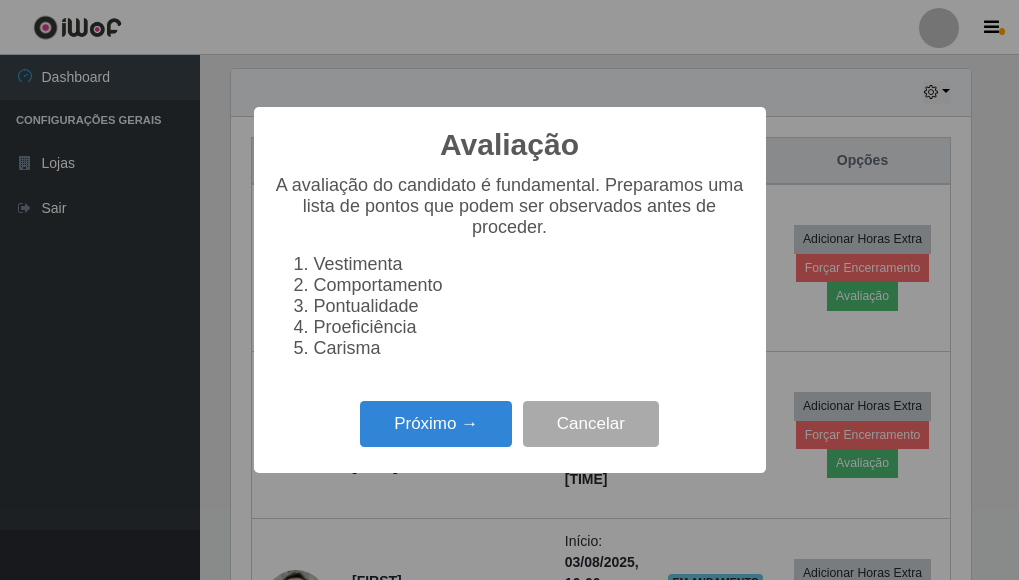 scroll, scrollTop: 999585, scrollLeft: 999255, axis: both 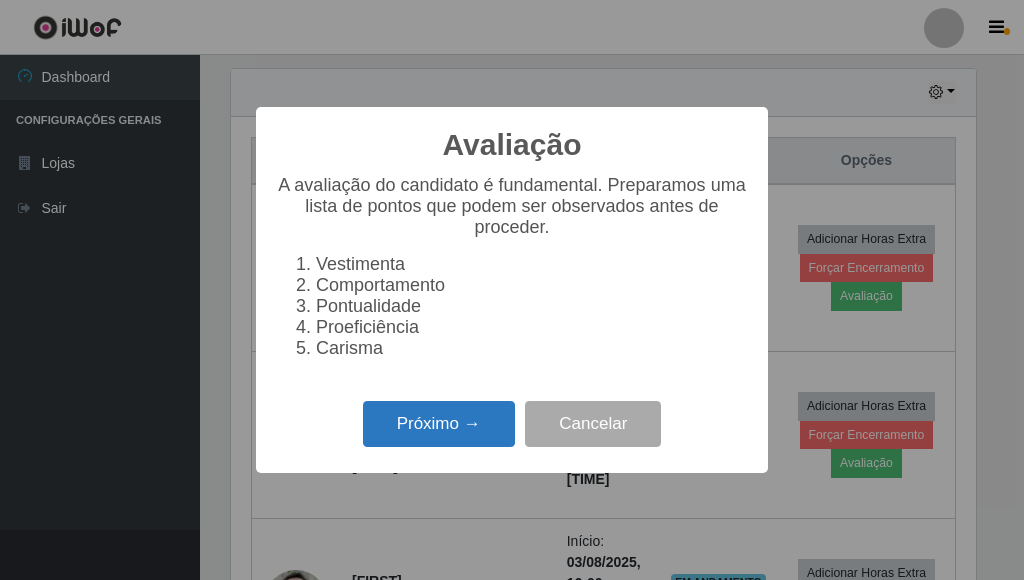 click on "Próximo →" at bounding box center [439, 424] 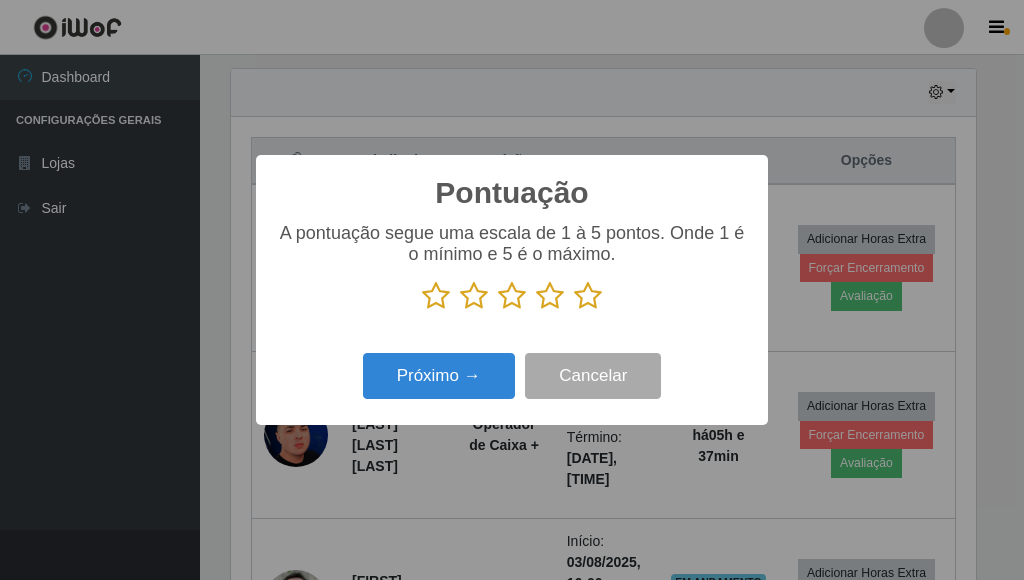 scroll, scrollTop: 999585, scrollLeft: 999255, axis: both 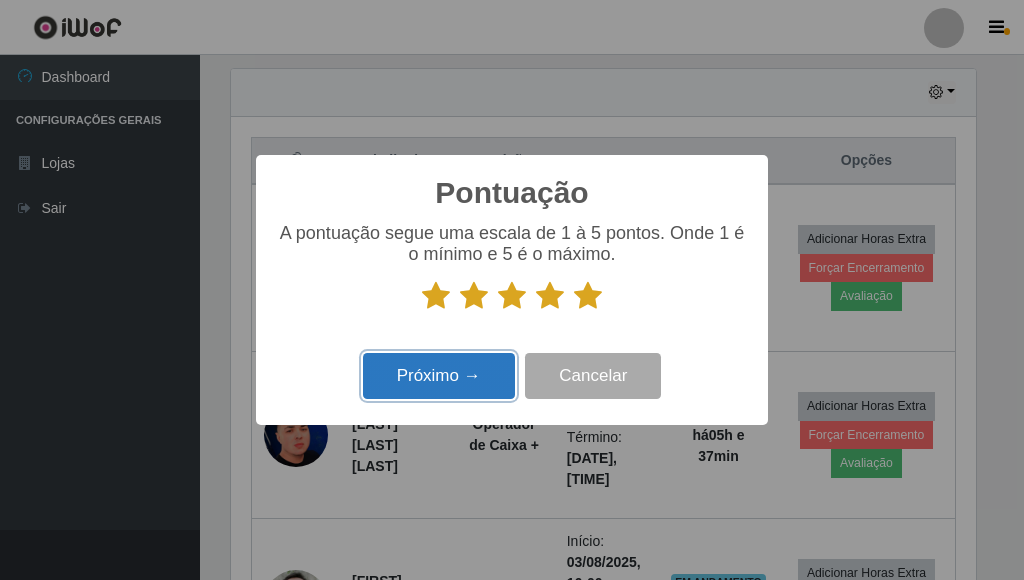 click on "Próximo →" at bounding box center (439, 376) 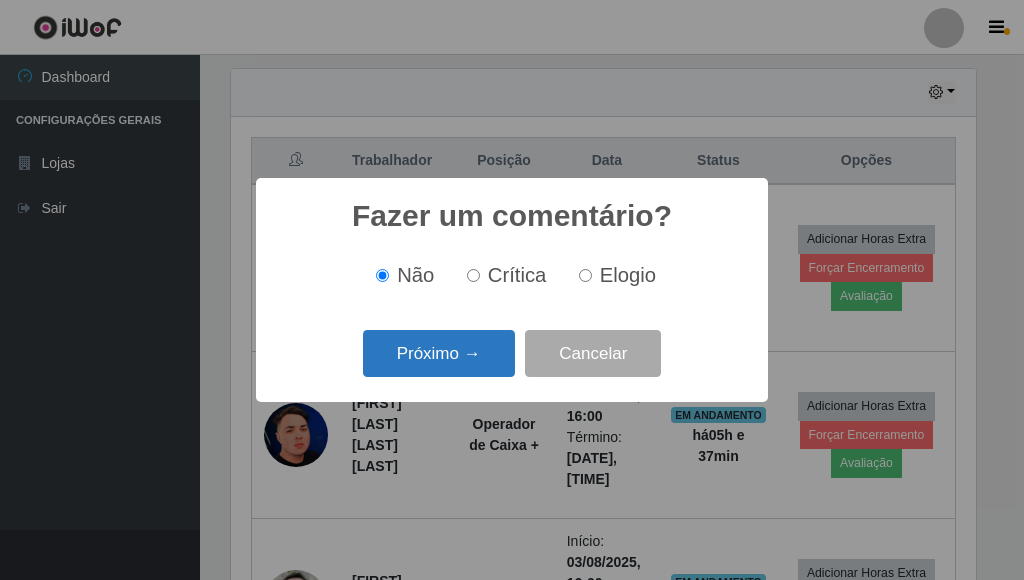 click on "Próximo →" at bounding box center (439, 353) 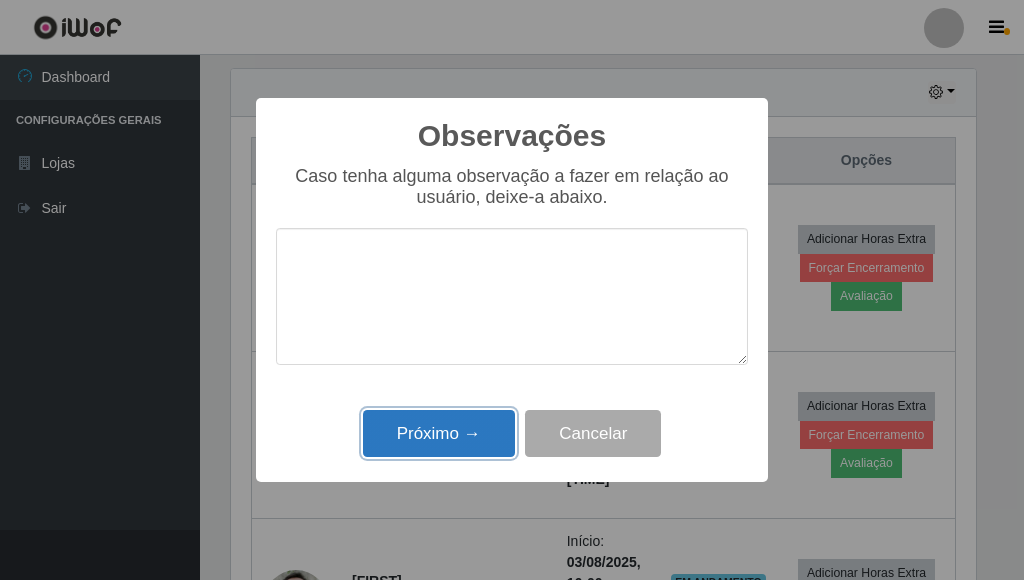 click on "Próximo →" at bounding box center (439, 433) 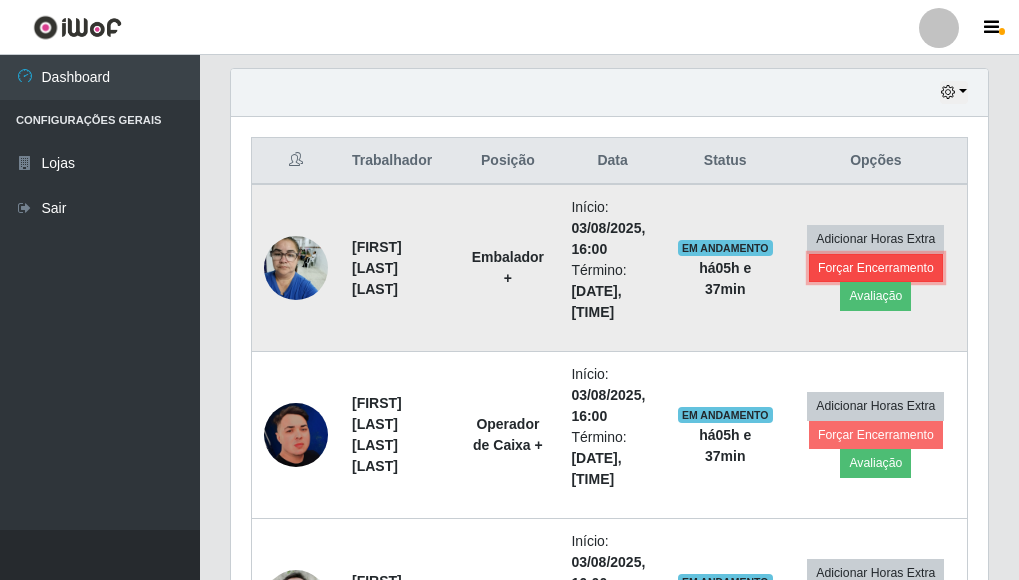 click on "Forçar Encerramento" at bounding box center [876, 268] 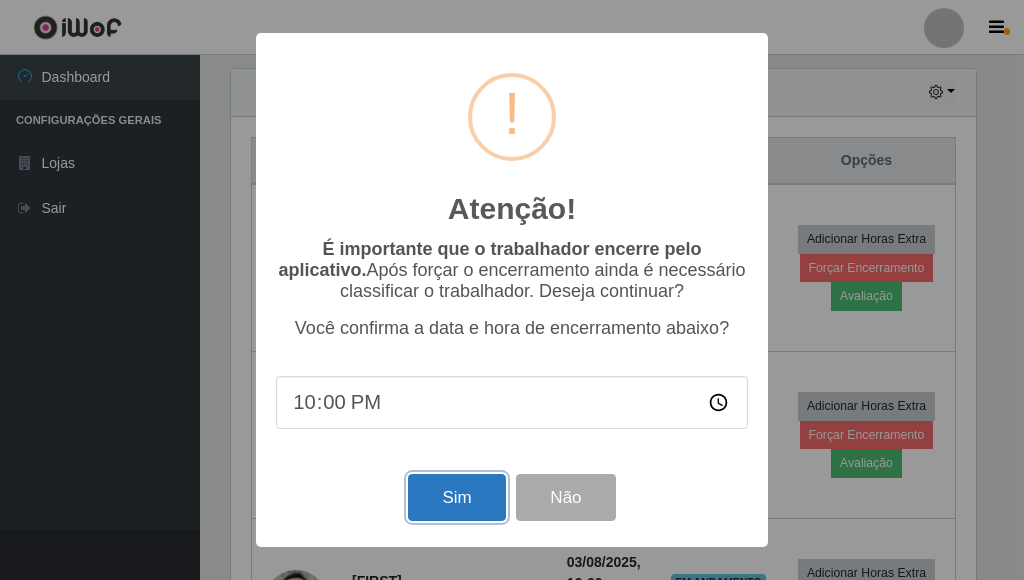click on "Sim" at bounding box center [456, 497] 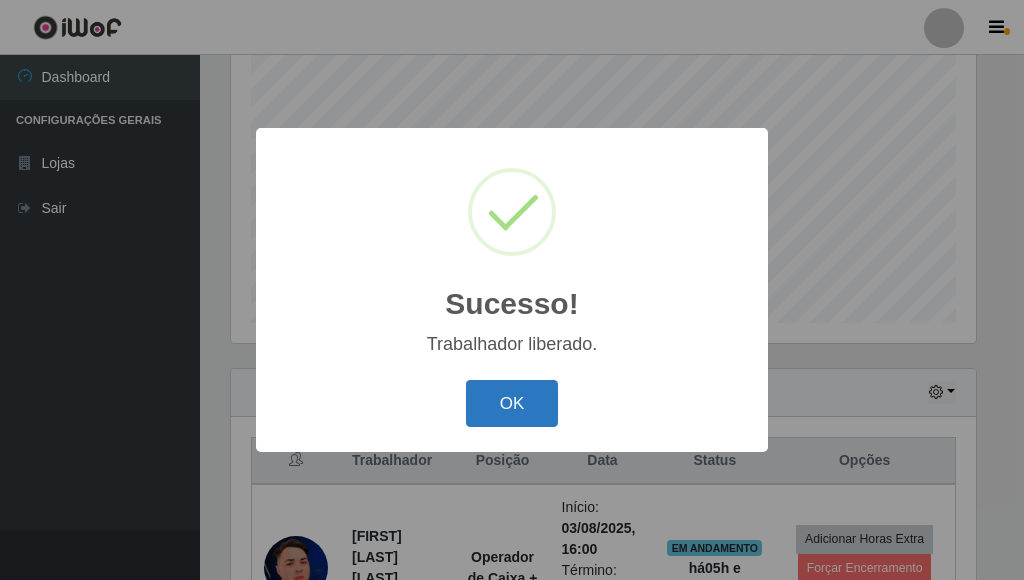 click on "OK" at bounding box center (512, 403) 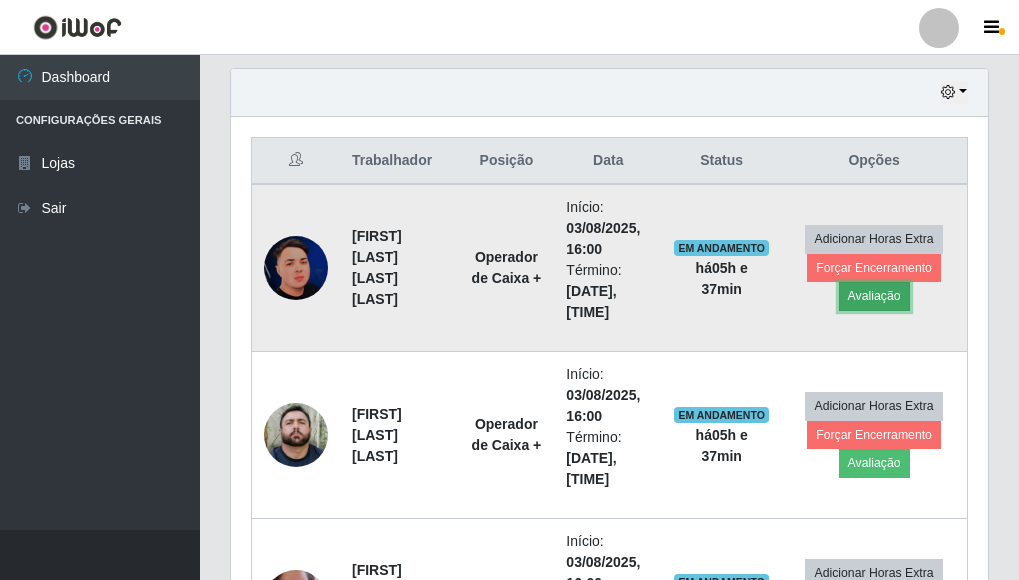 click on "Avaliação" at bounding box center (874, 296) 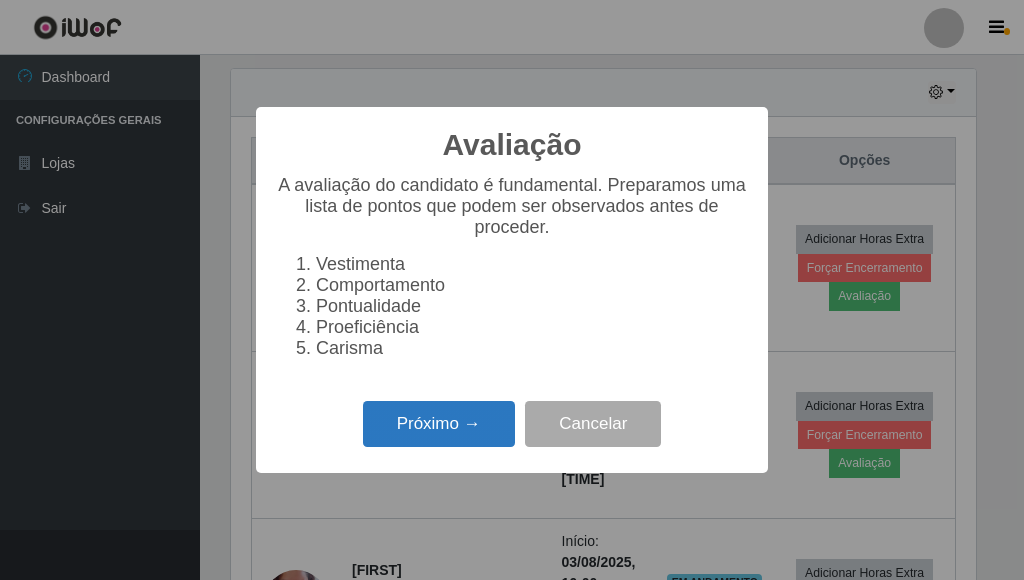 click on "Próximo →" at bounding box center [439, 424] 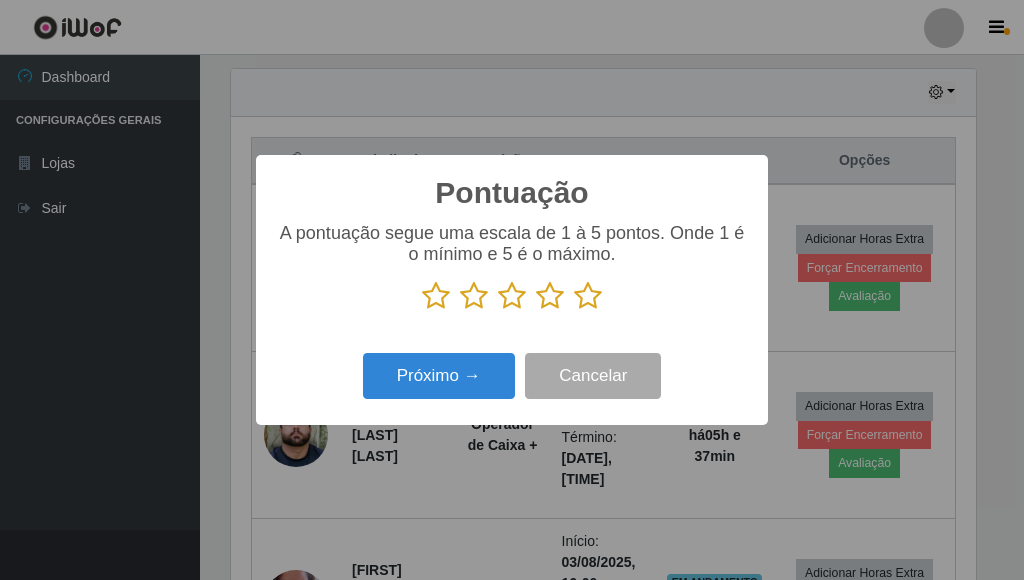 click at bounding box center [588, 296] 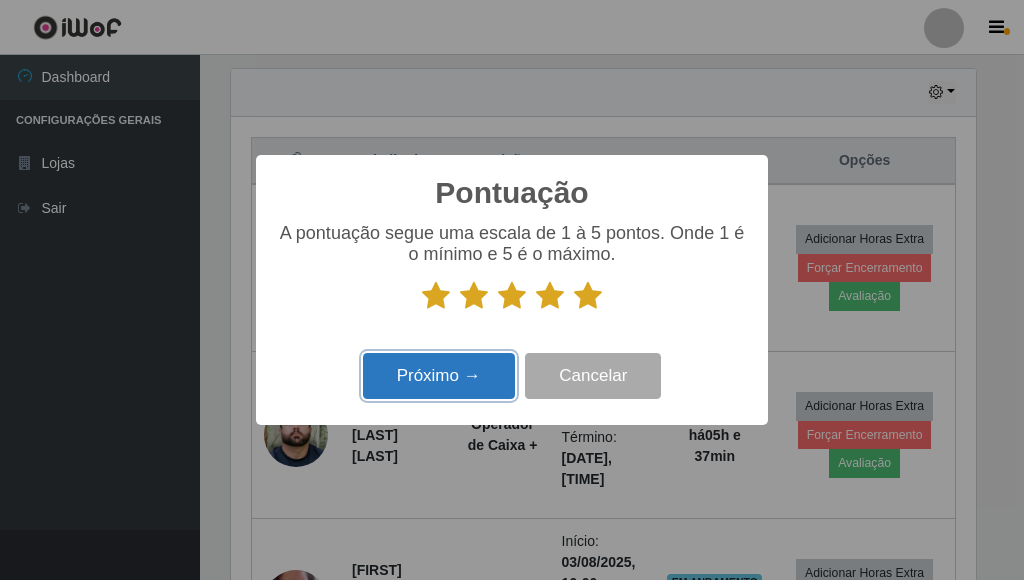 click on "Próximo →" at bounding box center [439, 376] 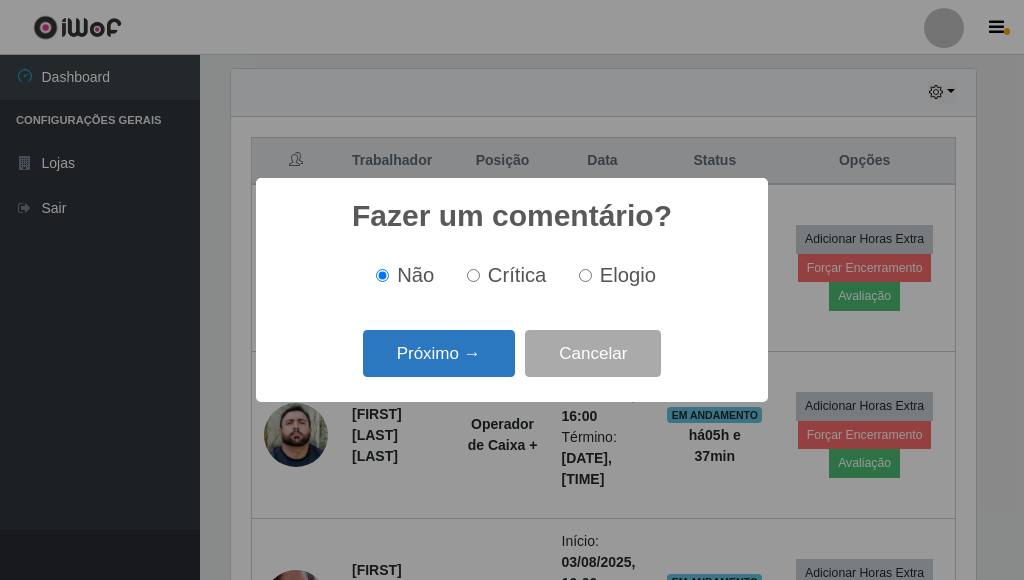 click on "Próximo →" at bounding box center [439, 353] 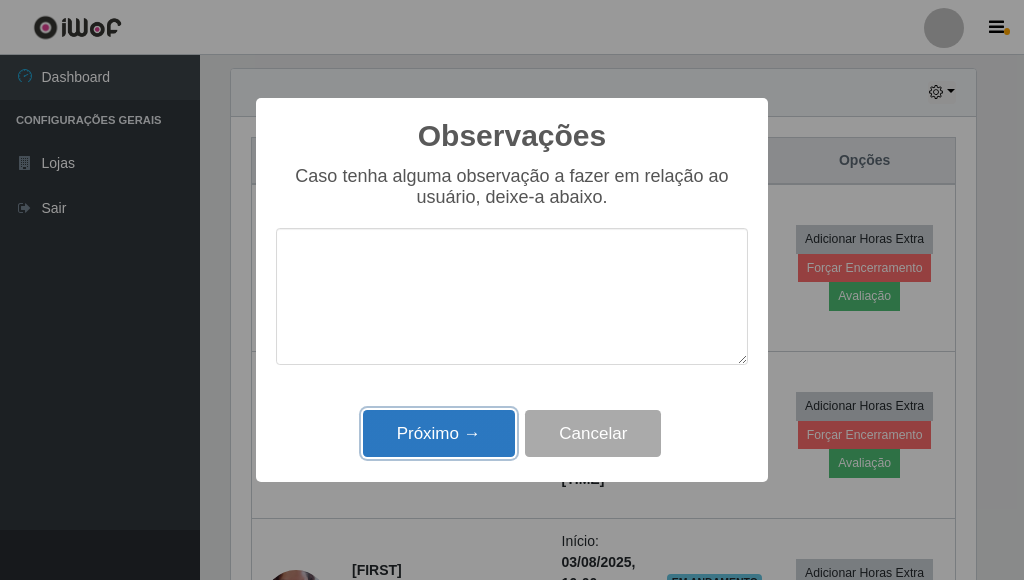 click on "Próximo →" at bounding box center (439, 433) 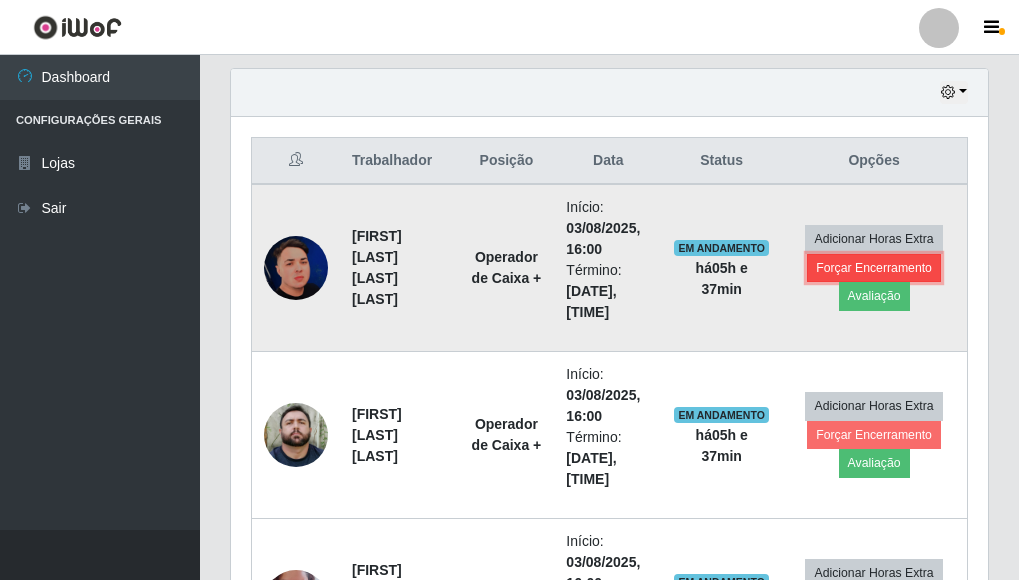 click on "Forçar Encerramento" at bounding box center [874, 268] 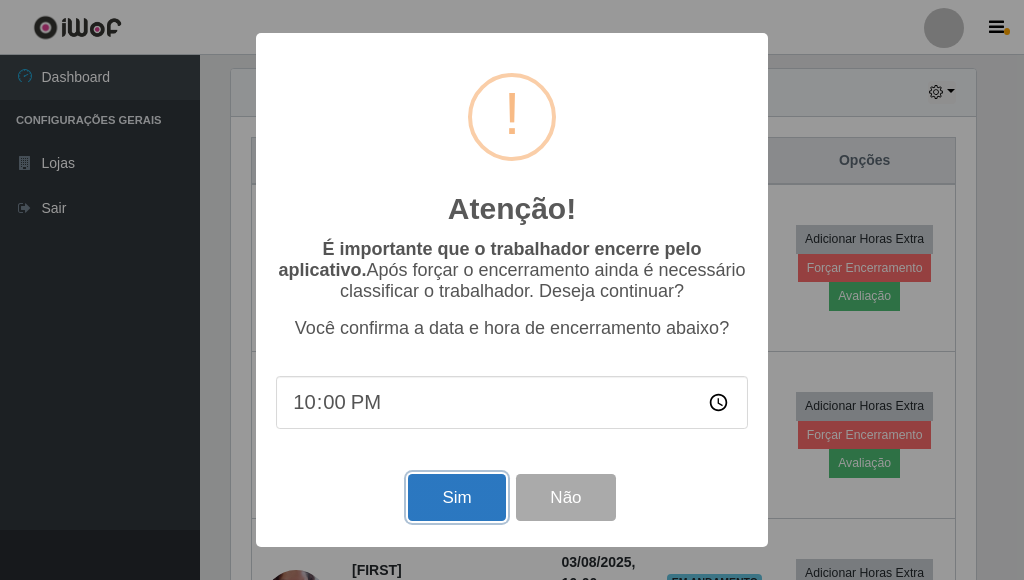 click on "Sim" at bounding box center (456, 497) 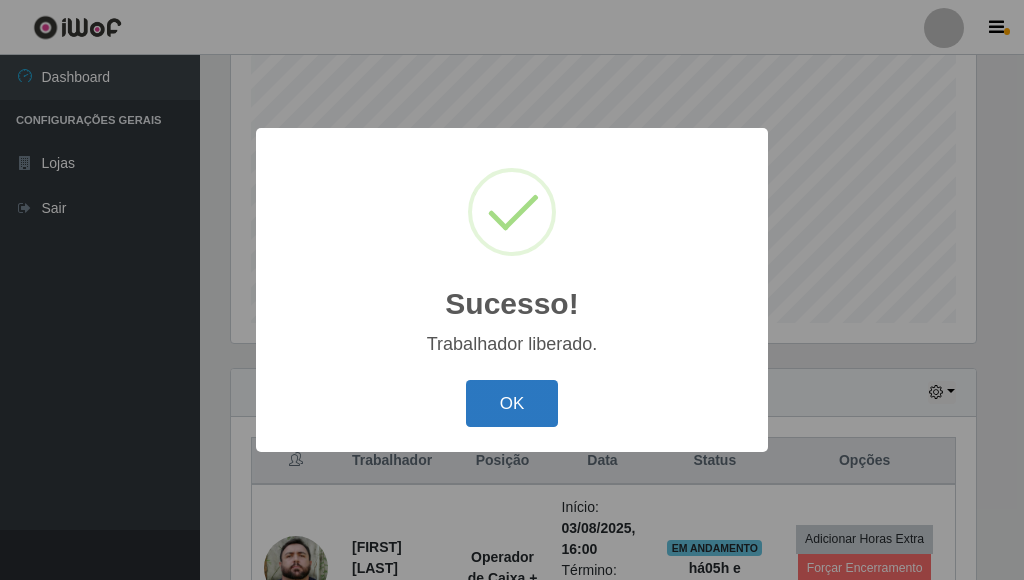 click on "OK" at bounding box center (512, 403) 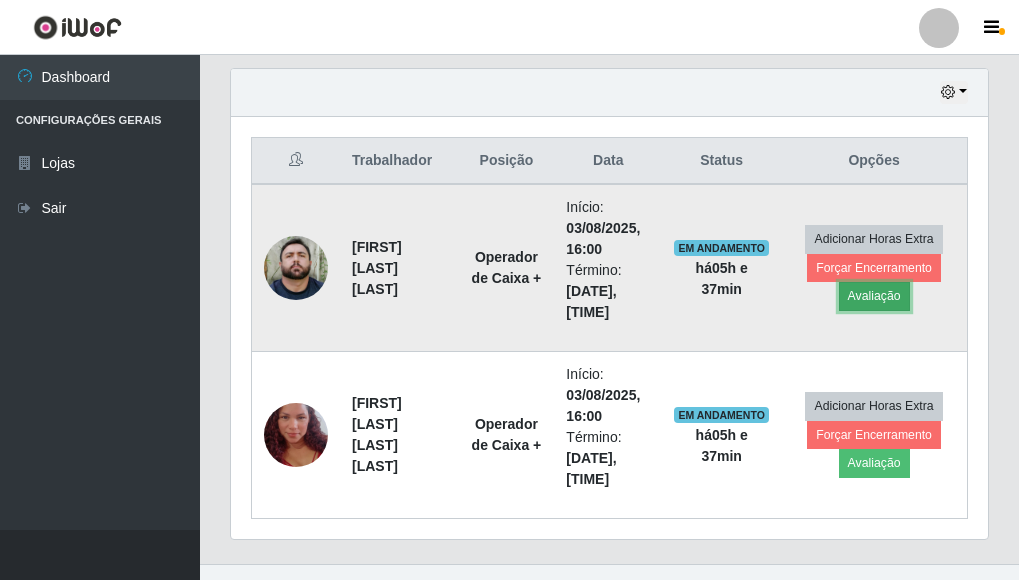 click on "Avaliação" at bounding box center [874, 296] 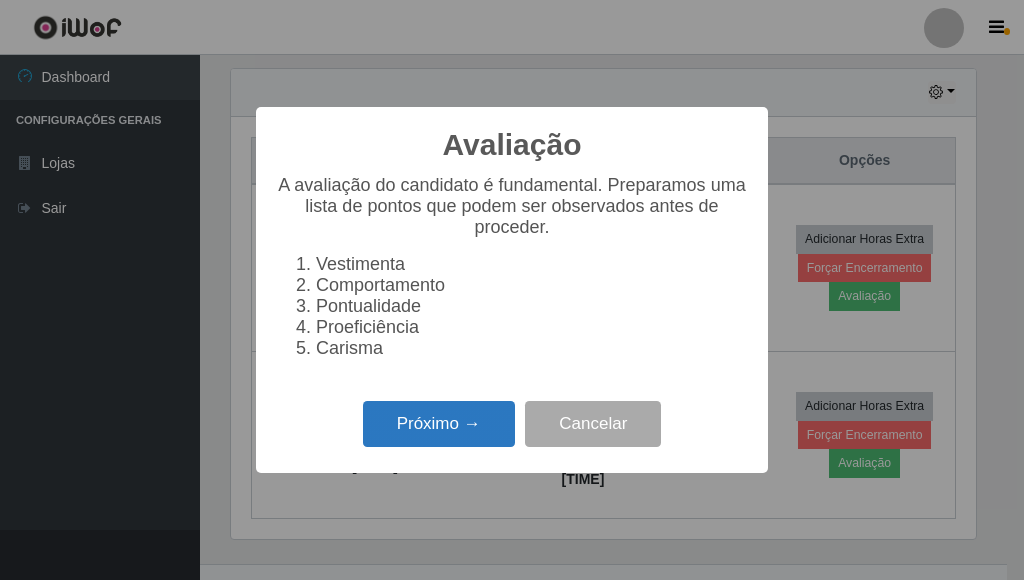 click on "Próximo →" at bounding box center (439, 424) 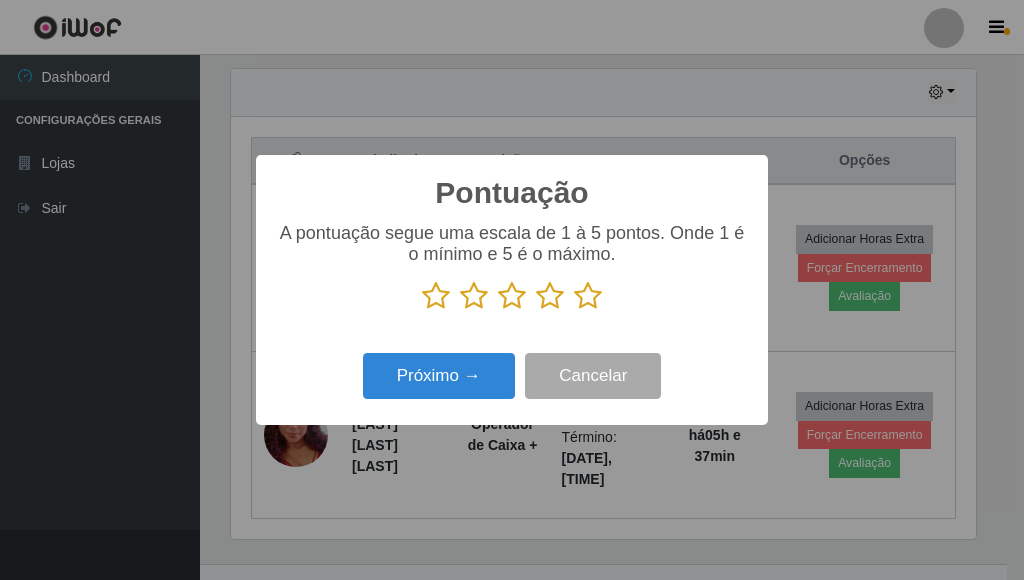 click at bounding box center (588, 296) 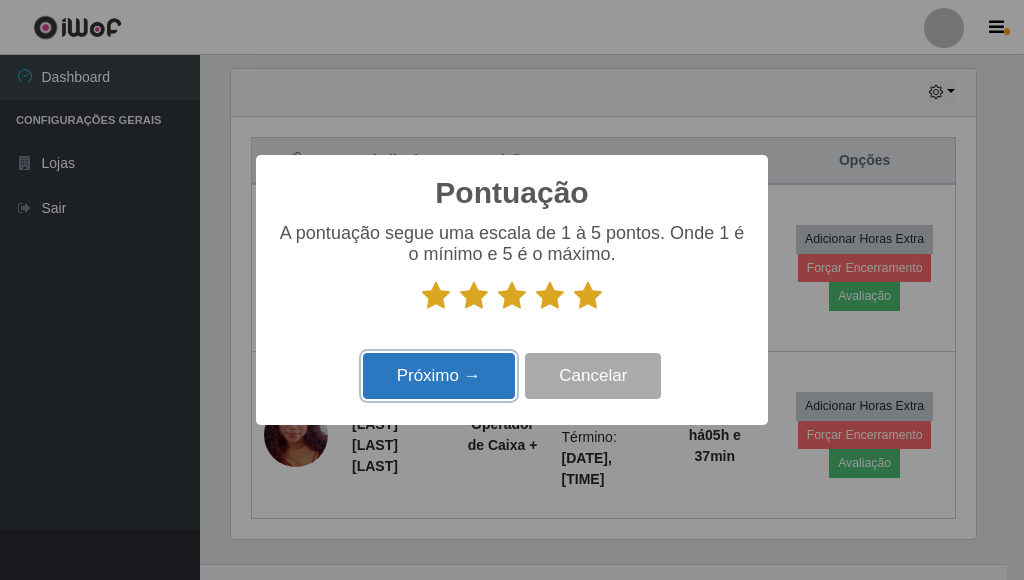 click on "Próximo →" at bounding box center (439, 376) 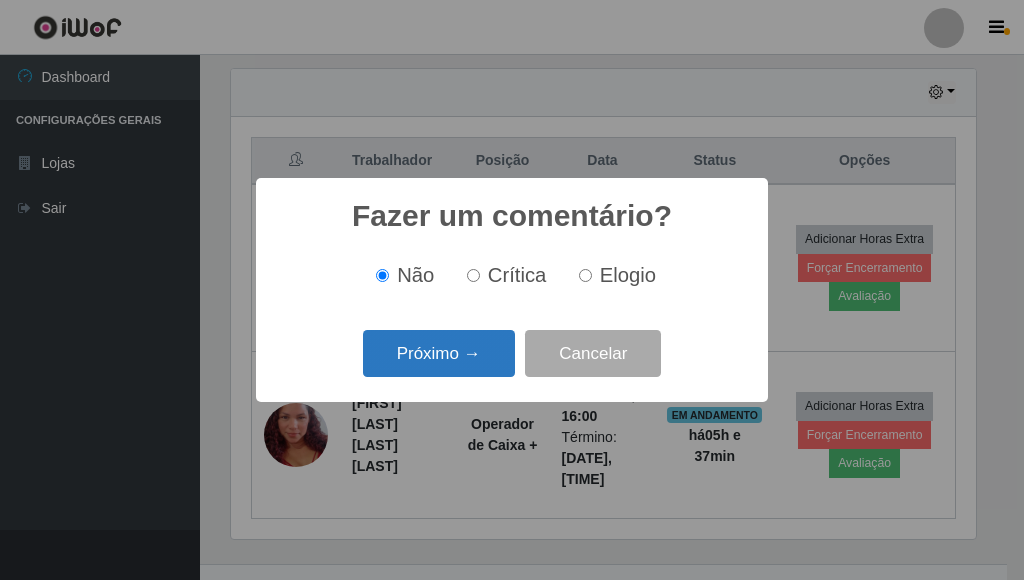 click on "Próximo →" at bounding box center [439, 353] 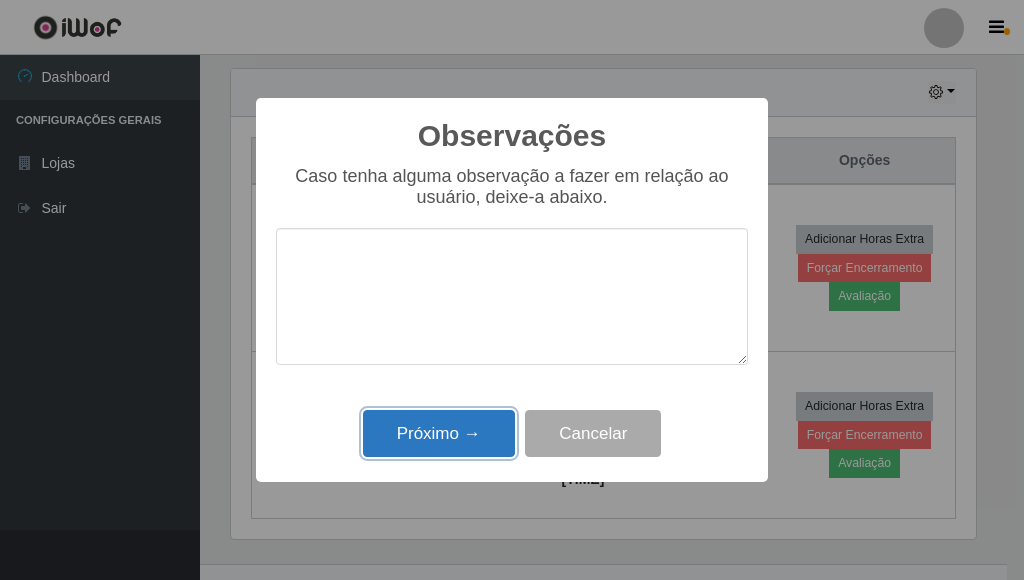 click on "Próximo →" at bounding box center (439, 433) 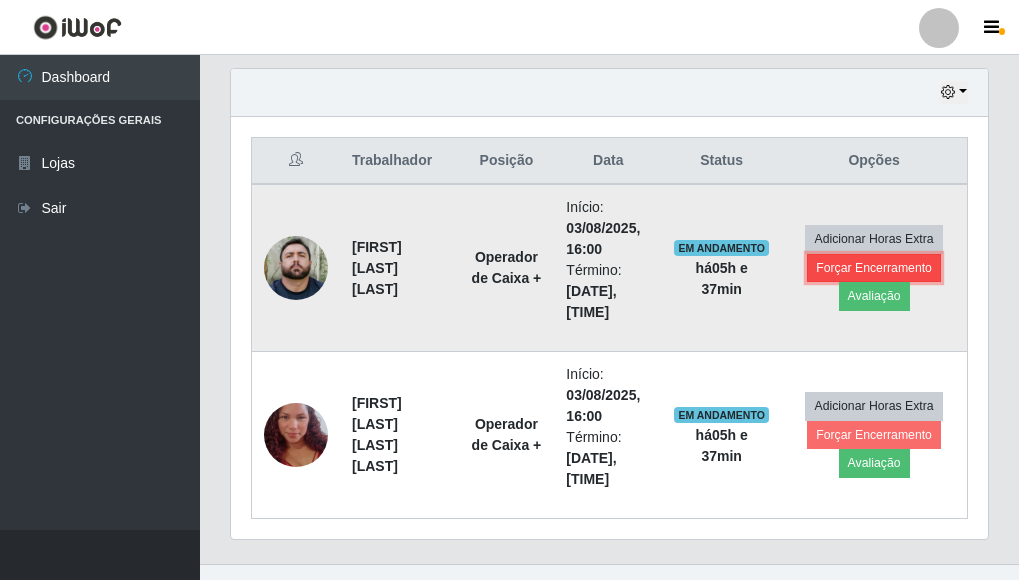 click on "Forçar Encerramento" at bounding box center (874, 268) 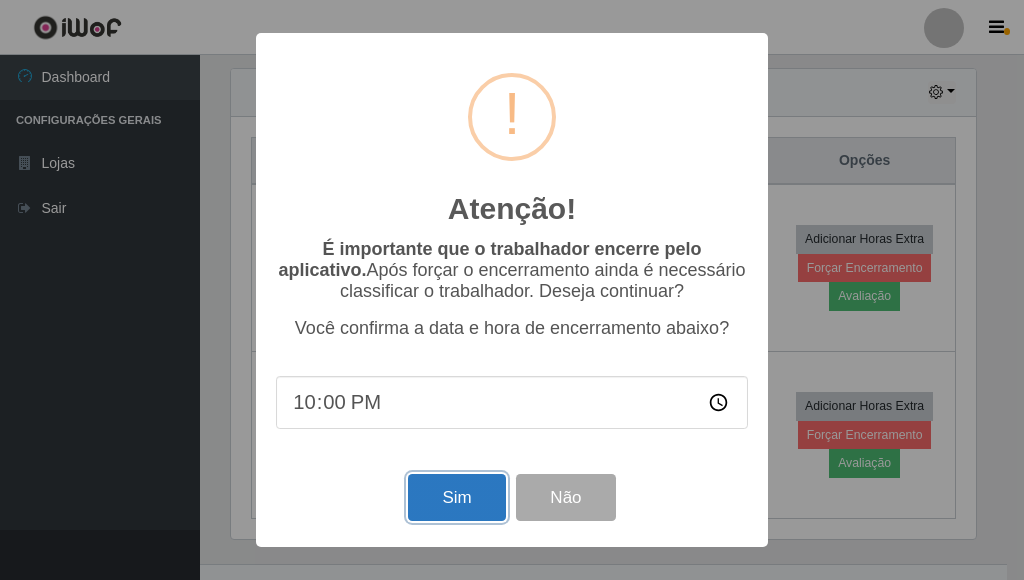 click on "Sim" at bounding box center (456, 497) 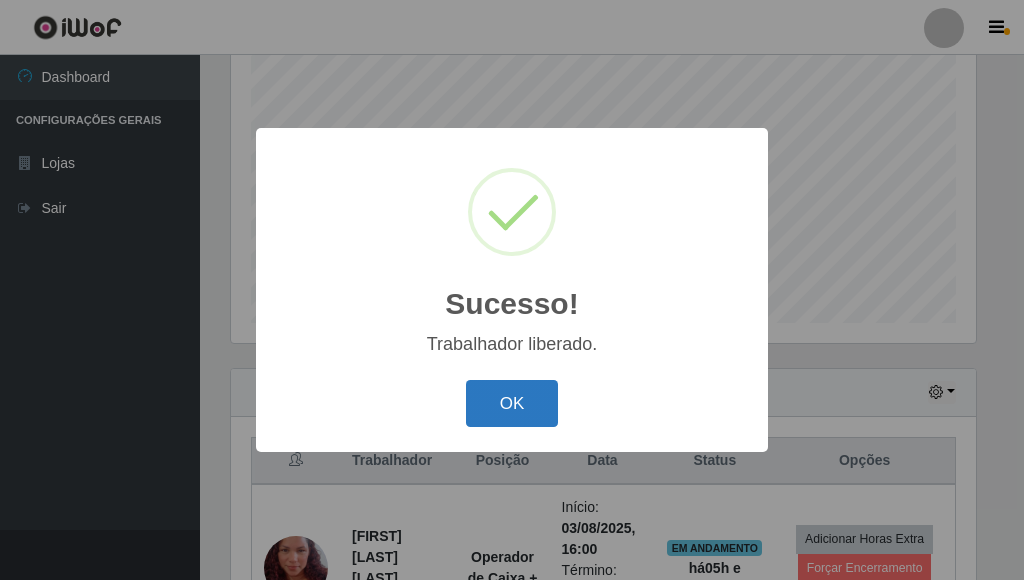 click on "OK" at bounding box center (512, 403) 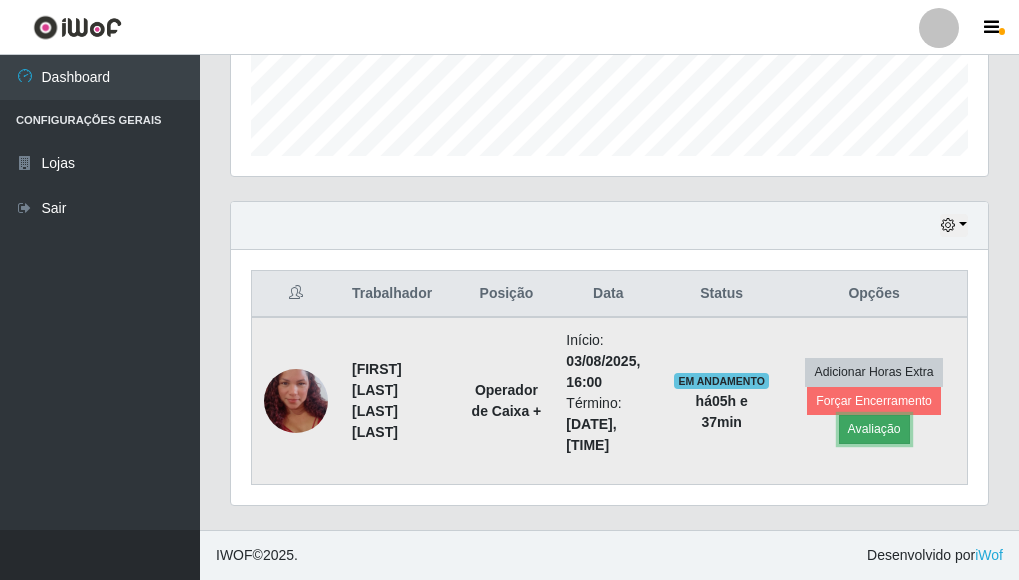 click on "Avaliação" at bounding box center [874, 429] 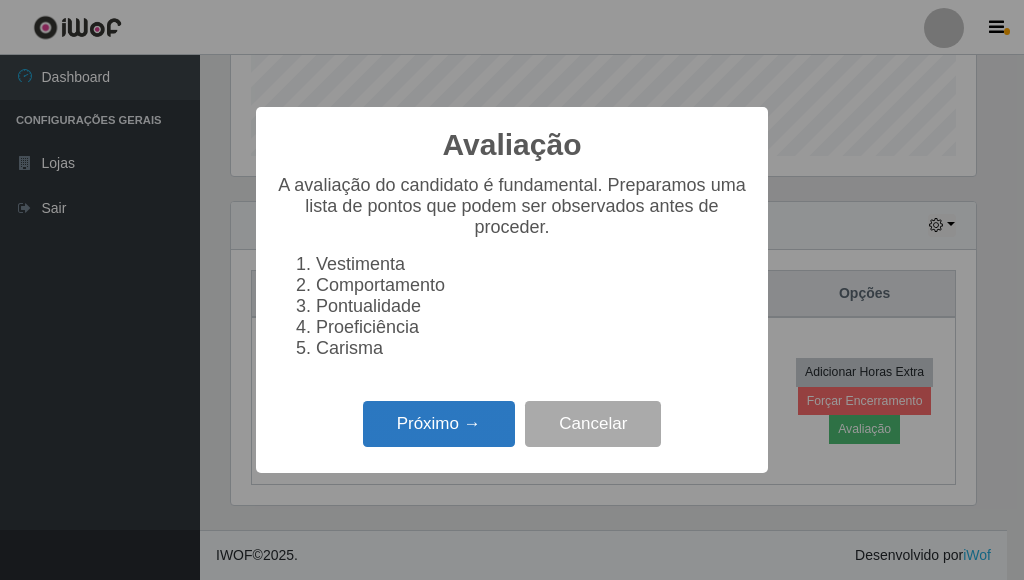 click on "Próximo →" at bounding box center (439, 424) 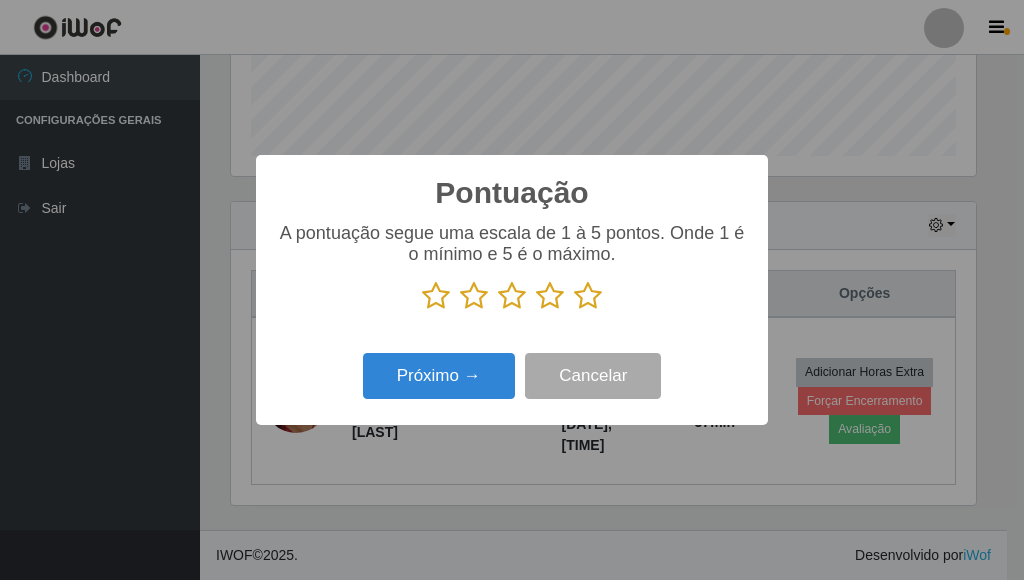 click at bounding box center [588, 296] 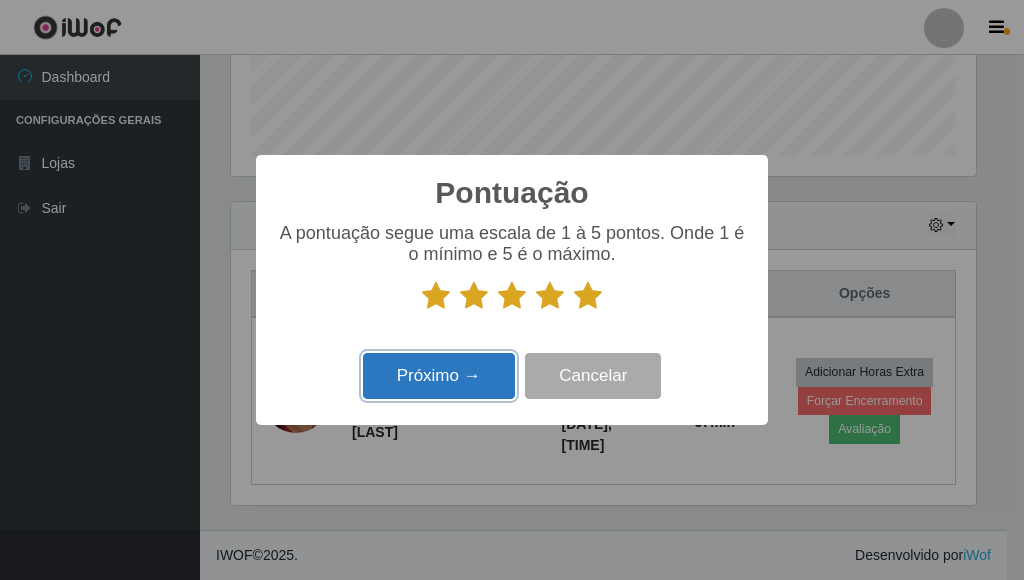 click on "Próximo →" at bounding box center (439, 376) 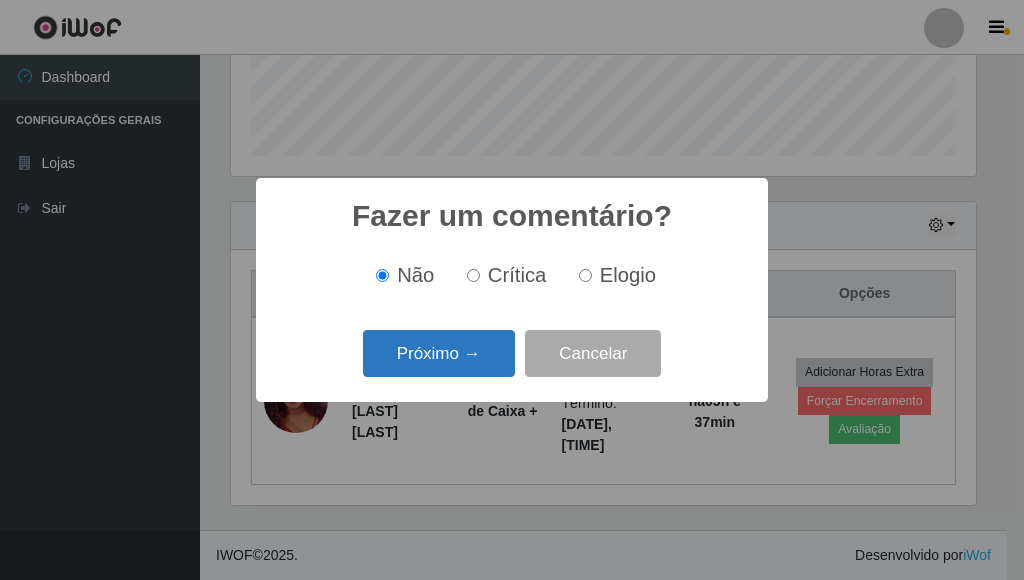 click on "Próximo →" at bounding box center [439, 353] 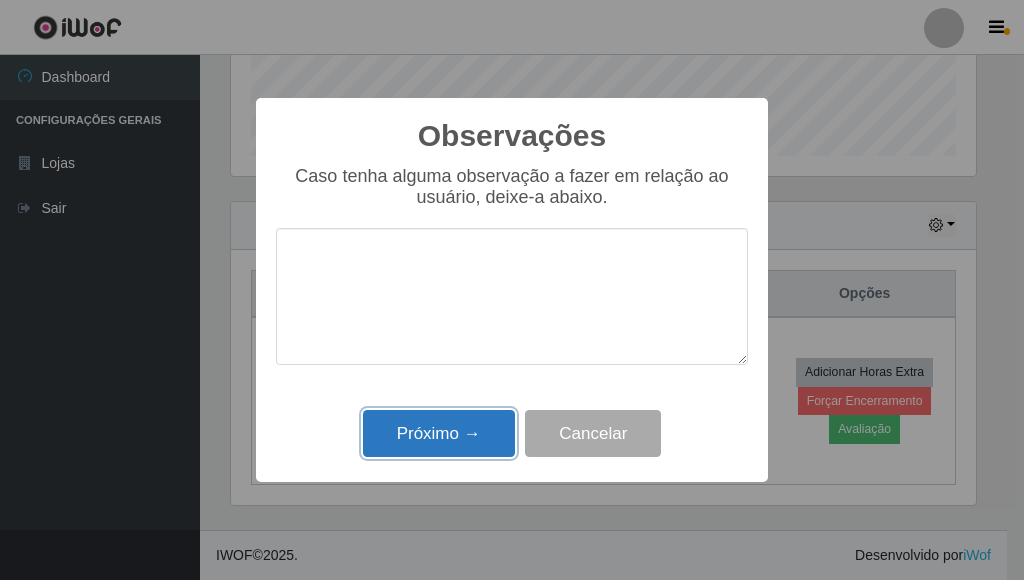 click on "Próximo →" at bounding box center [439, 433] 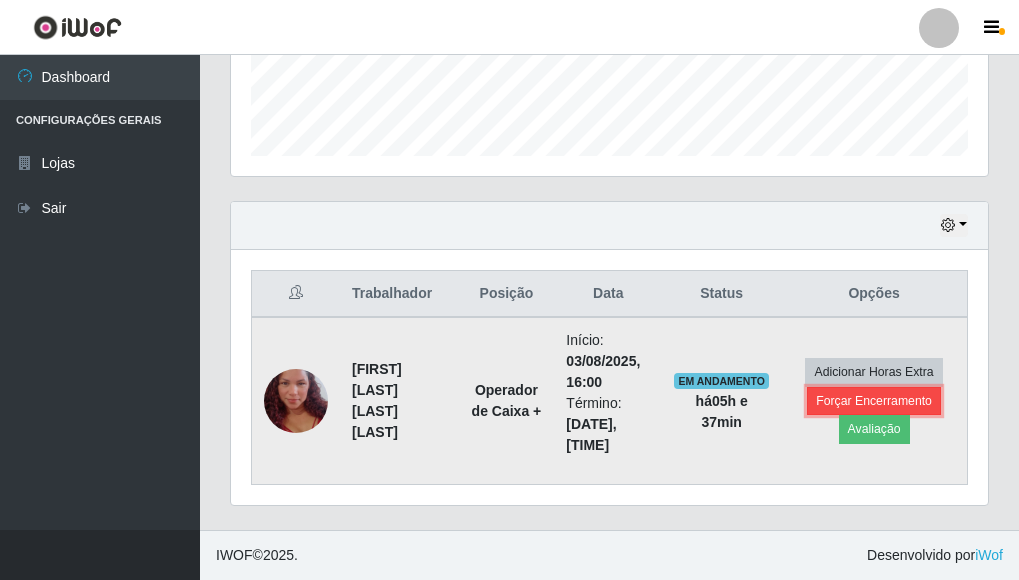 click on "Forçar Encerramento" at bounding box center [874, 401] 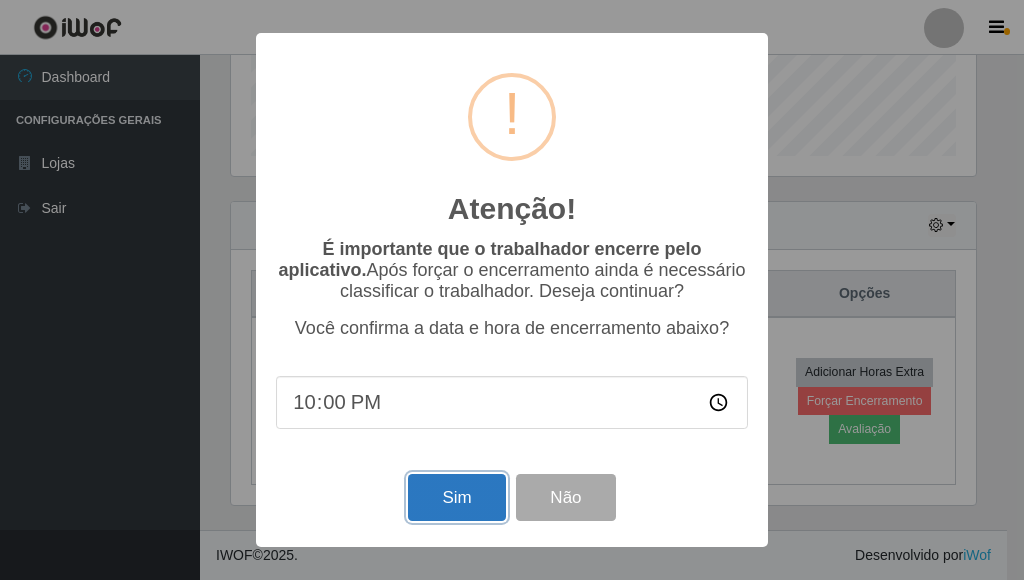 click on "Sim" at bounding box center (456, 497) 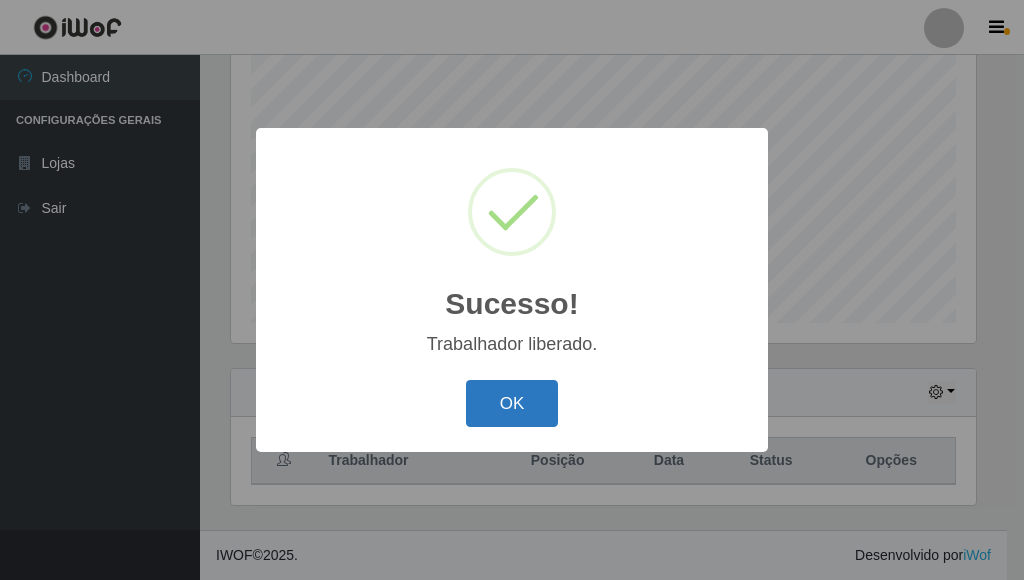 click on "OK" at bounding box center (512, 403) 